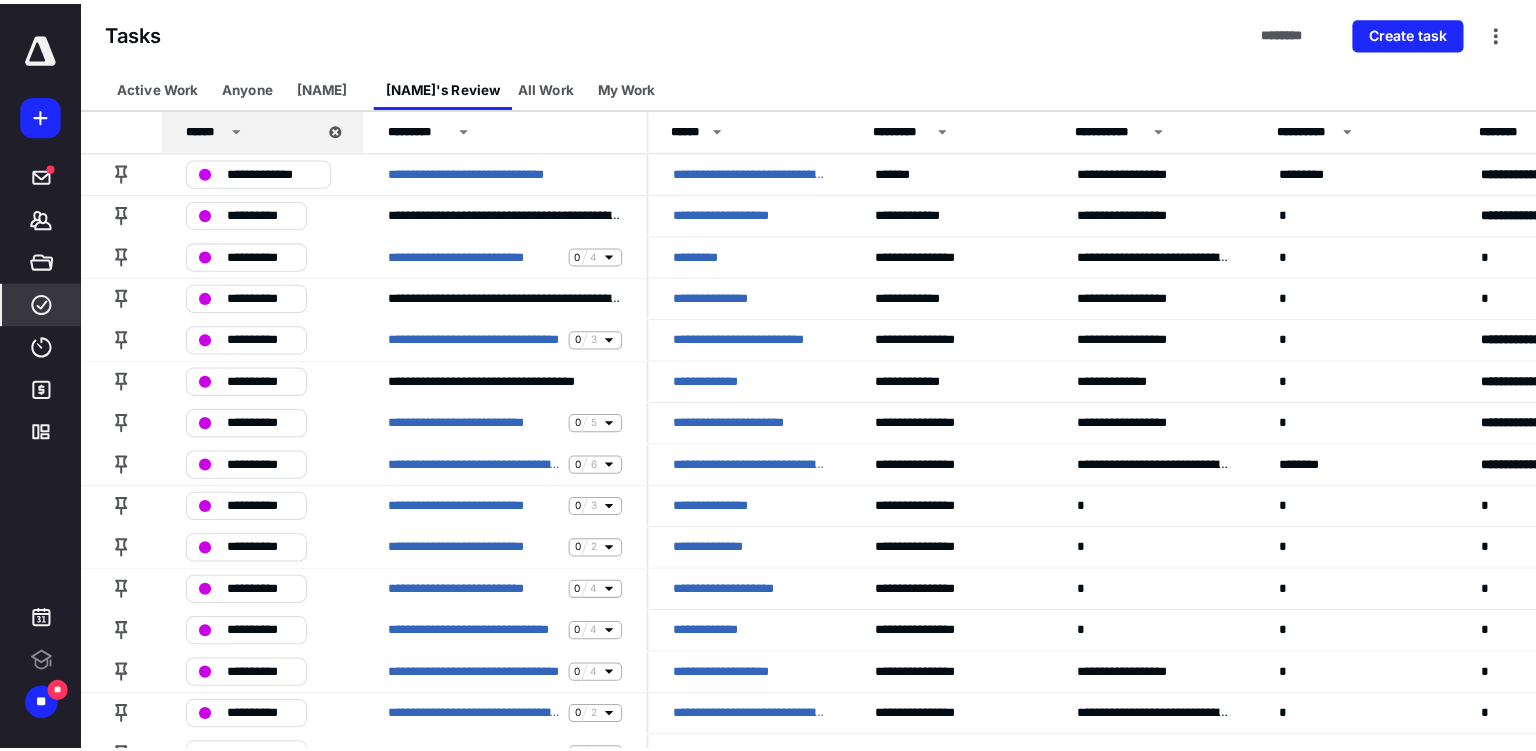 scroll, scrollTop: 0, scrollLeft: 0, axis: both 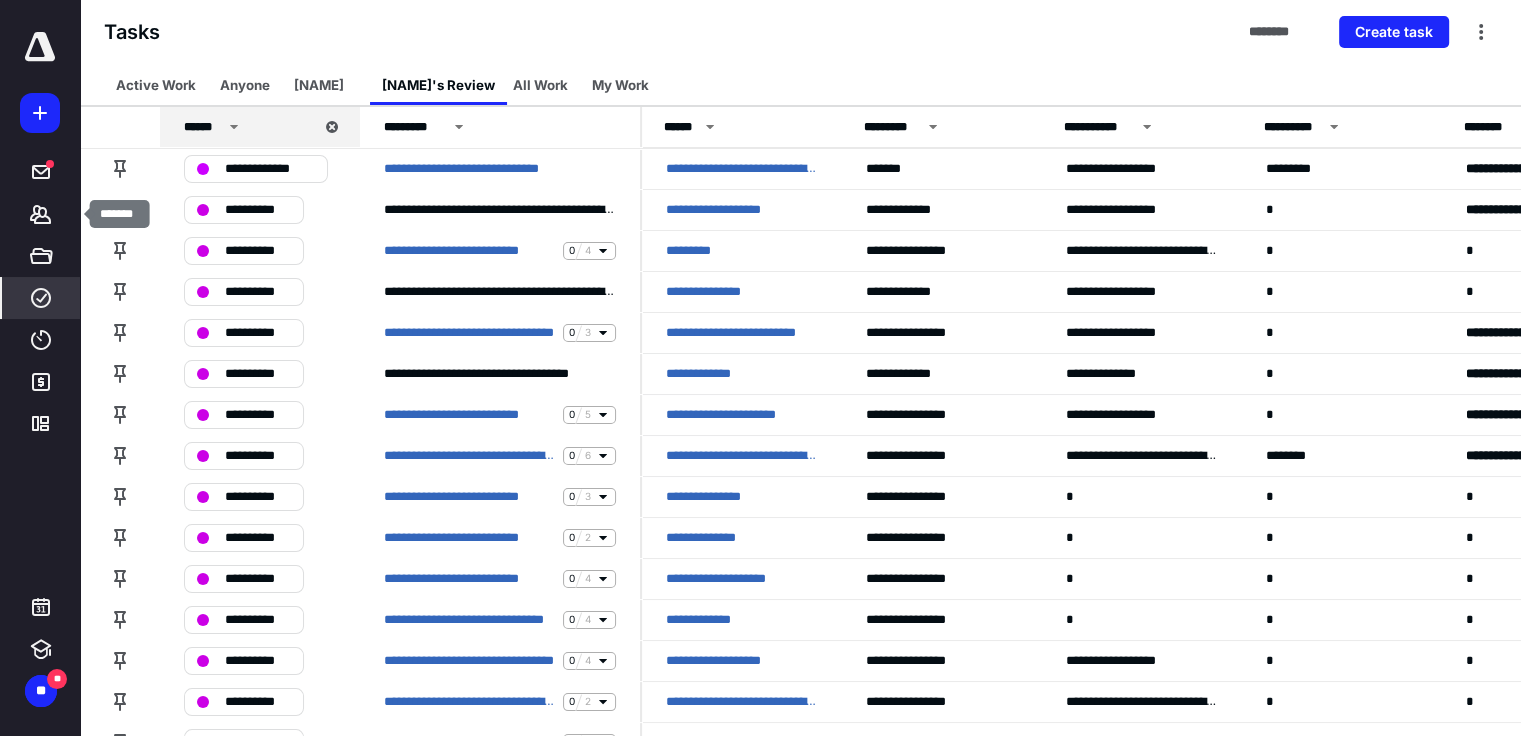 click on "*******" at bounding box center (41, 214) 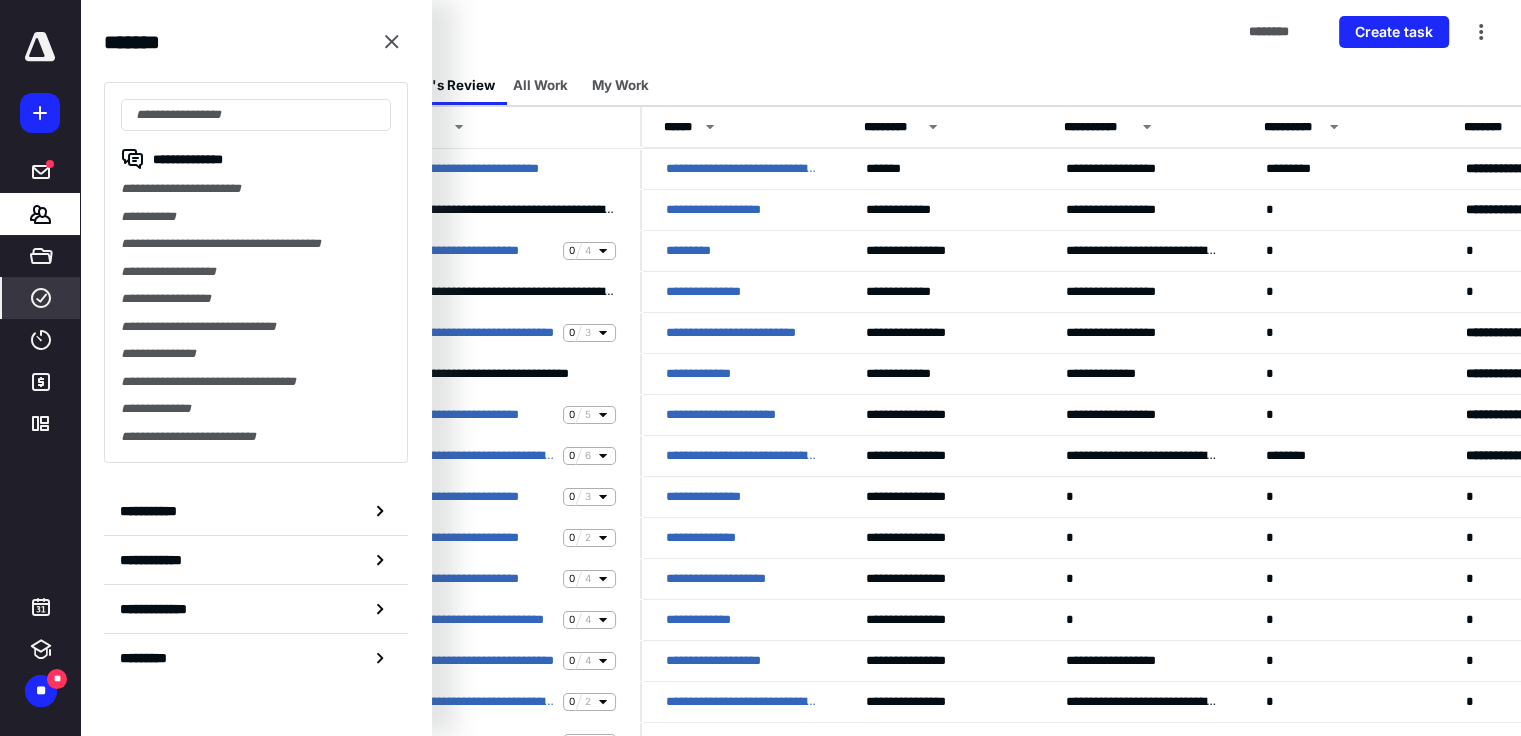 click on "**********" at bounding box center [256, 189] 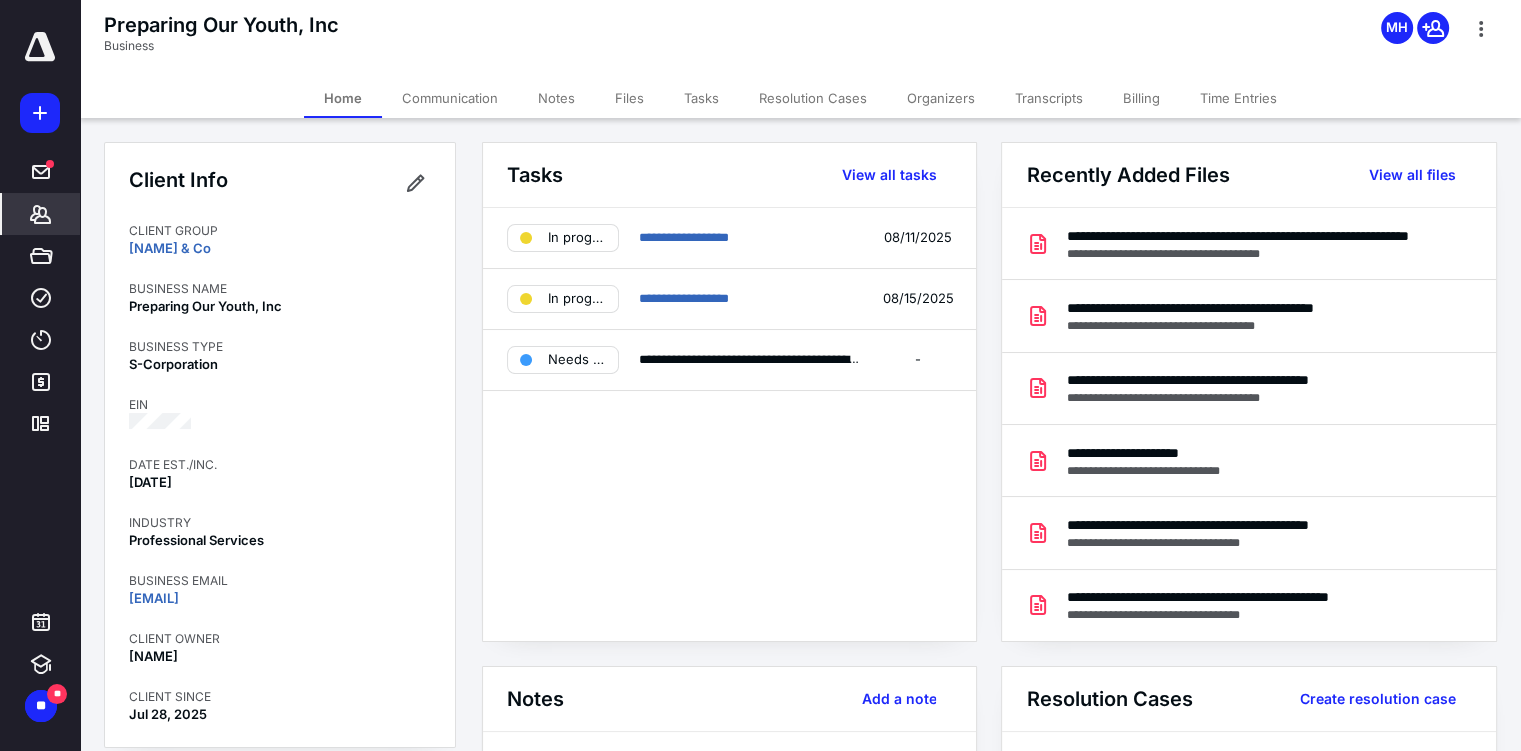 click on "Files" at bounding box center [629, 98] 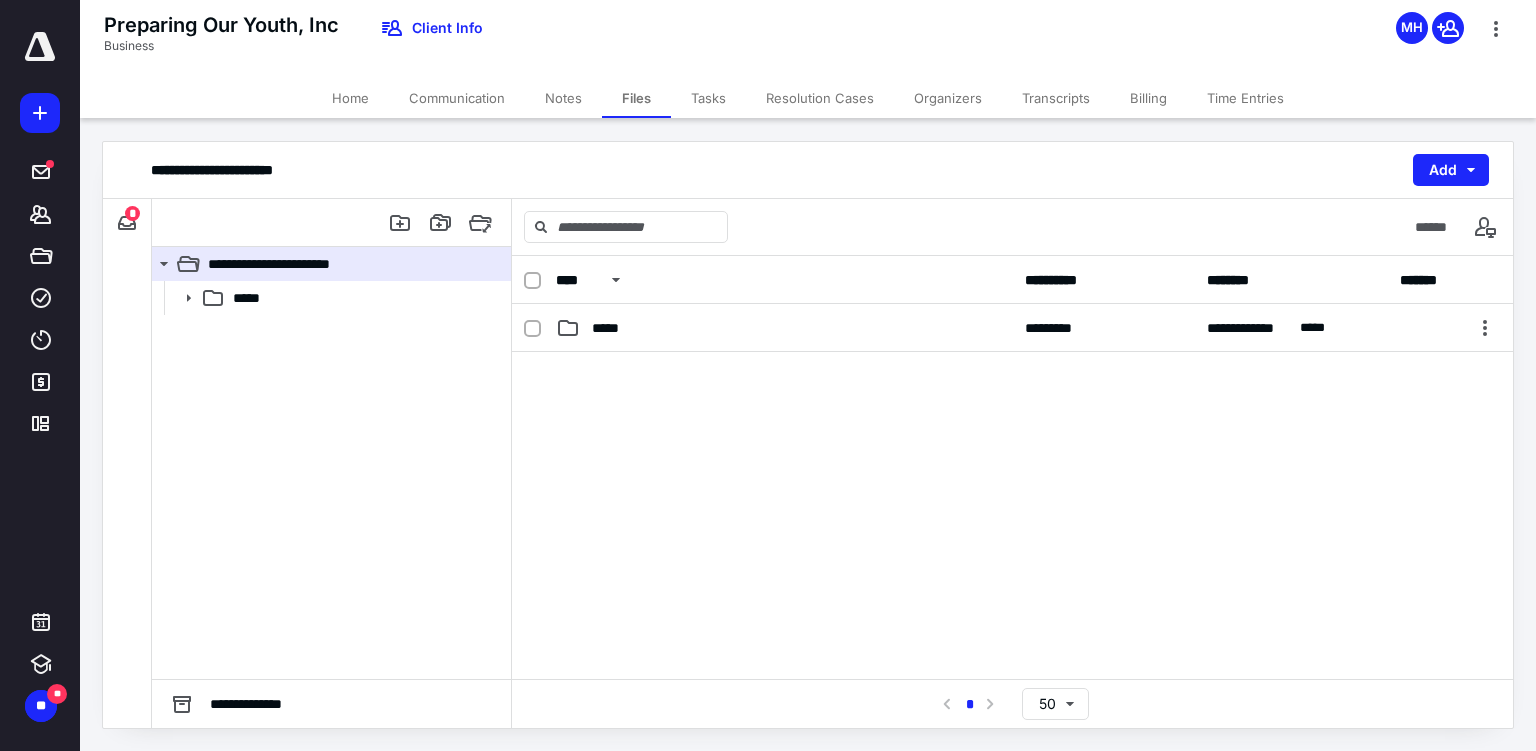 click at bounding box center (127, 223) 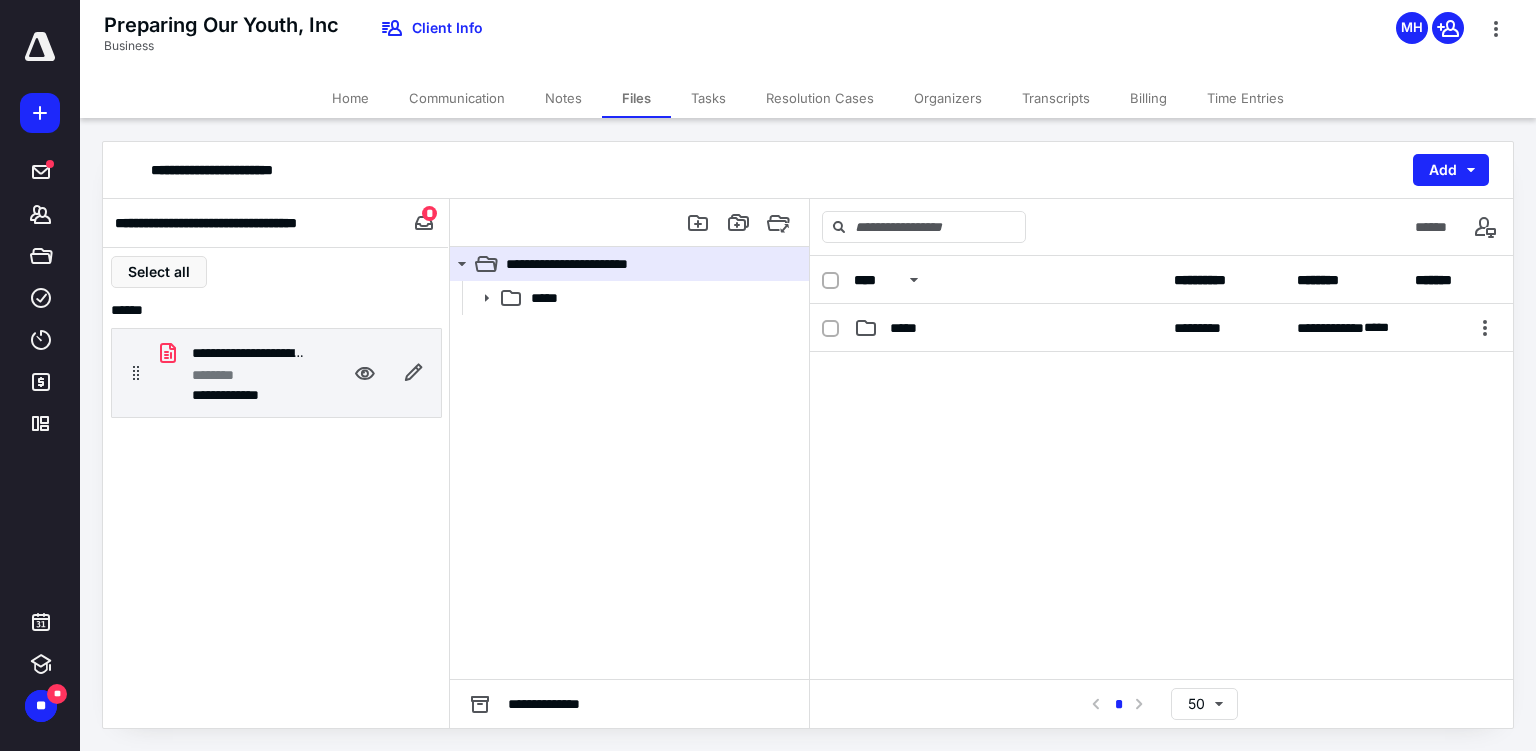 click on "********" at bounding box center (248, 375) 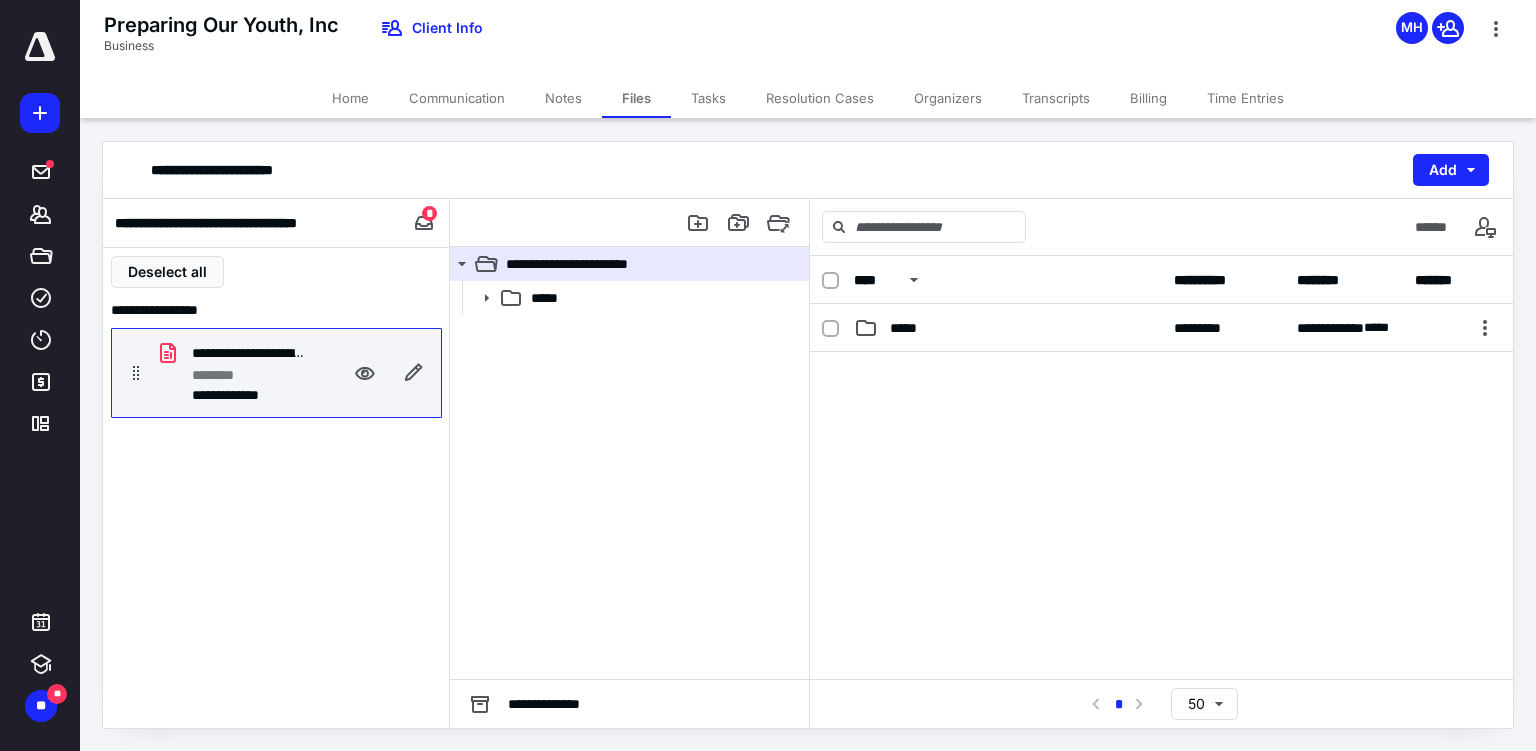 click on "********" at bounding box center [248, 375] 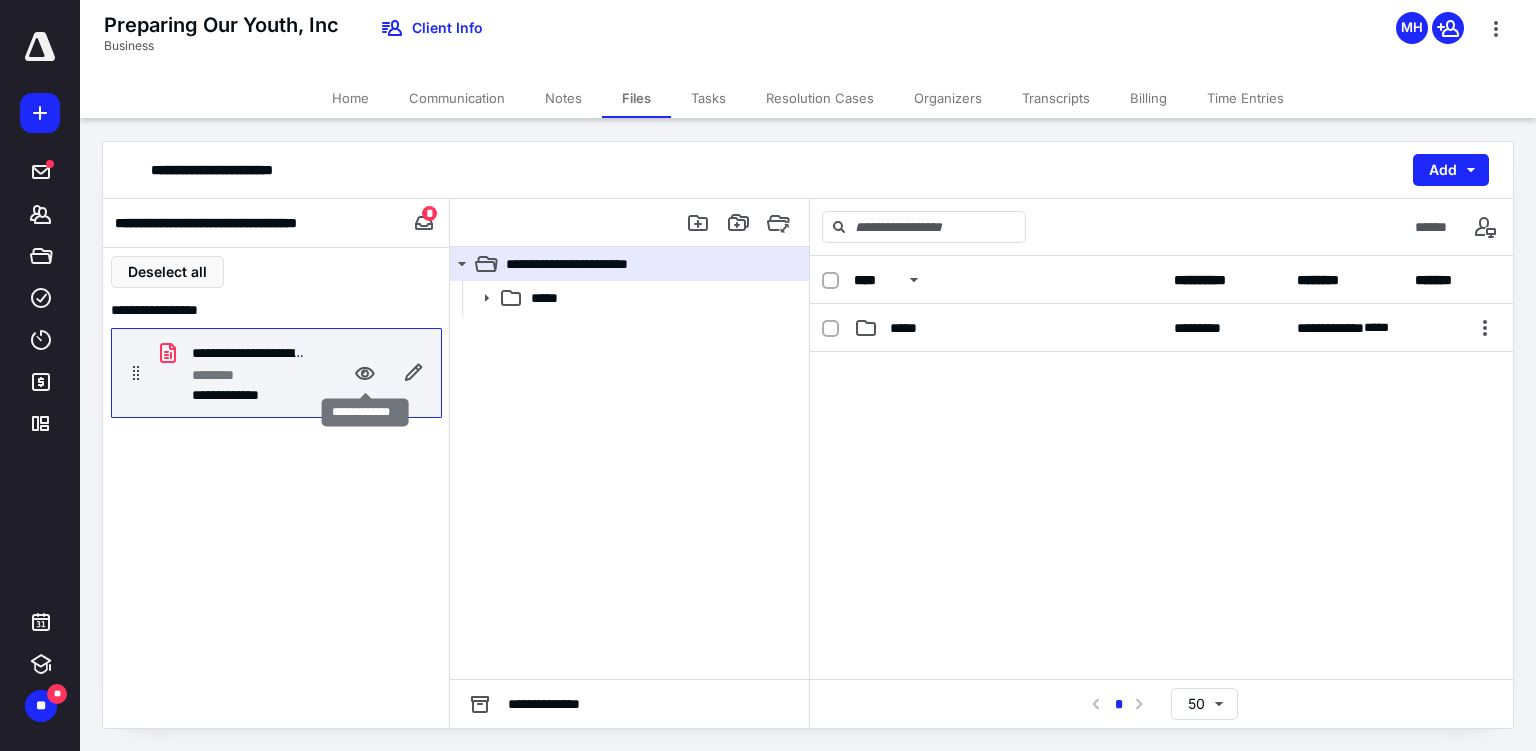 click at bounding box center [365, 373] 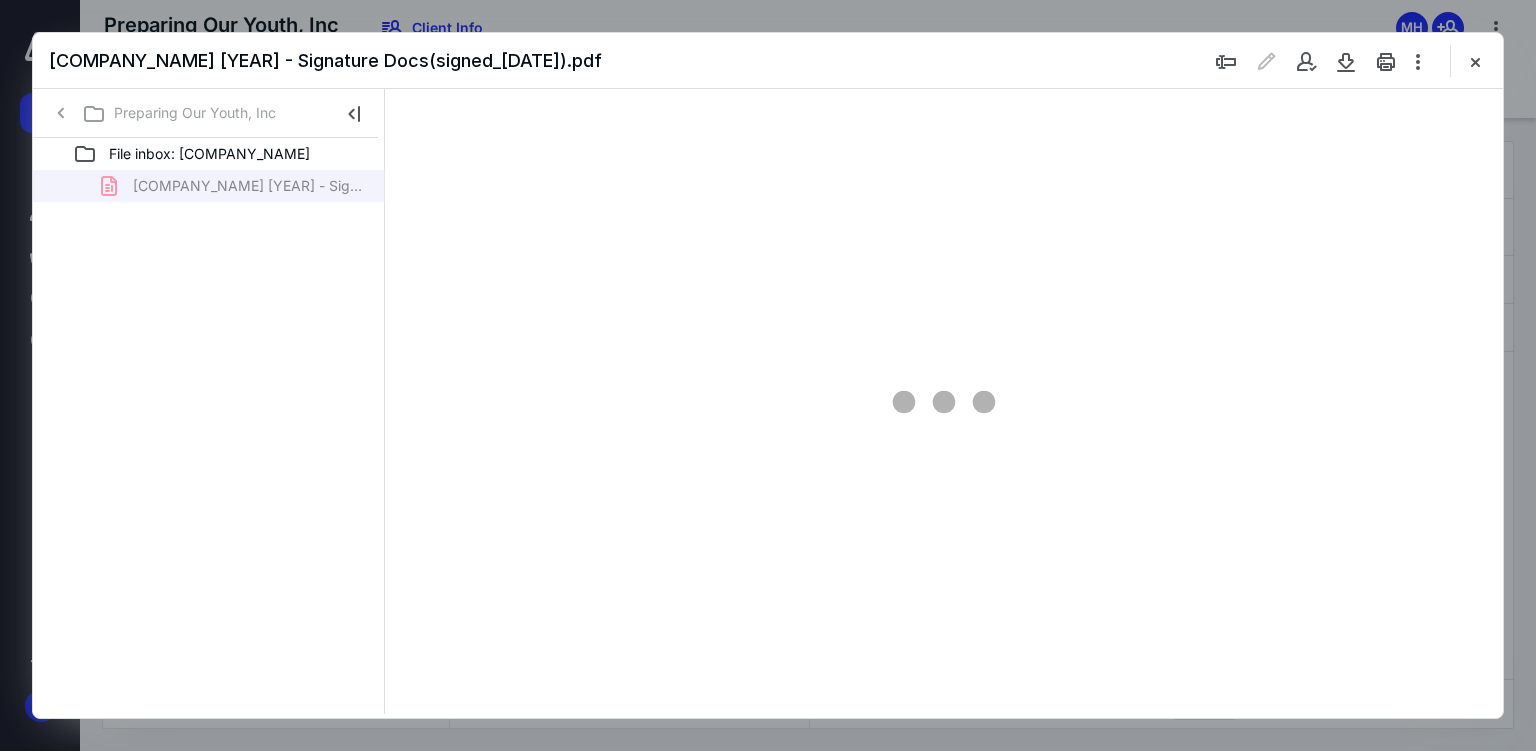 scroll, scrollTop: 0, scrollLeft: 0, axis: both 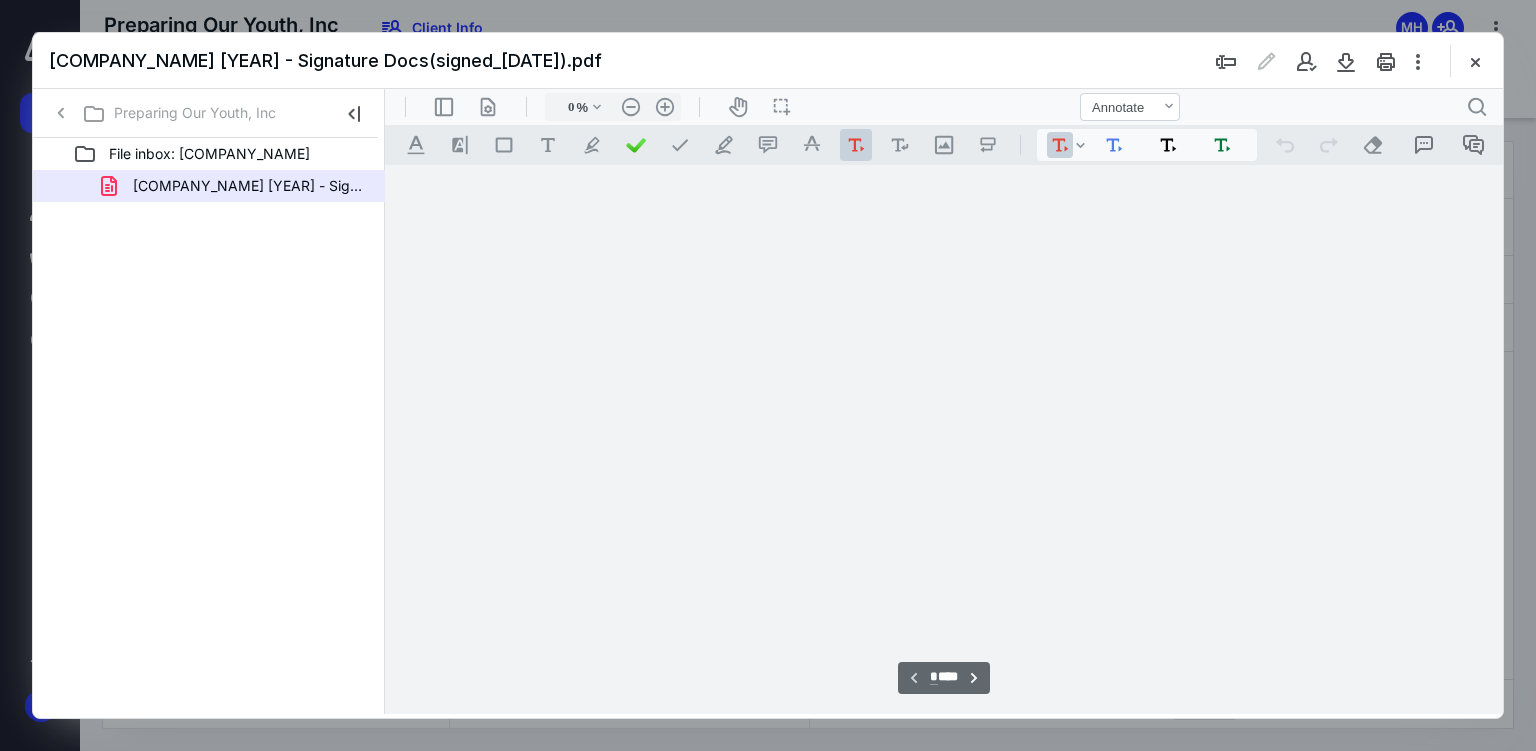 type on "69" 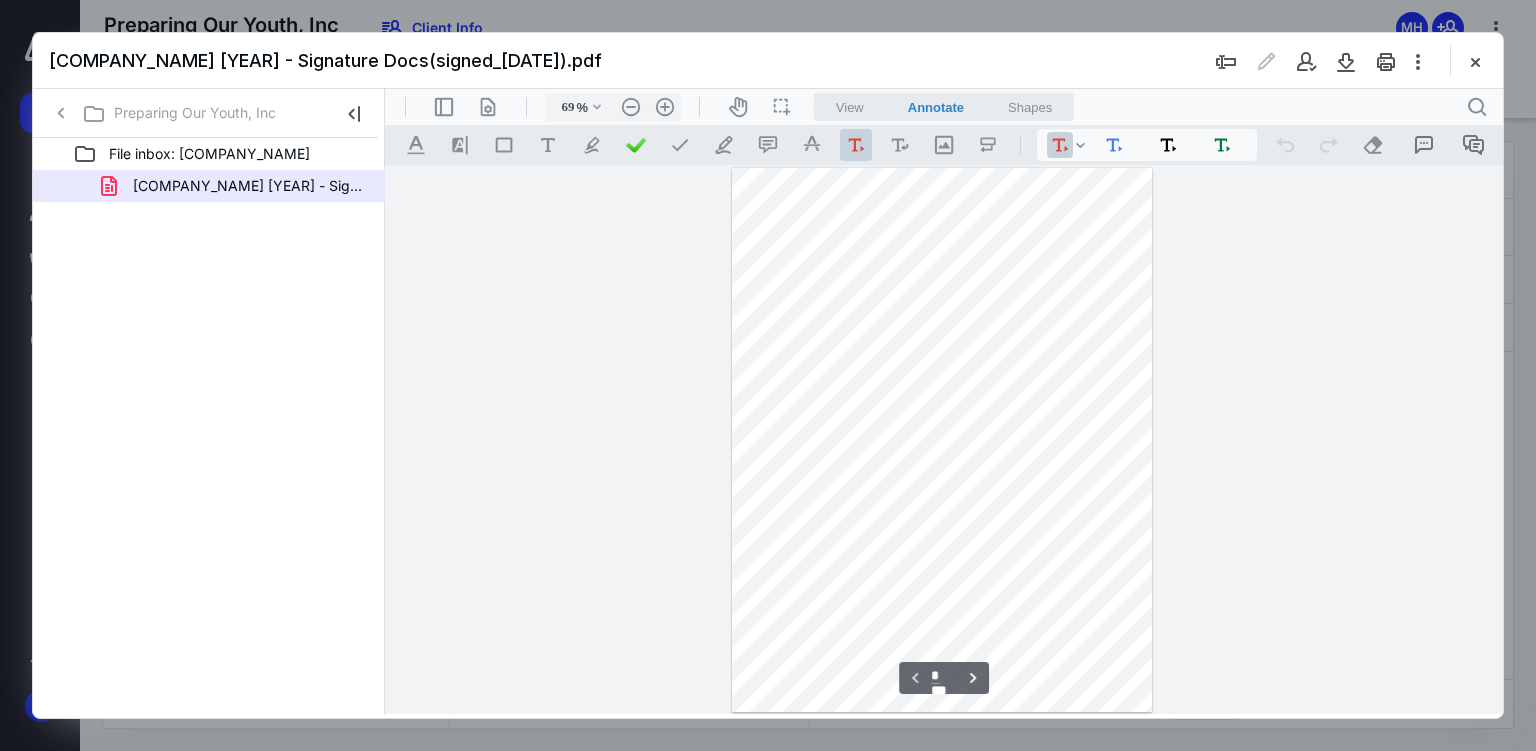 click at bounding box center (1475, 61) 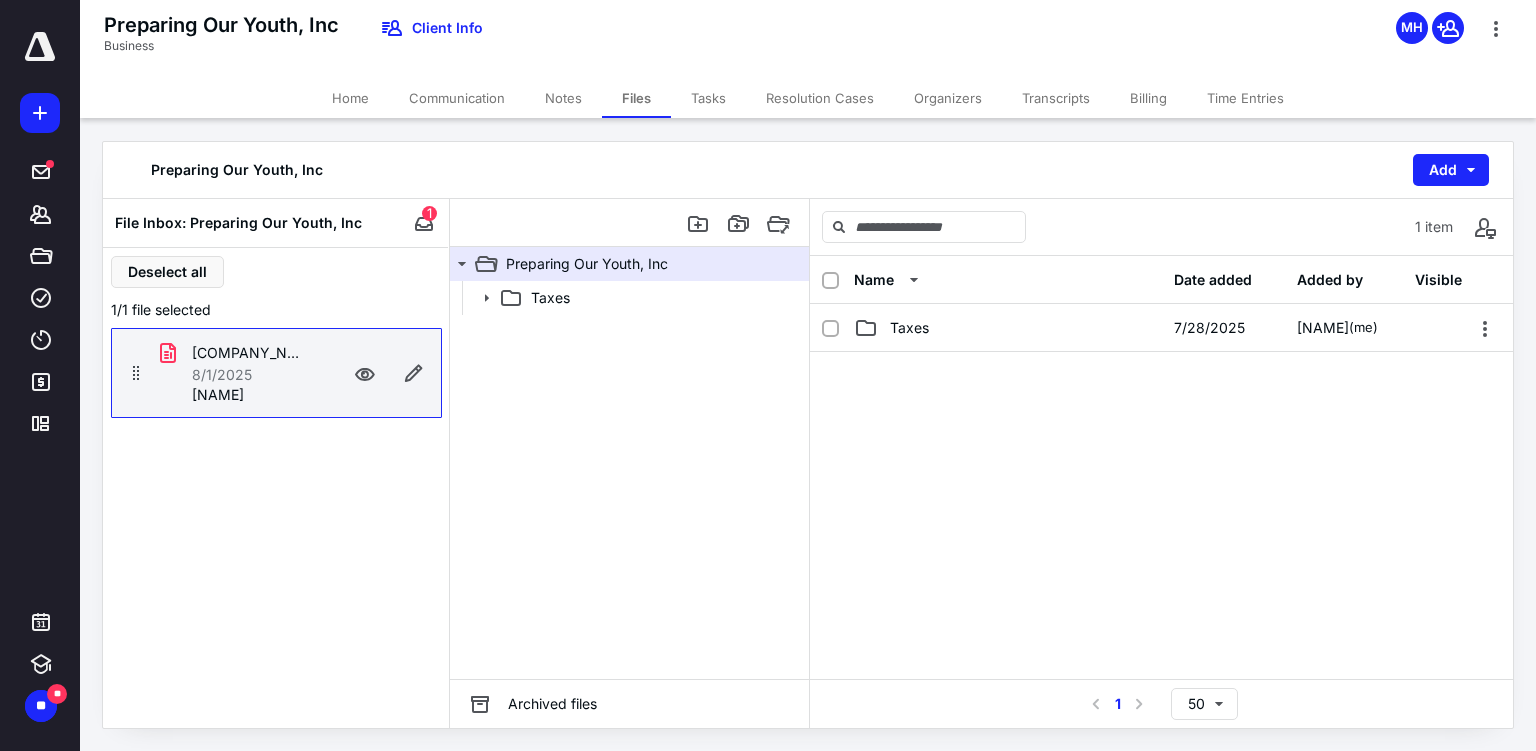 click 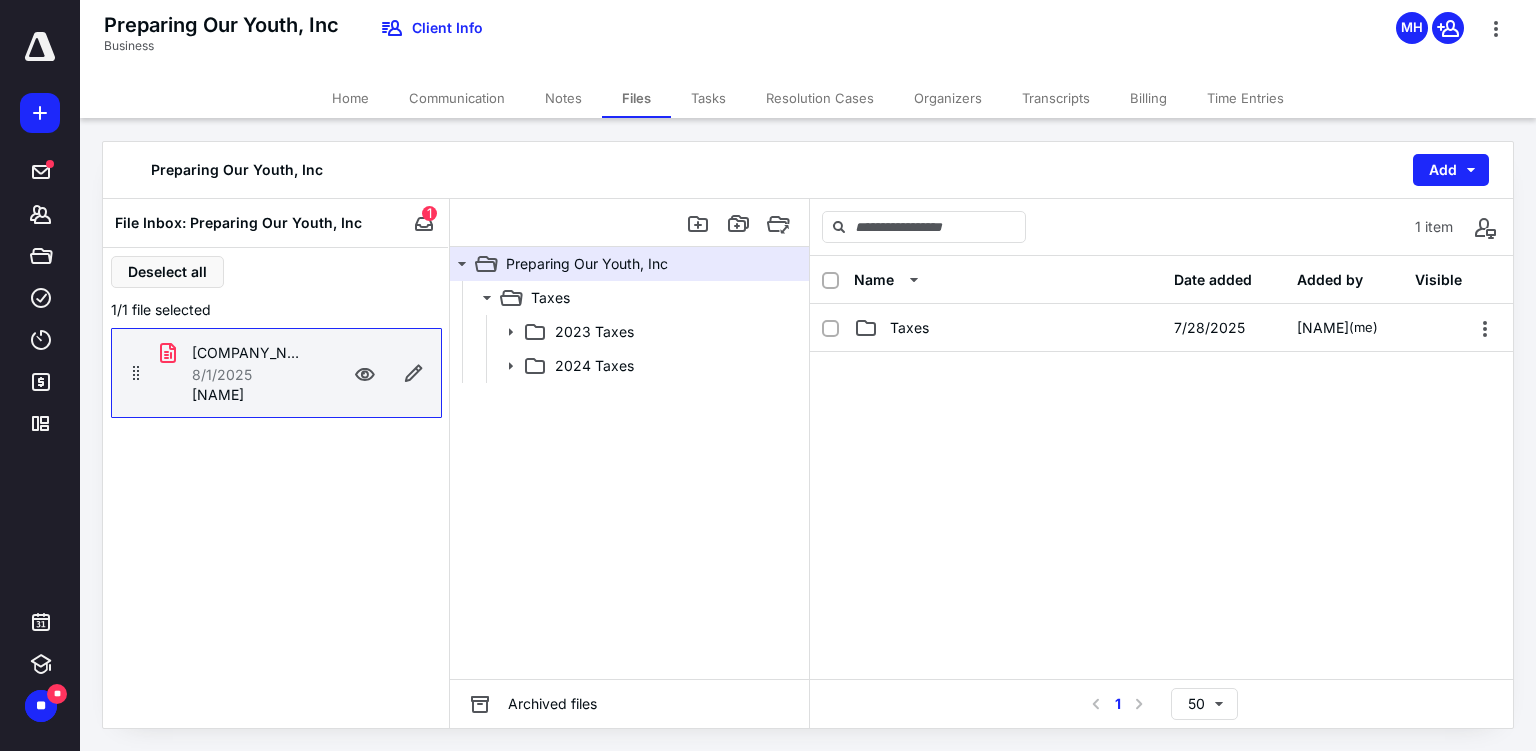 click 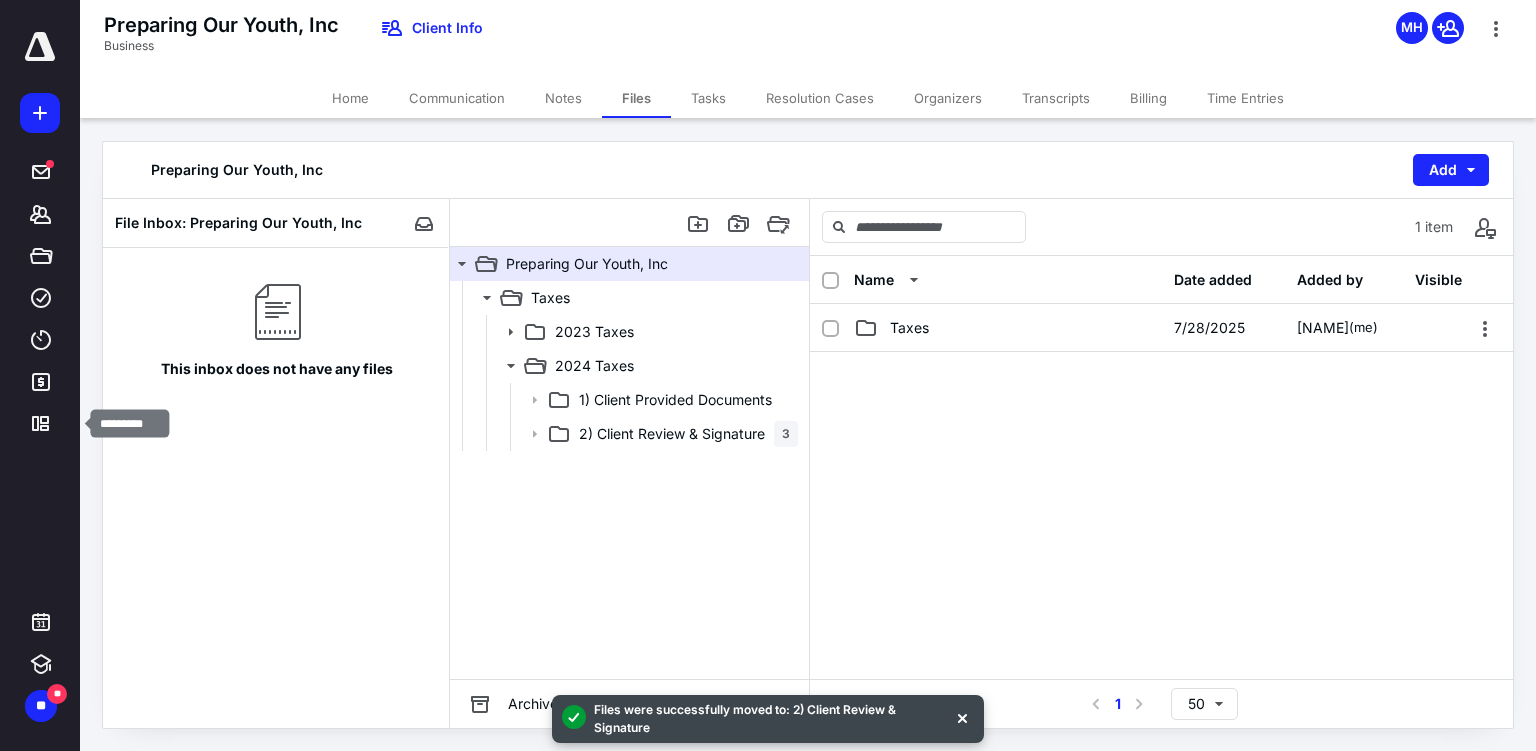 click 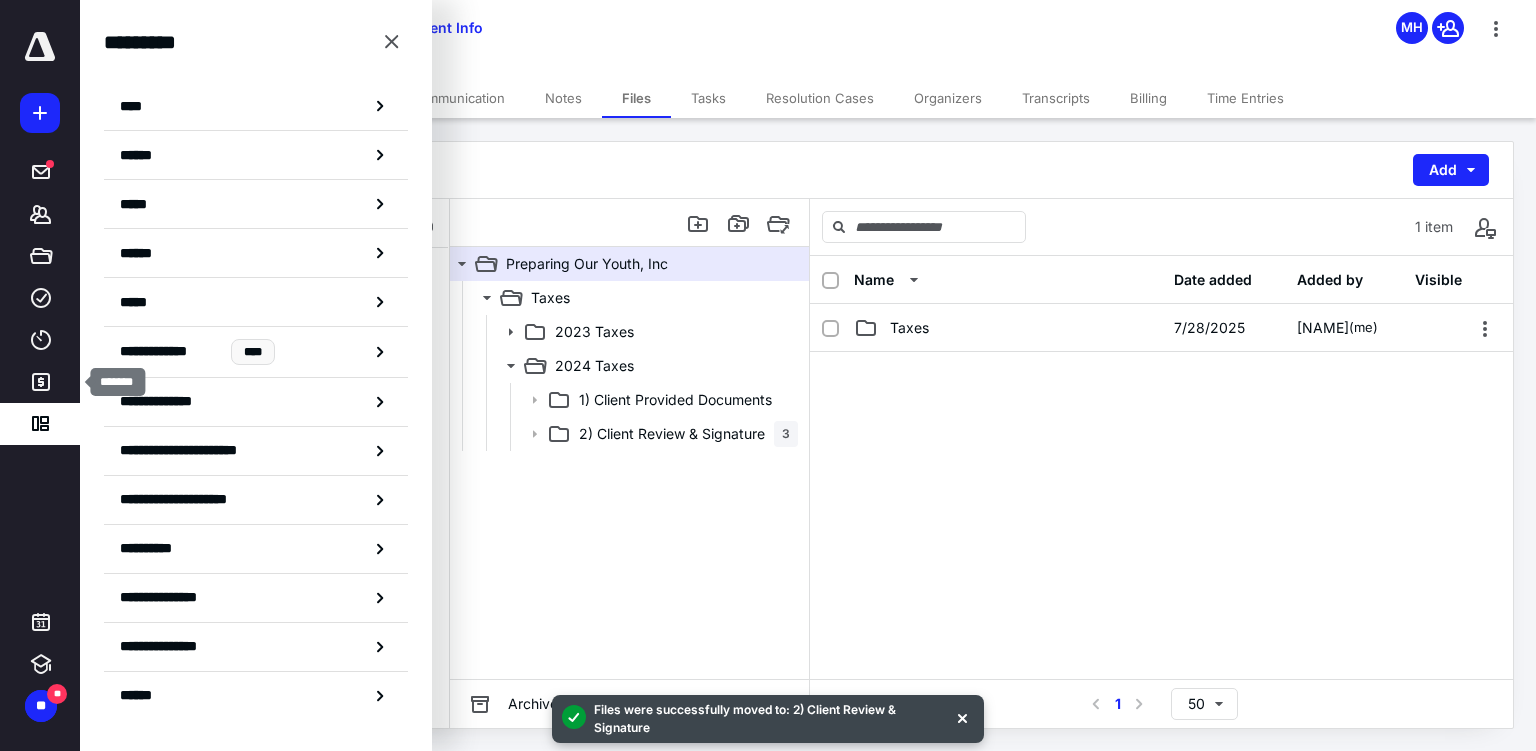 click 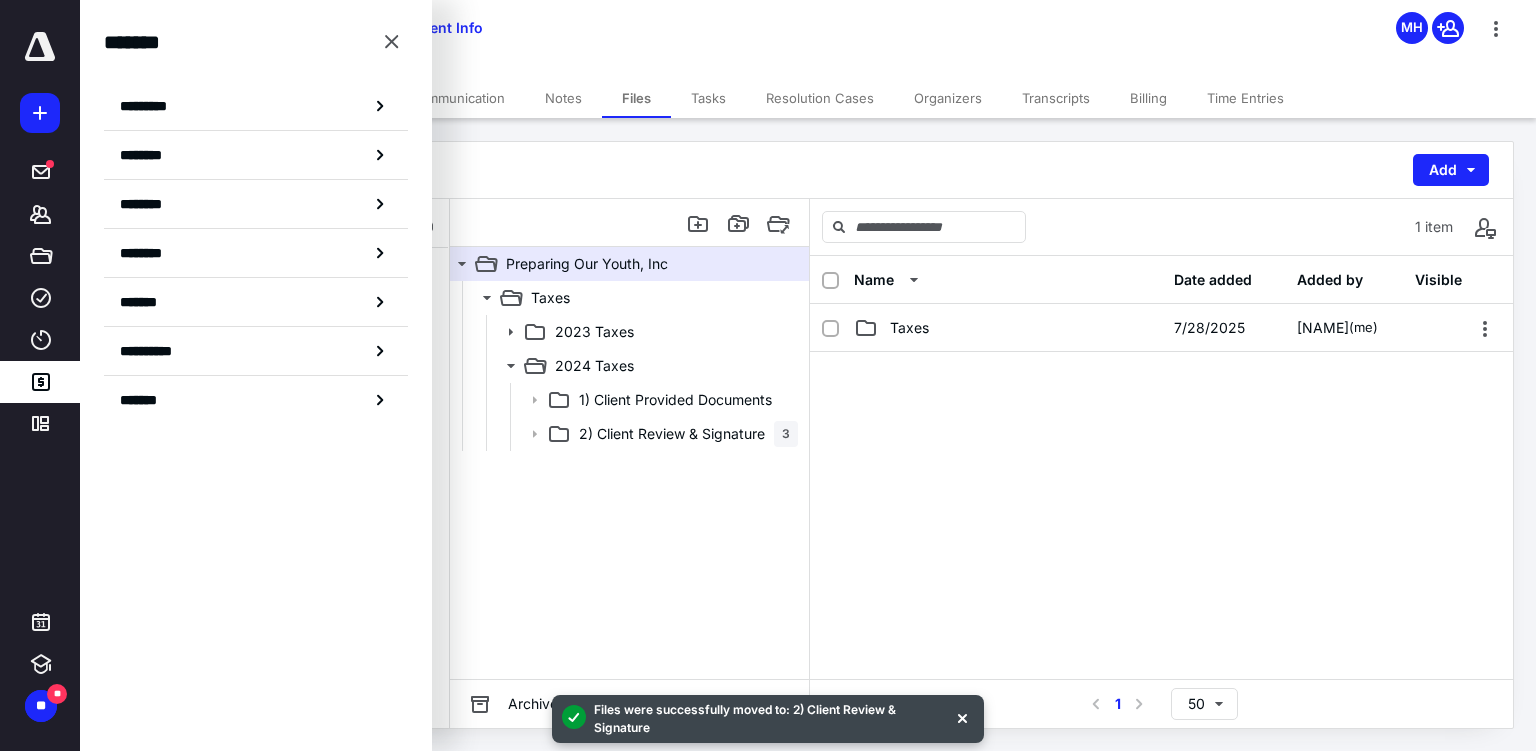 click 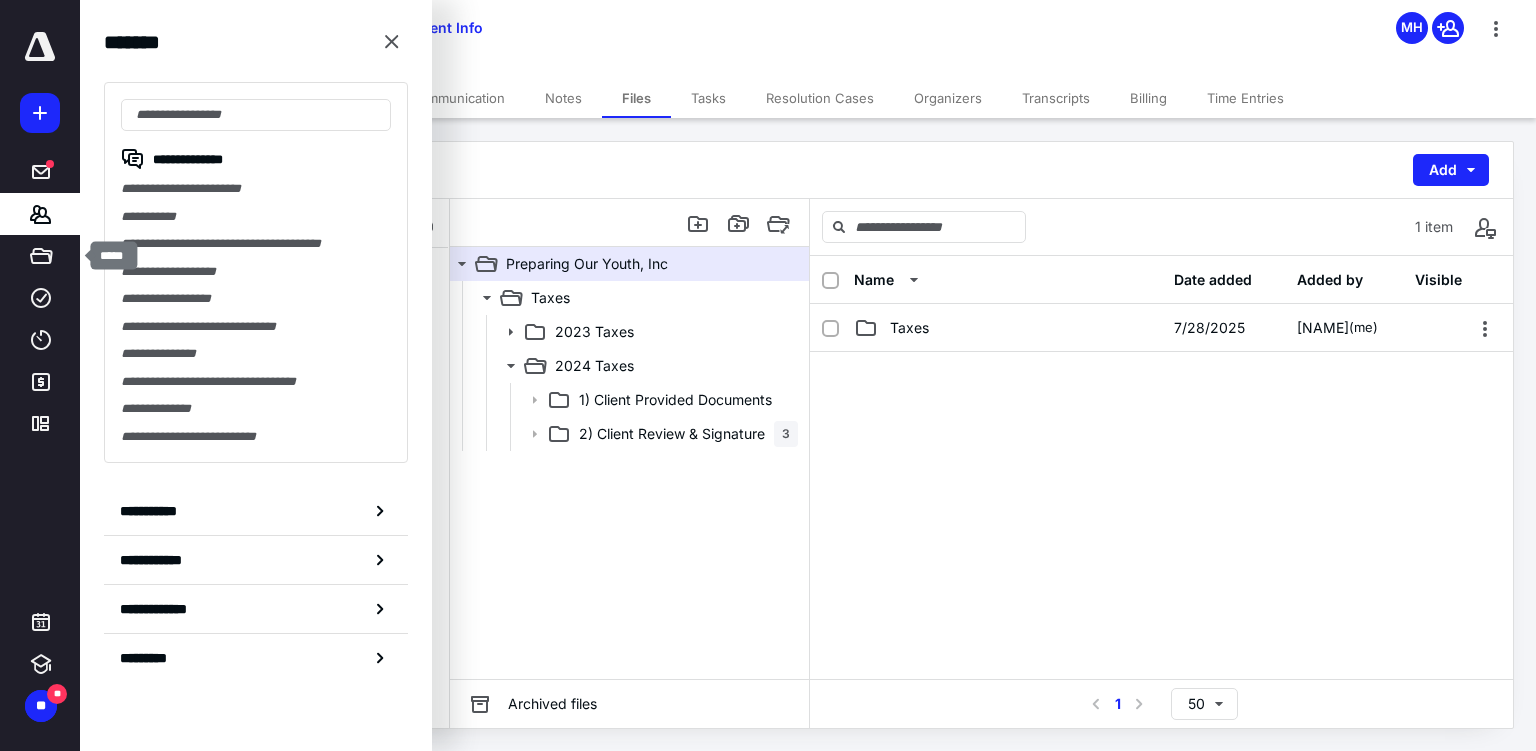 click on "*****" at bounding box center [41, 256] 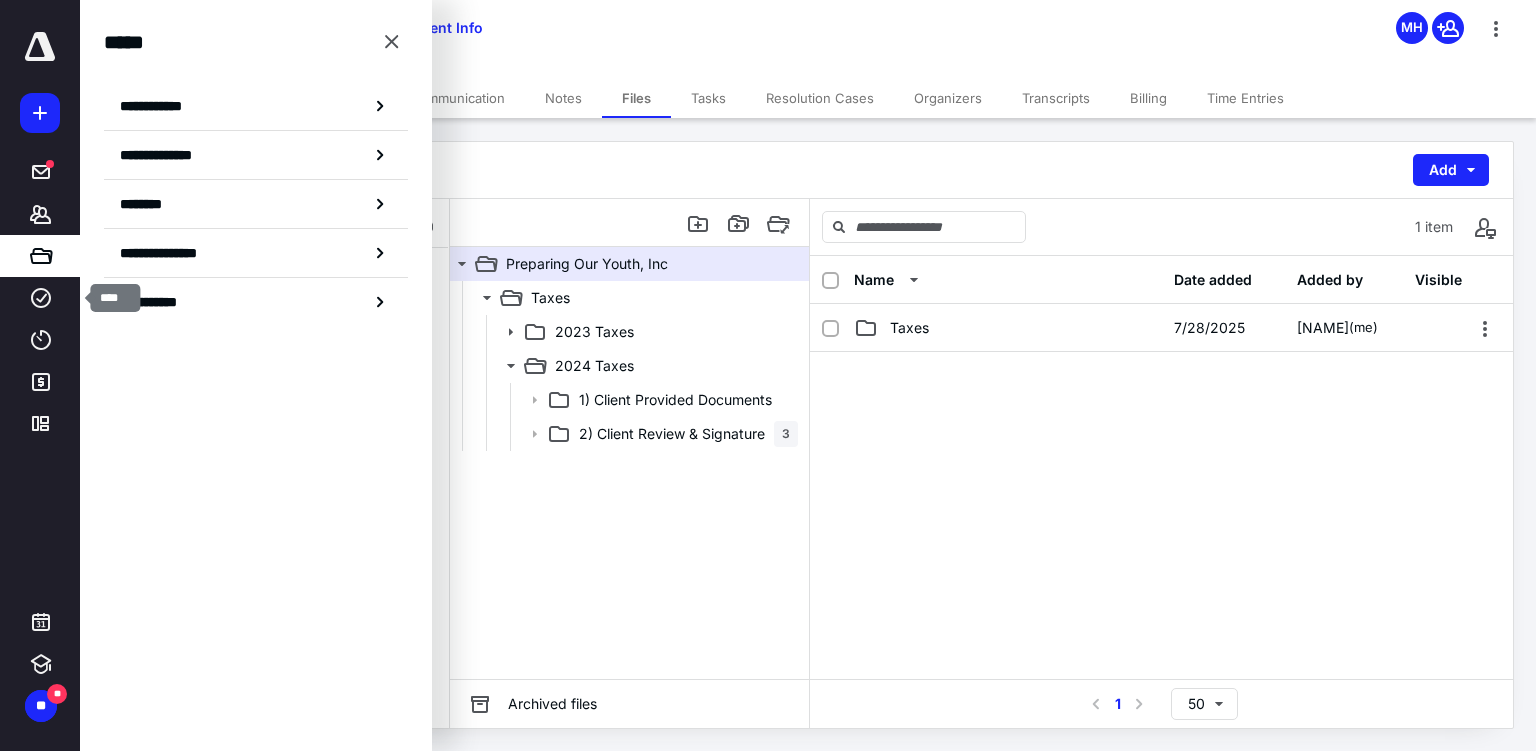 click on "****" at bounding box center [41, 298] 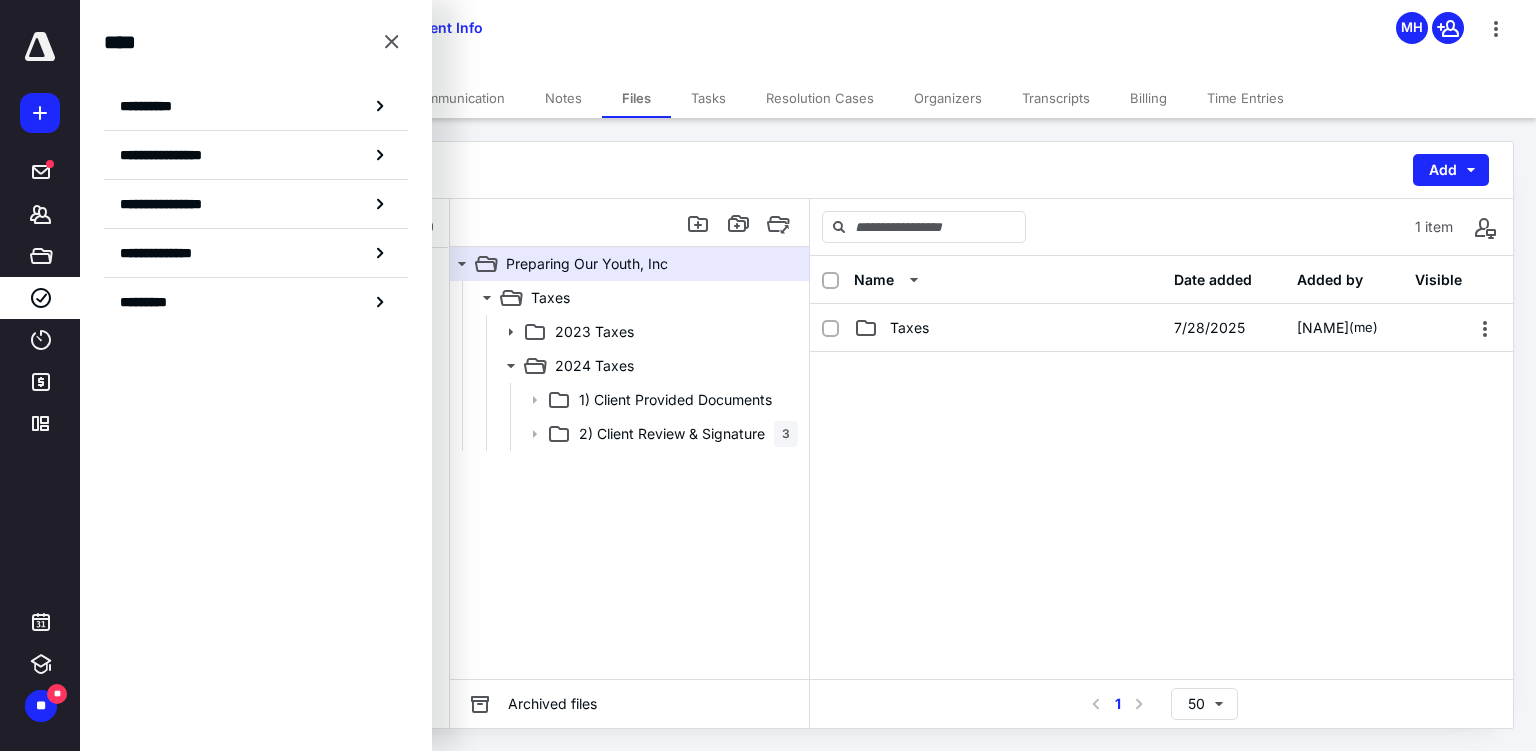 click on "**********" at bounding box center (180, 155) 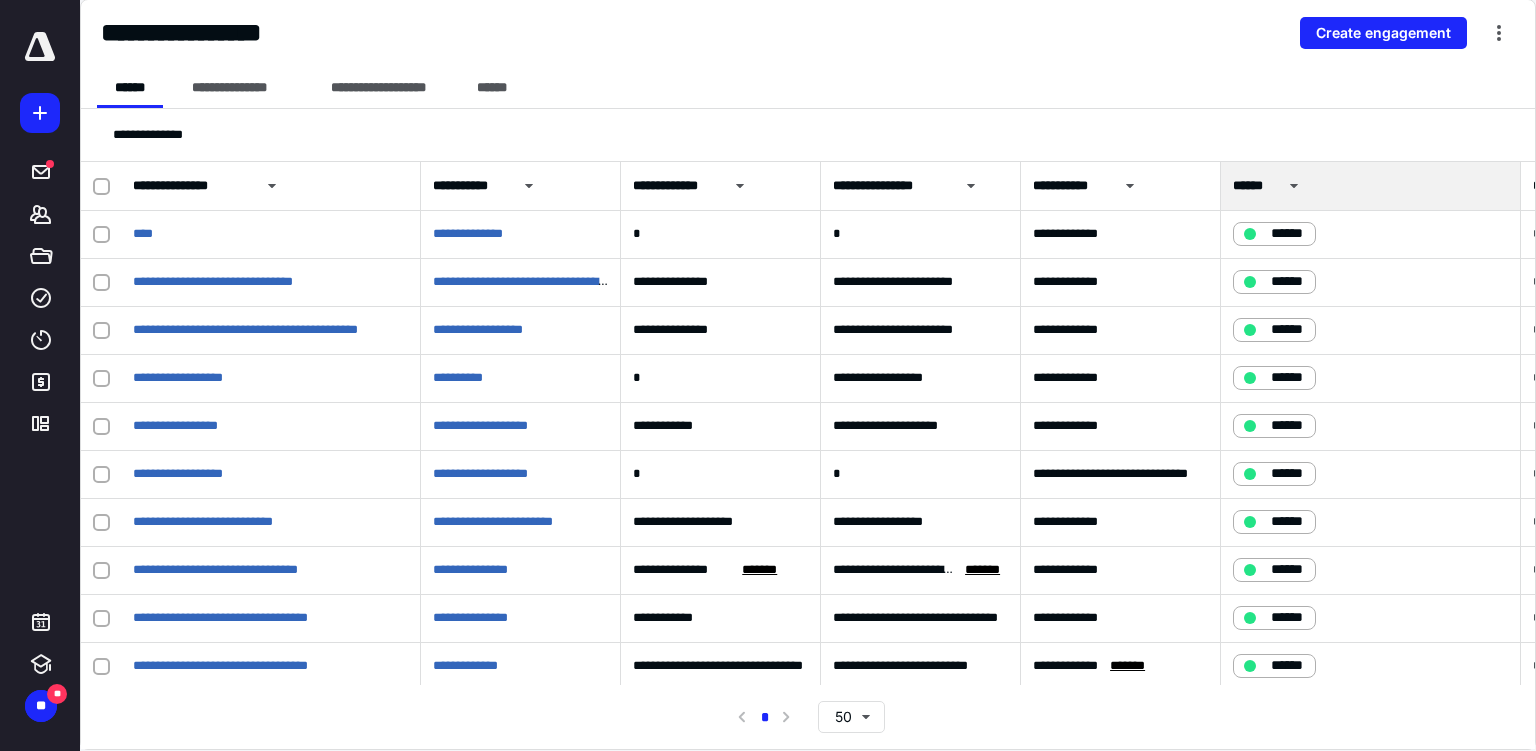 click on "**********" at bounding box center (378, 88) 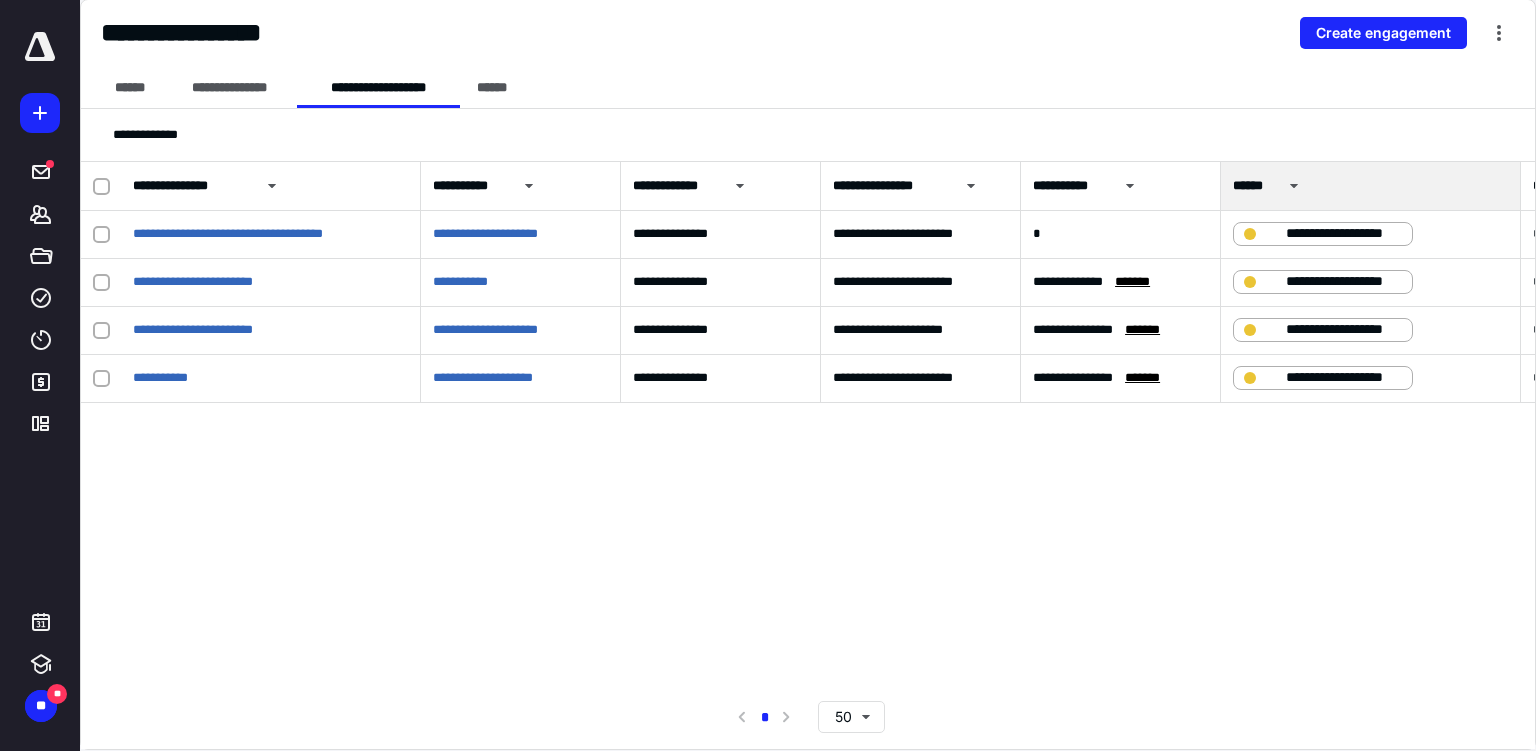 click on "******" at bounding box center [492, 88] 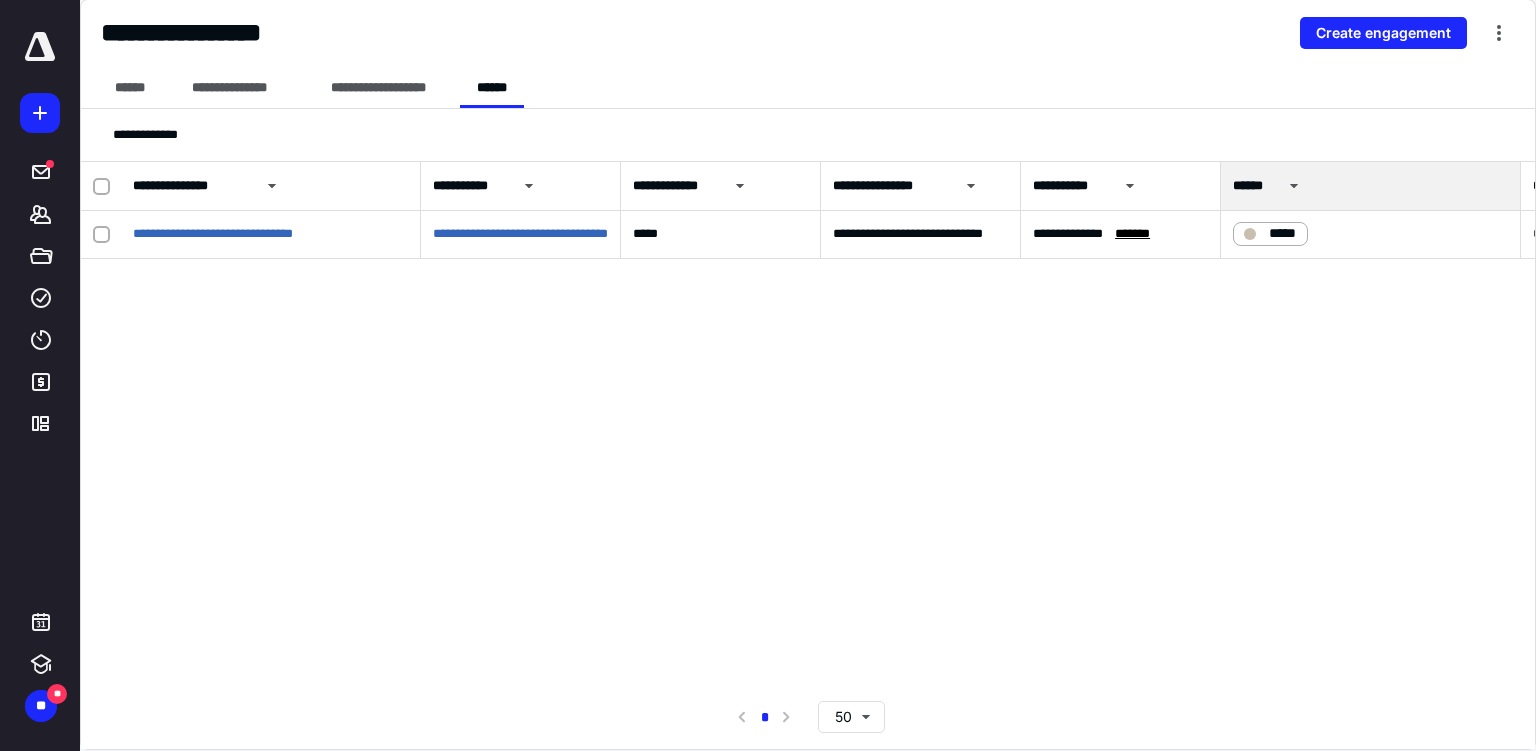 click on "**********" at bounding box center (378, 88) 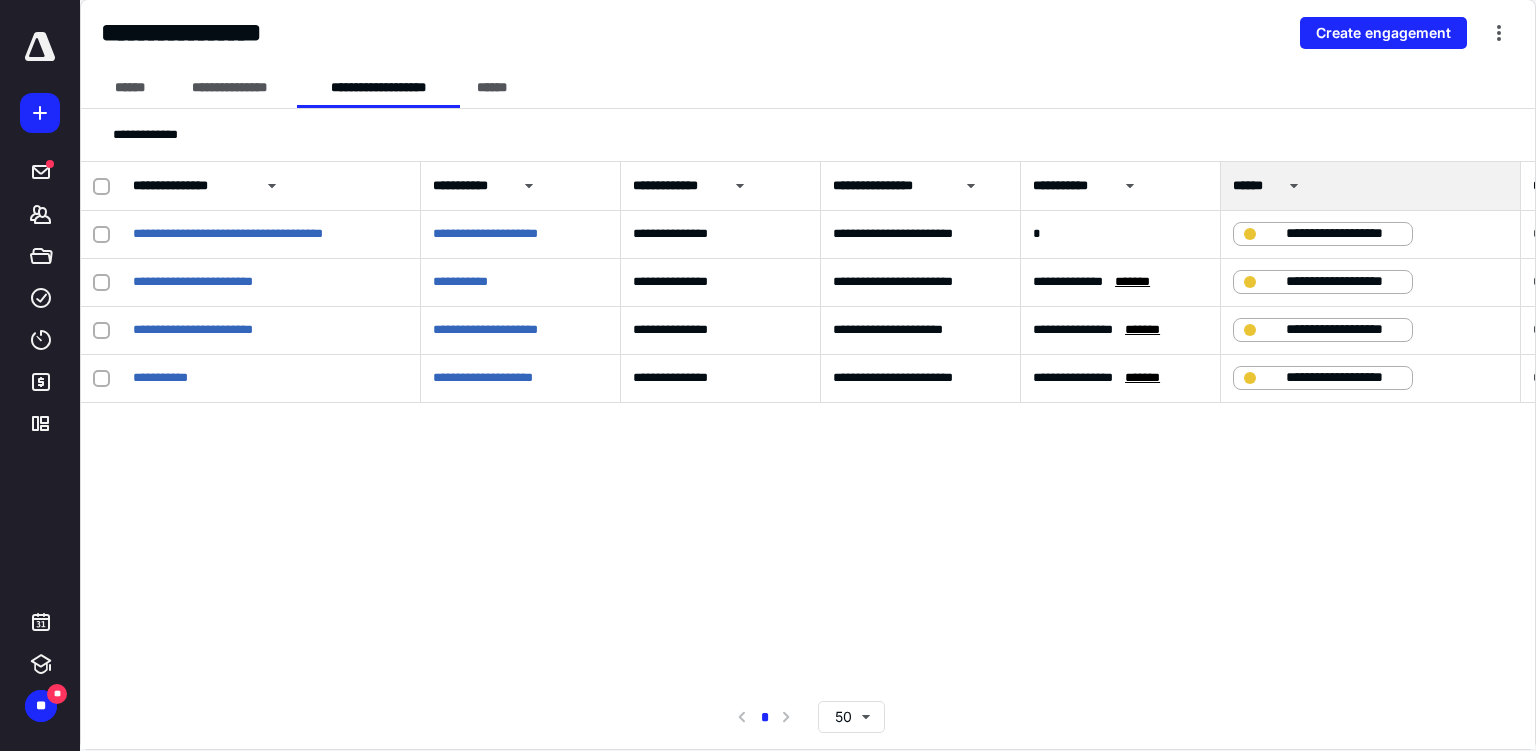 click on "**********" at bounding box center [230, 88] 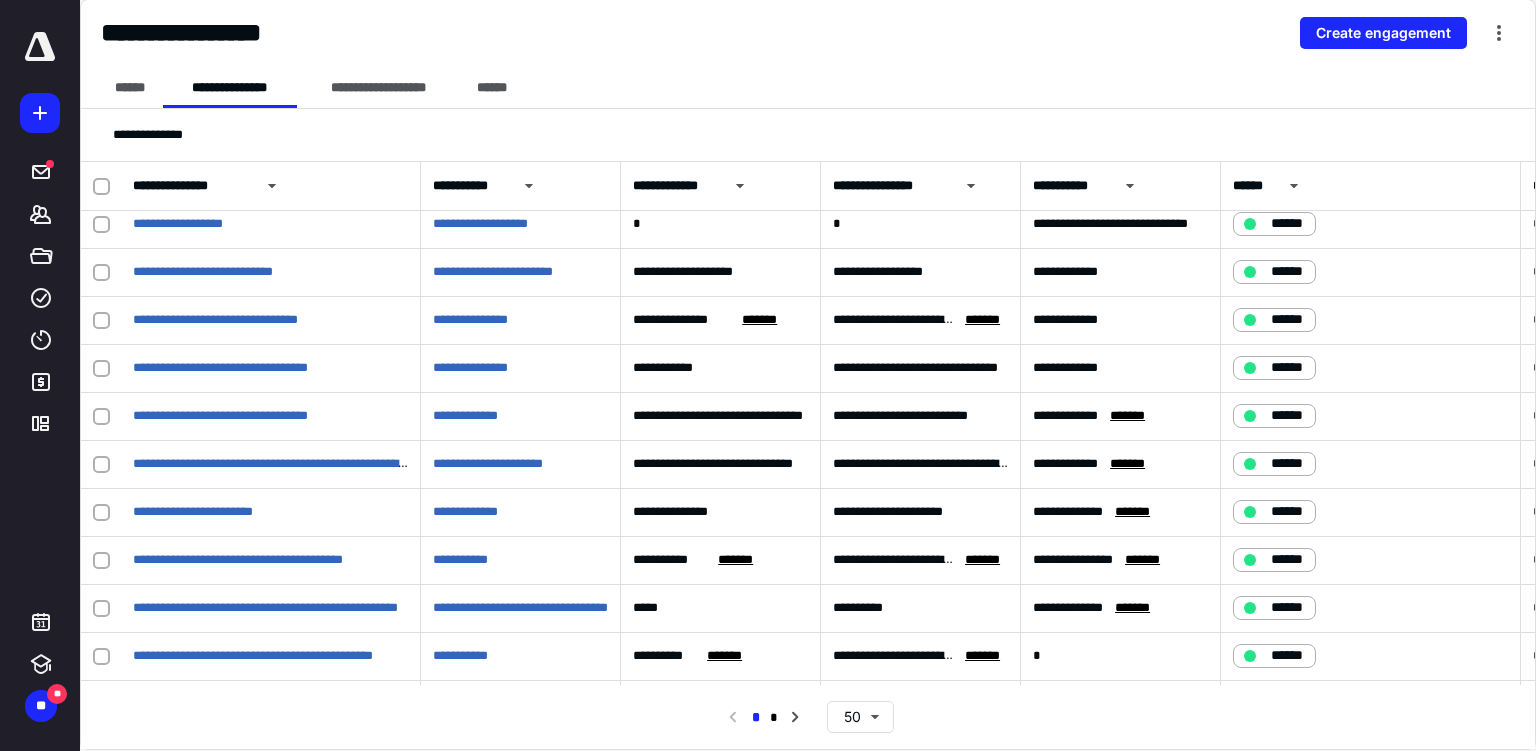 scroll, scrollTop: 0, scrollLeft: 0, axis: both 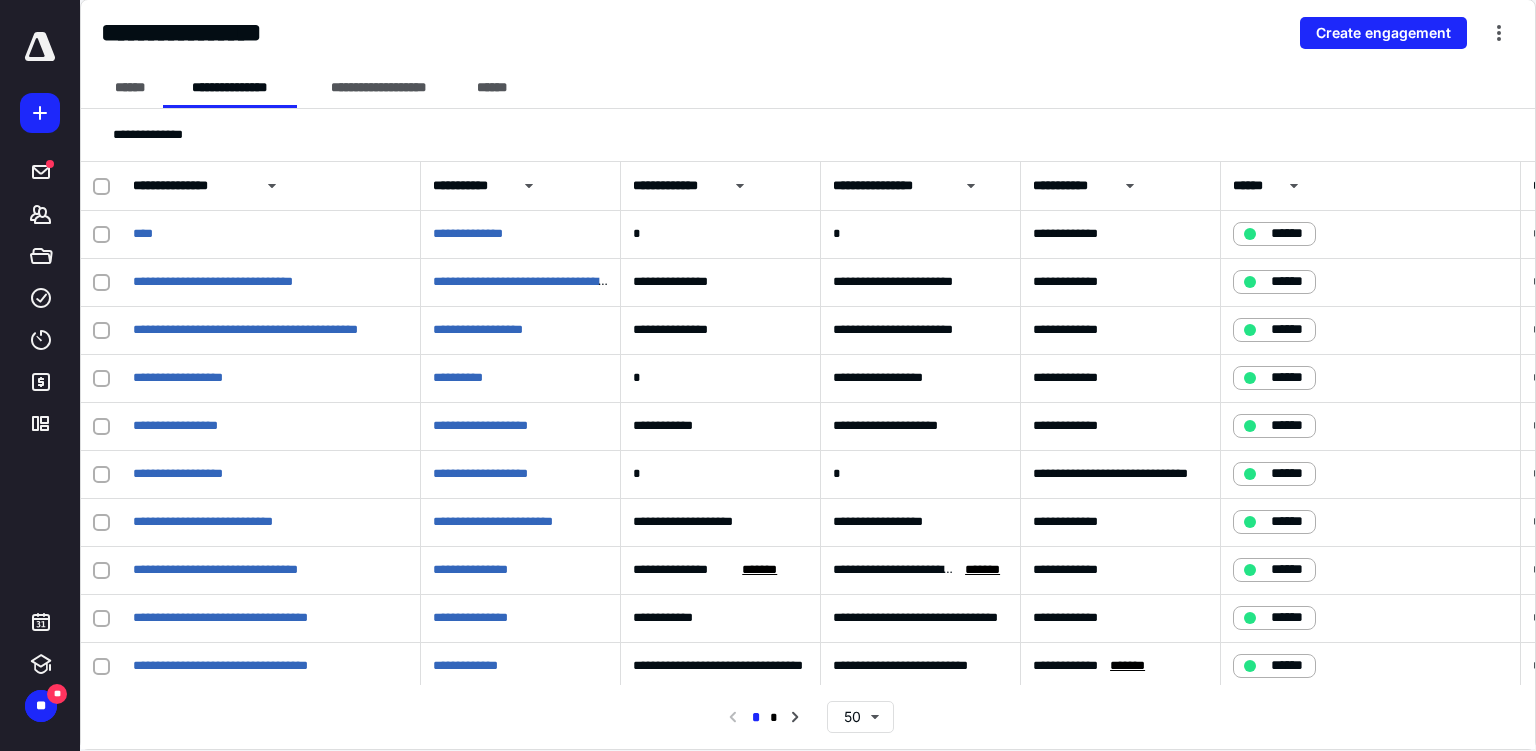 click at bounding box center [529, 186] 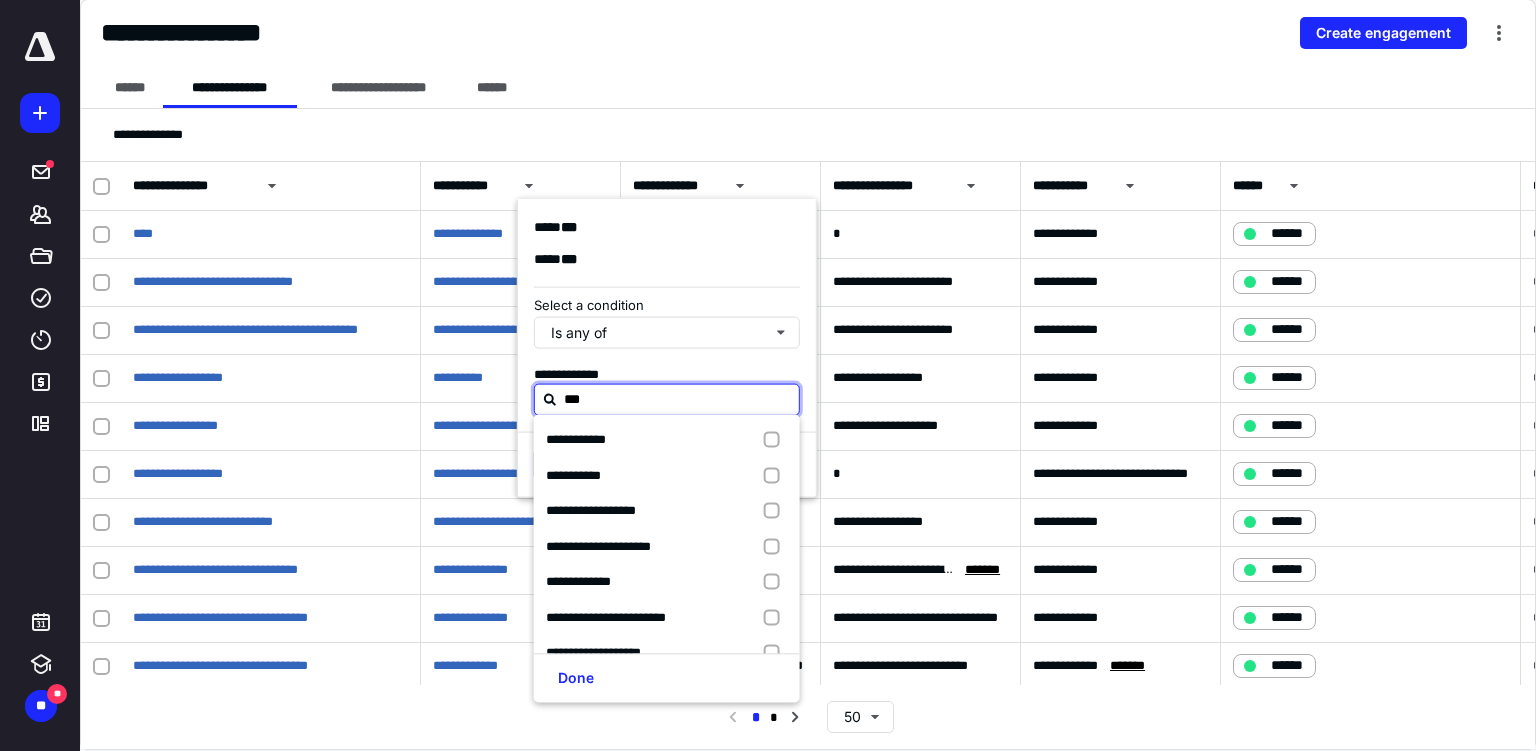 type on "****" 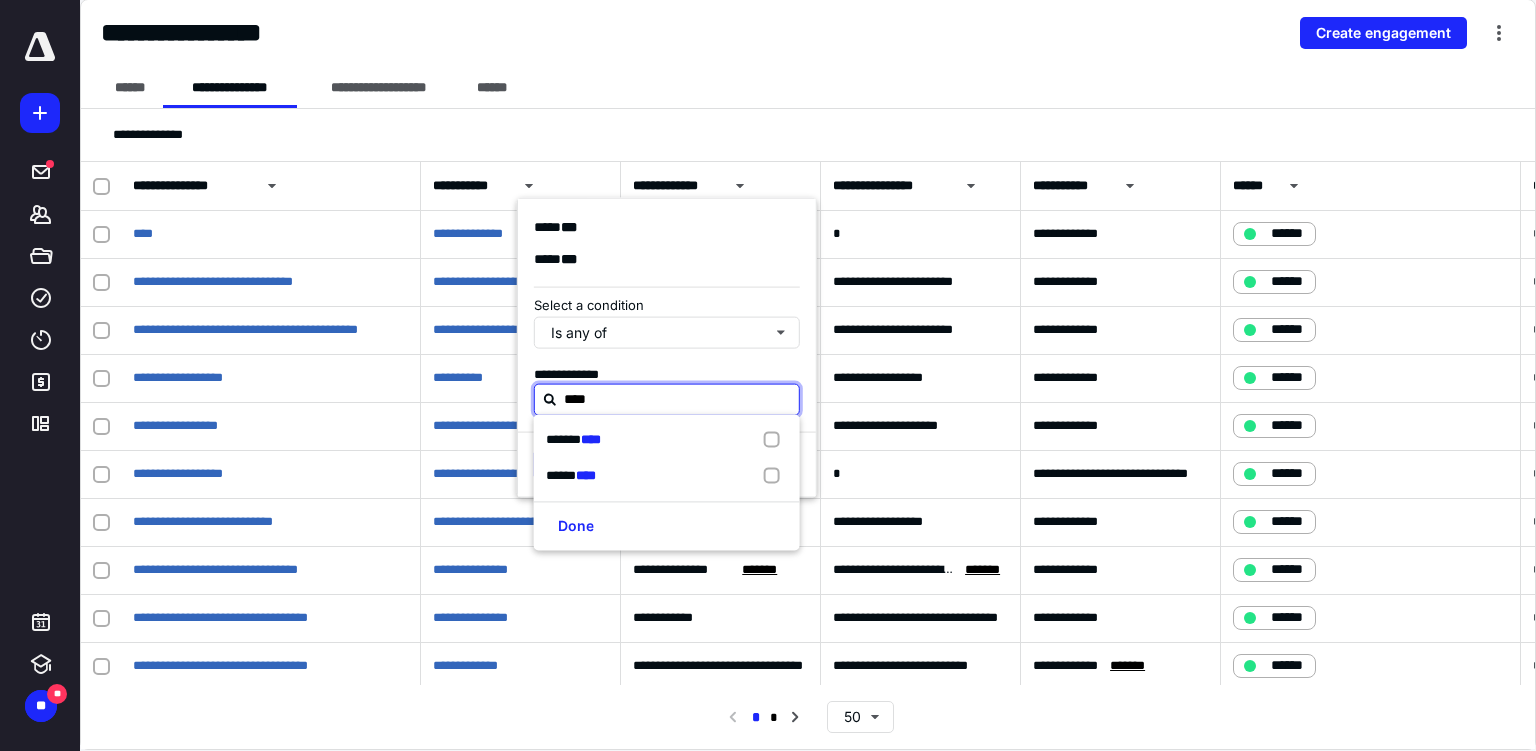 click on "****** ****" at bounding box center (667, 440) 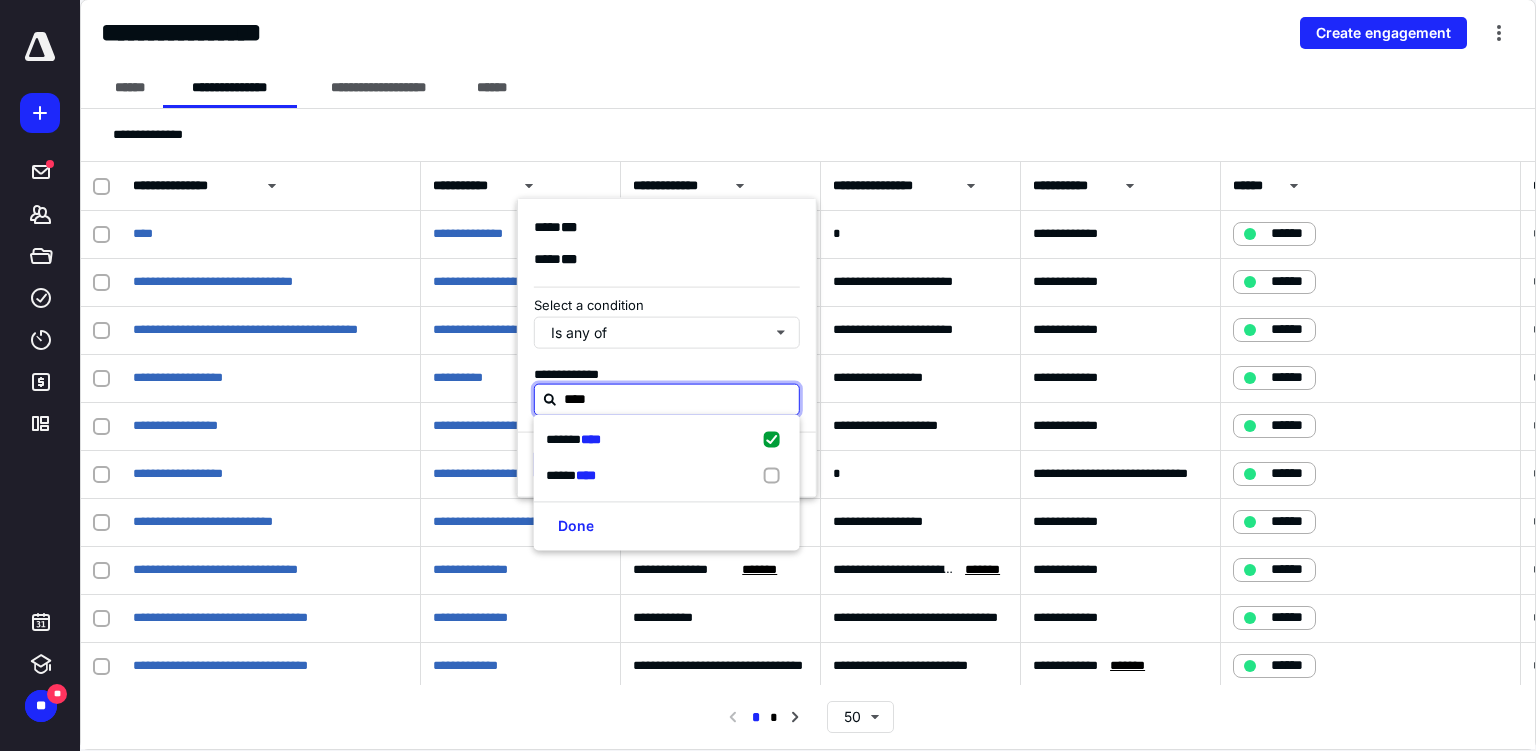 checkbox on "true" 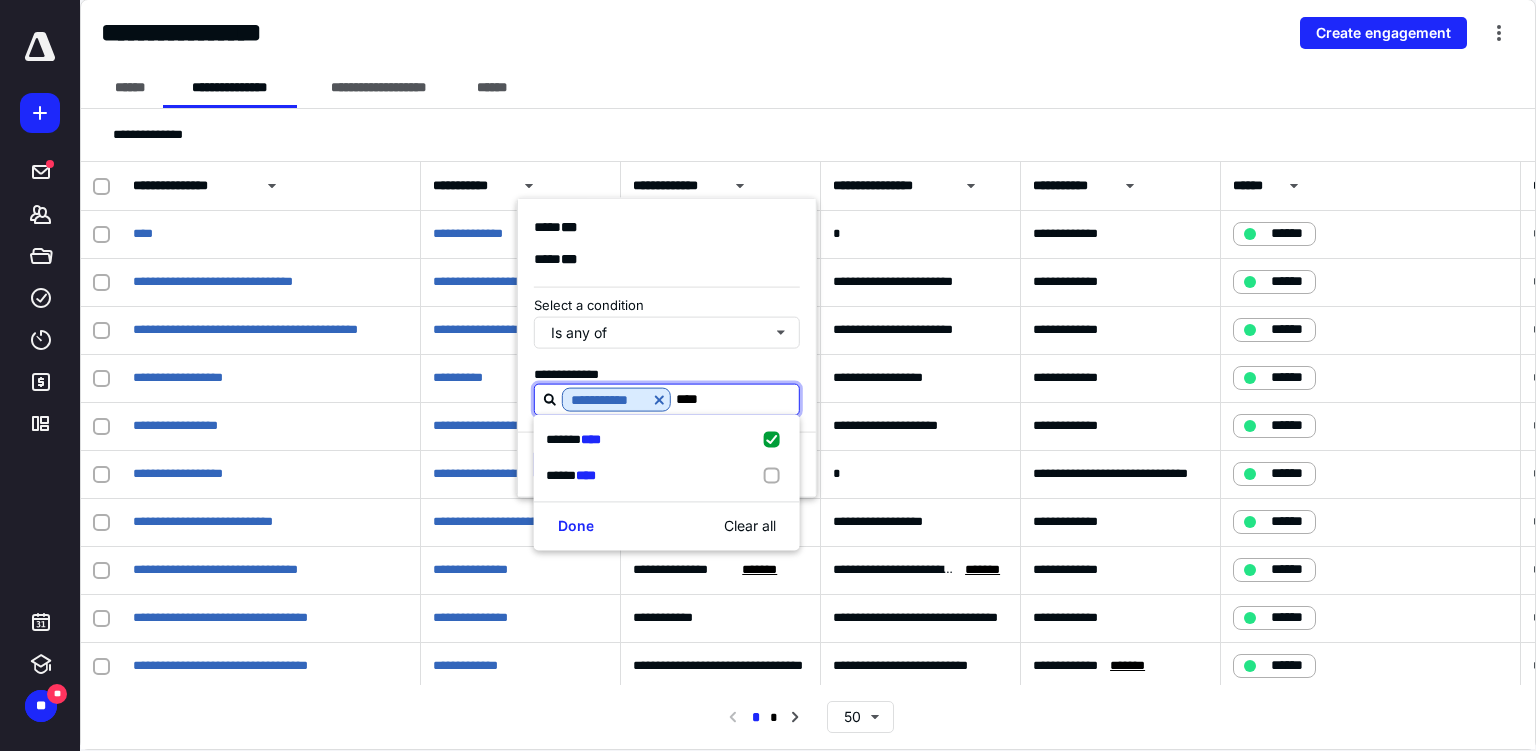 click on "****** ****" at bounding box center (667, 476) 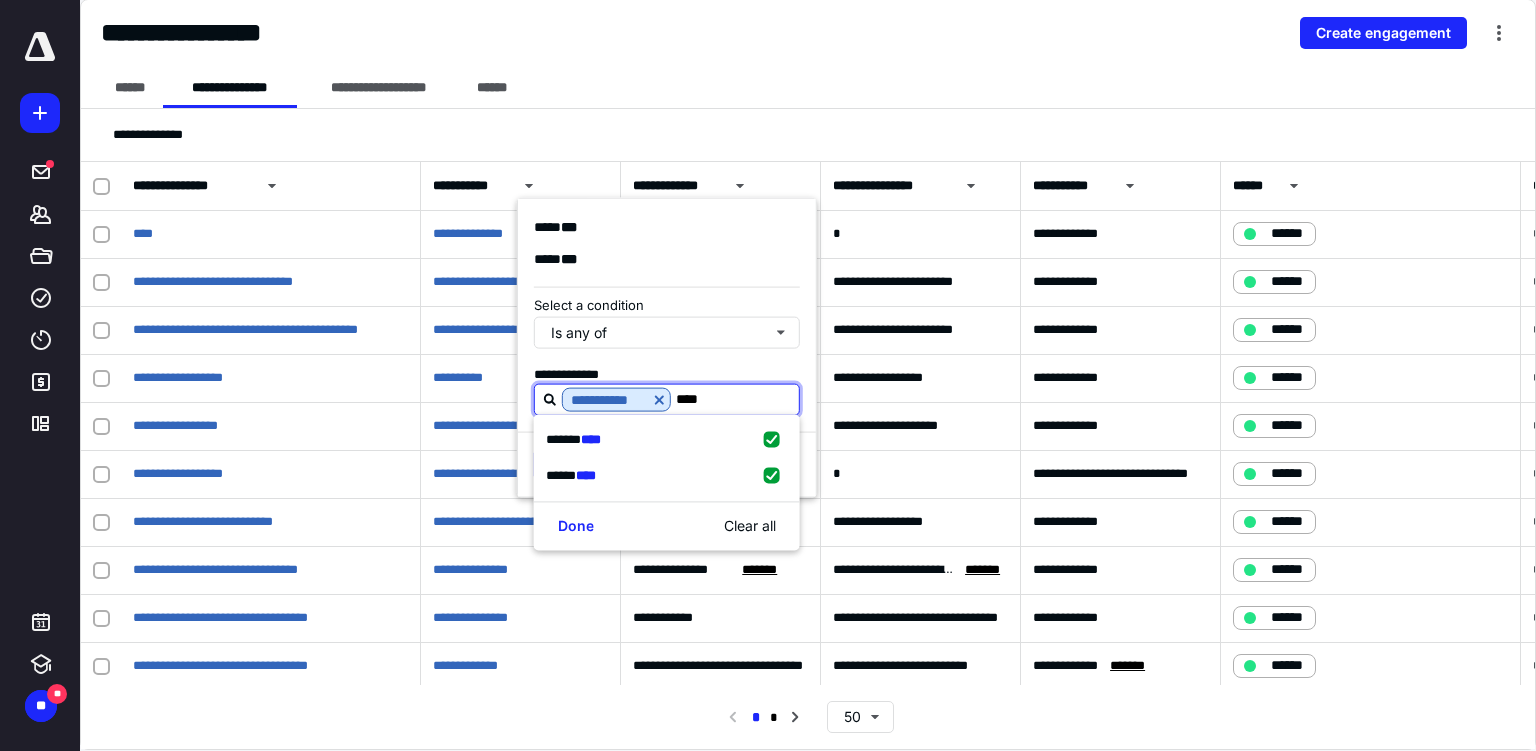 checkbox on "true" 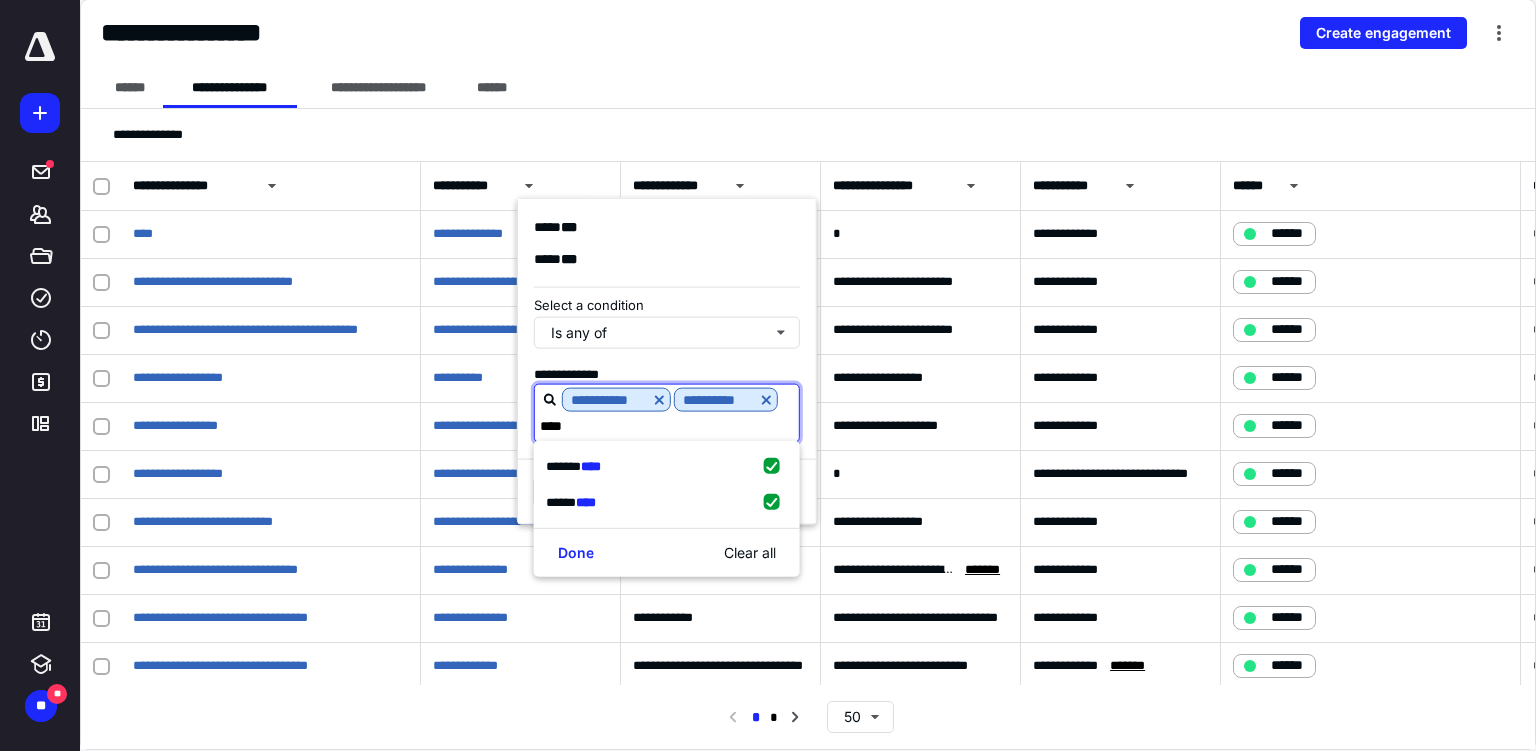 type on "****" 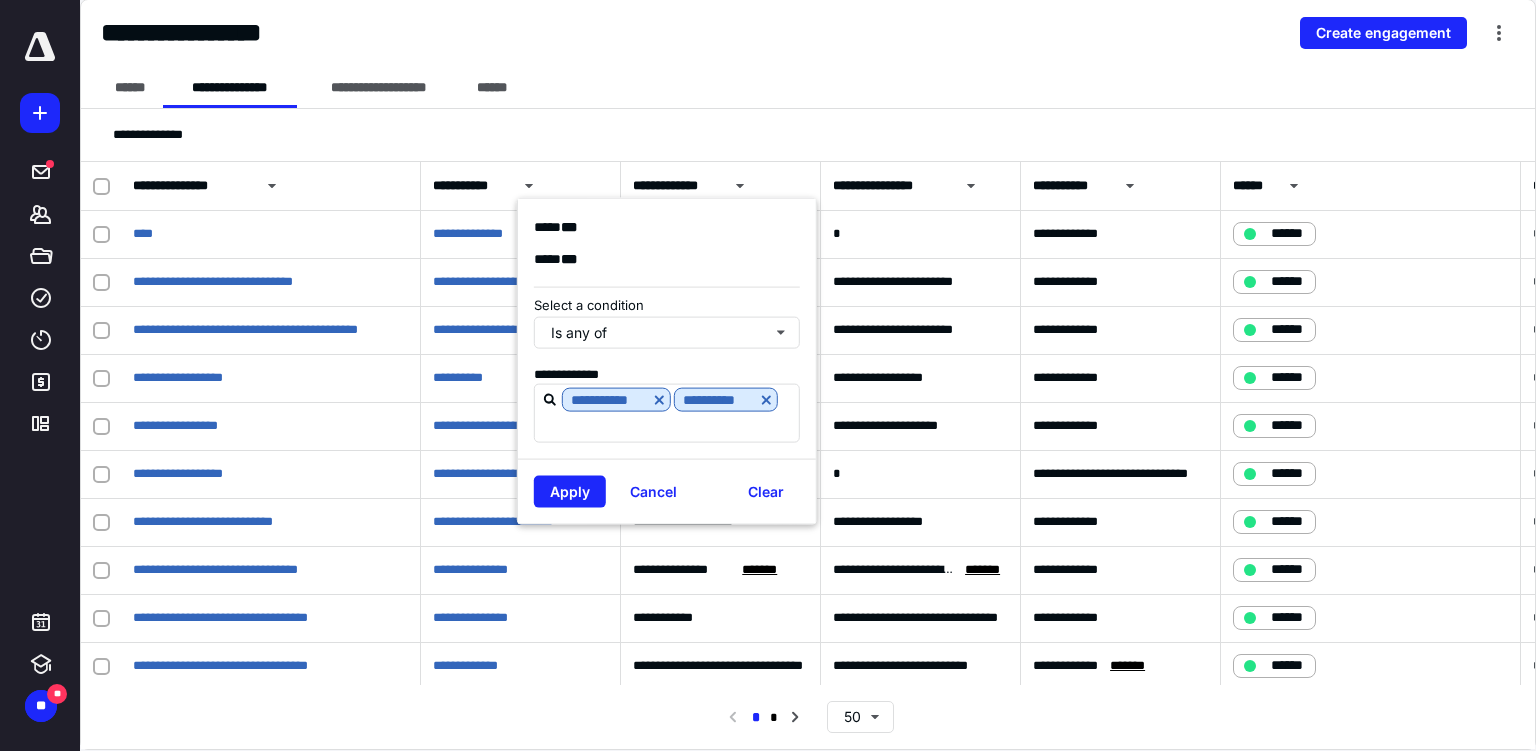 click on "Apply" at bounding box center (570, 492) 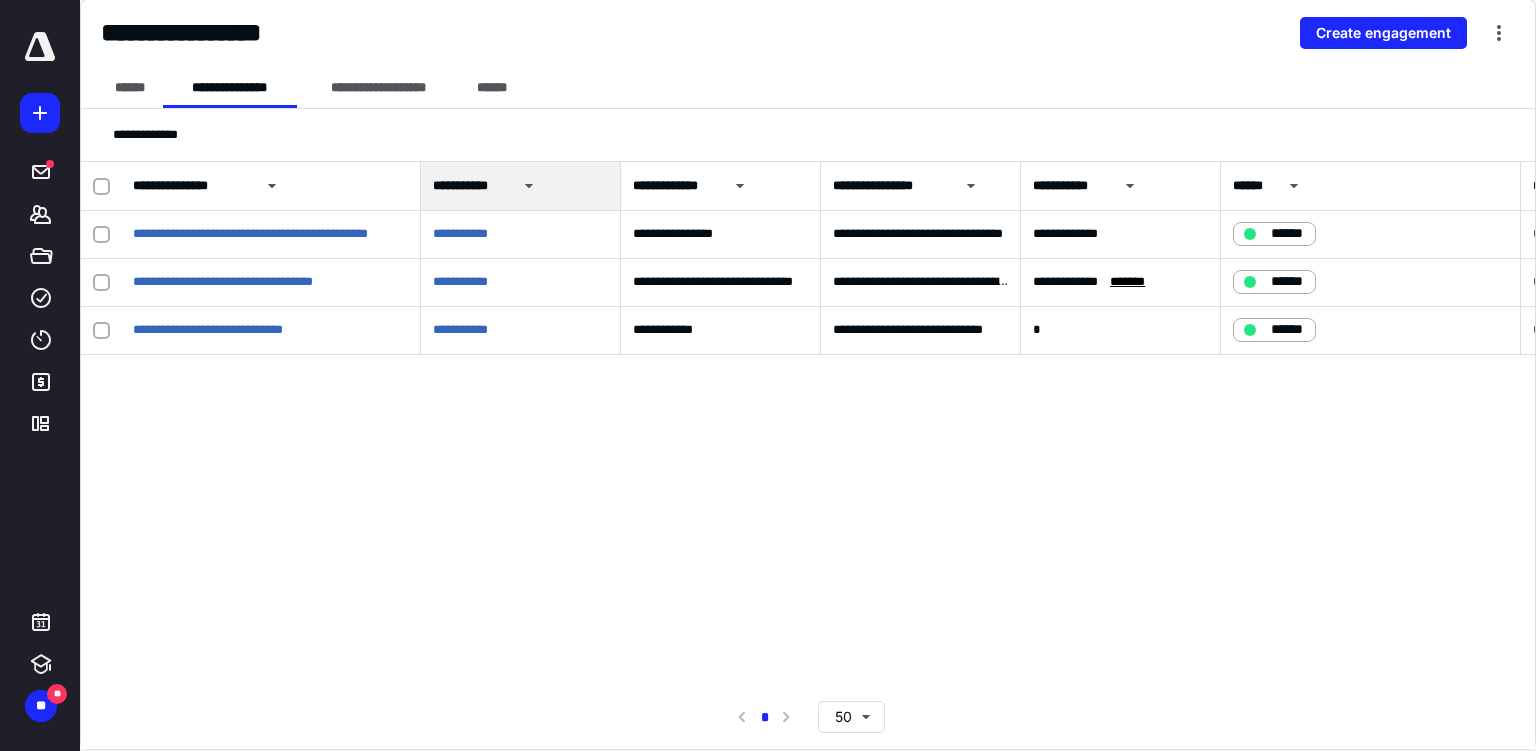 click on "**********" at bounding box center (378, 88) 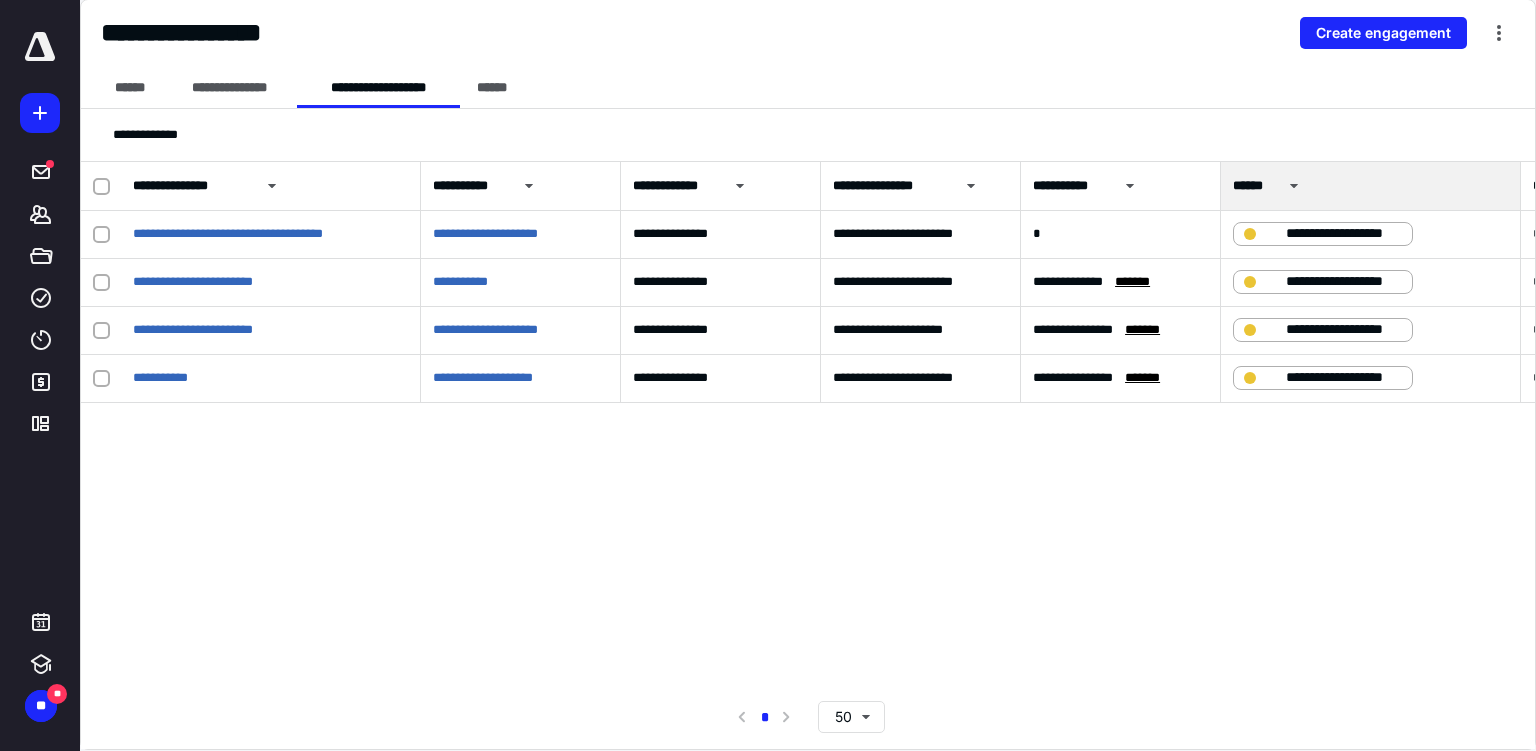 click on "******" at bounding box center (492, 88) 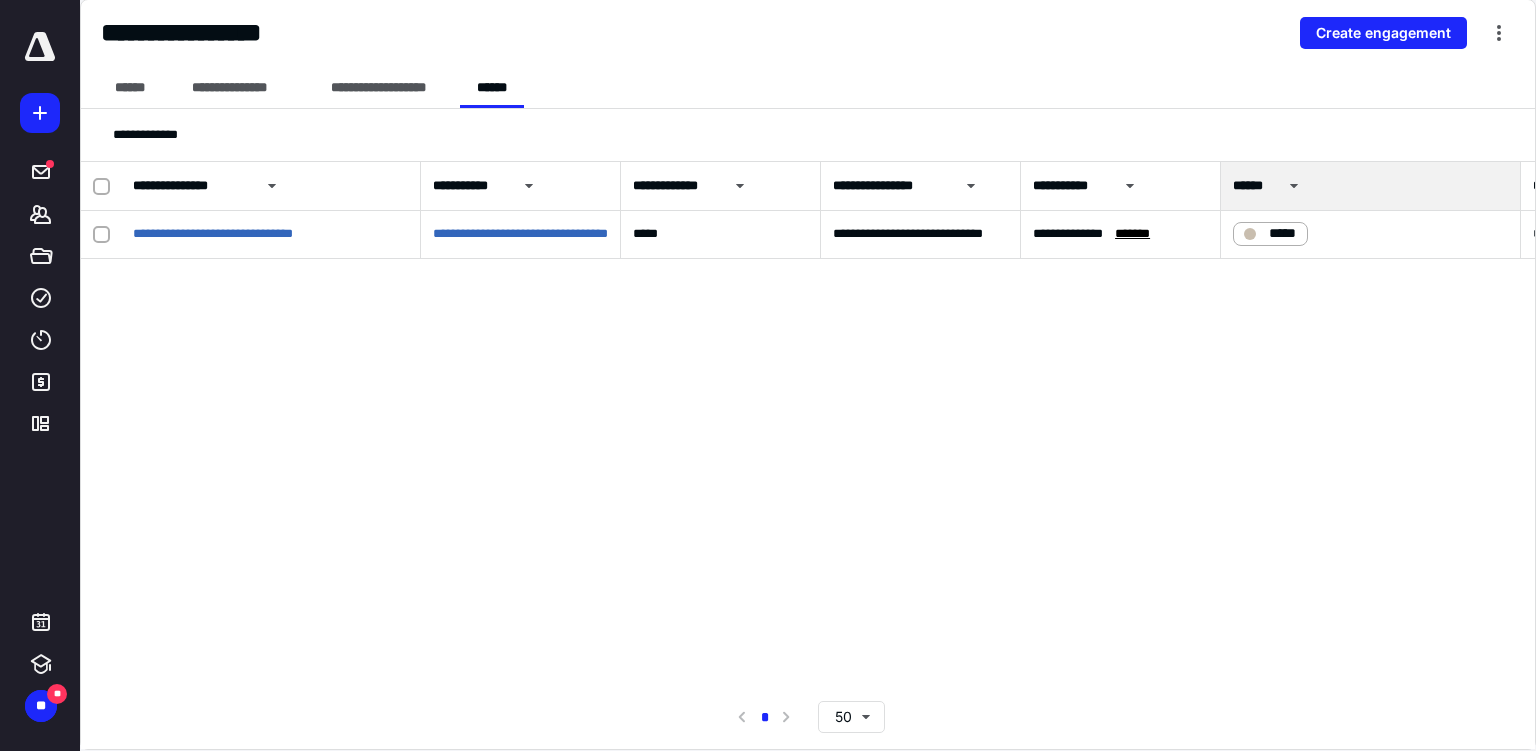 click on "**********" at bounding box center [230, 88] 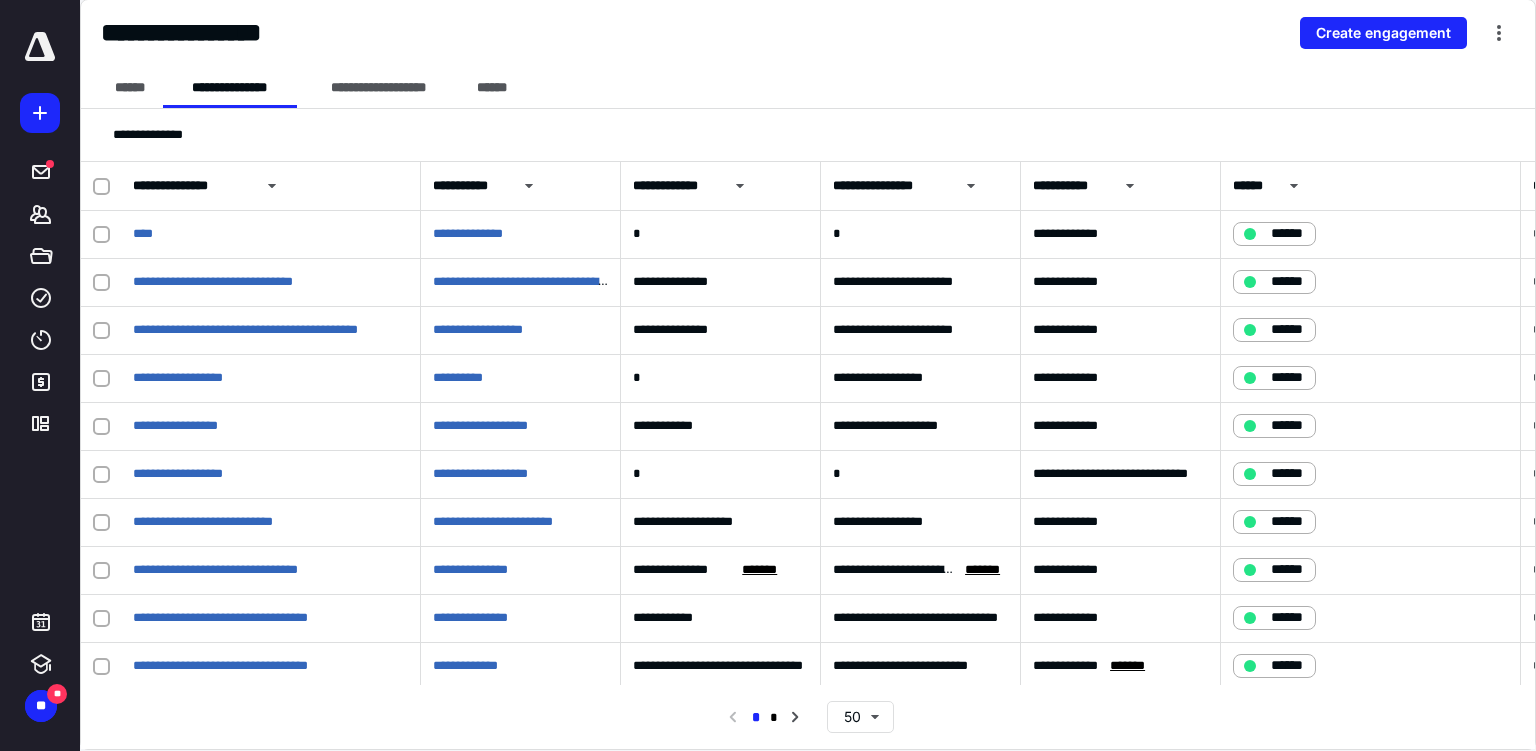 click at bounding box center (529, 186) 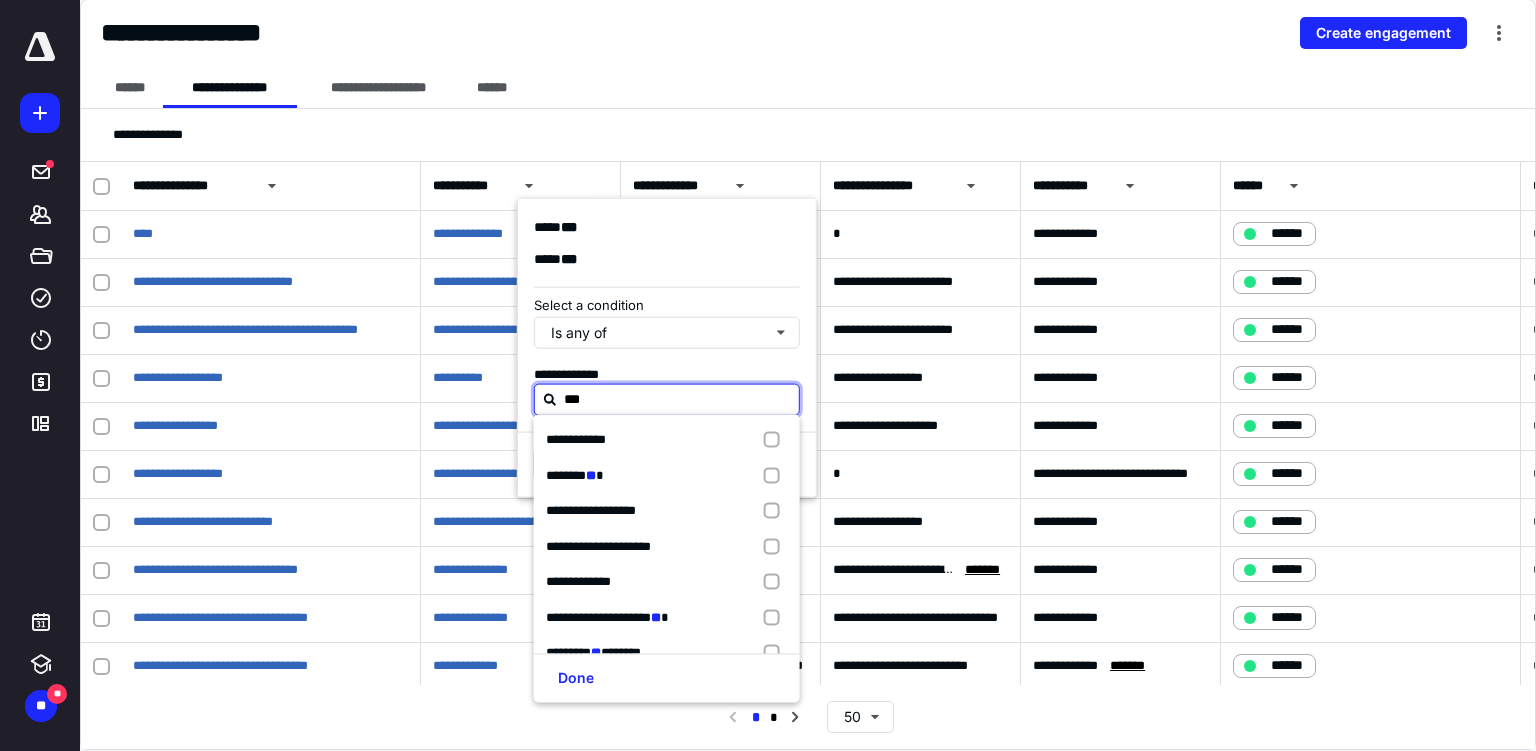 type on "****" 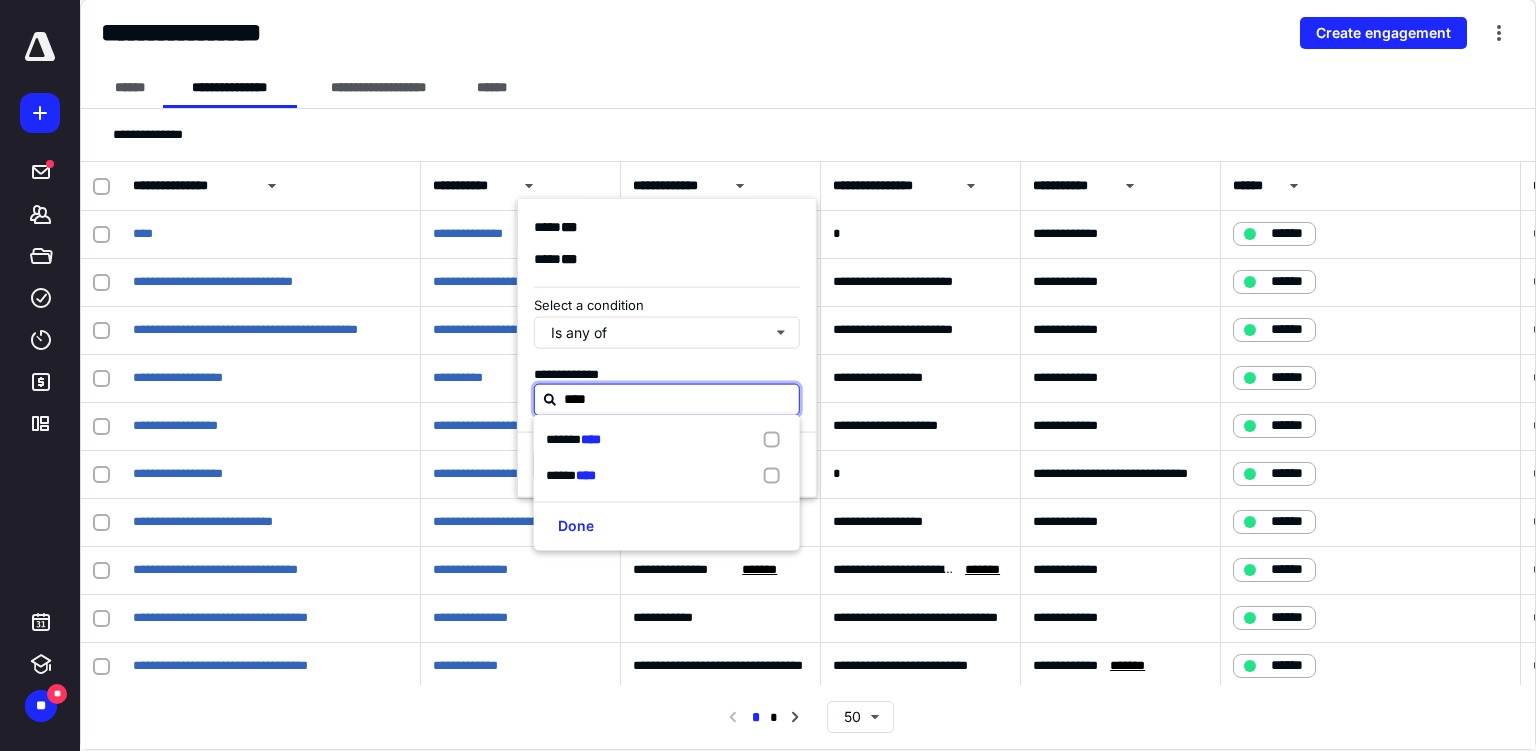 click on "****** ****" at bounding box center [667, 440] 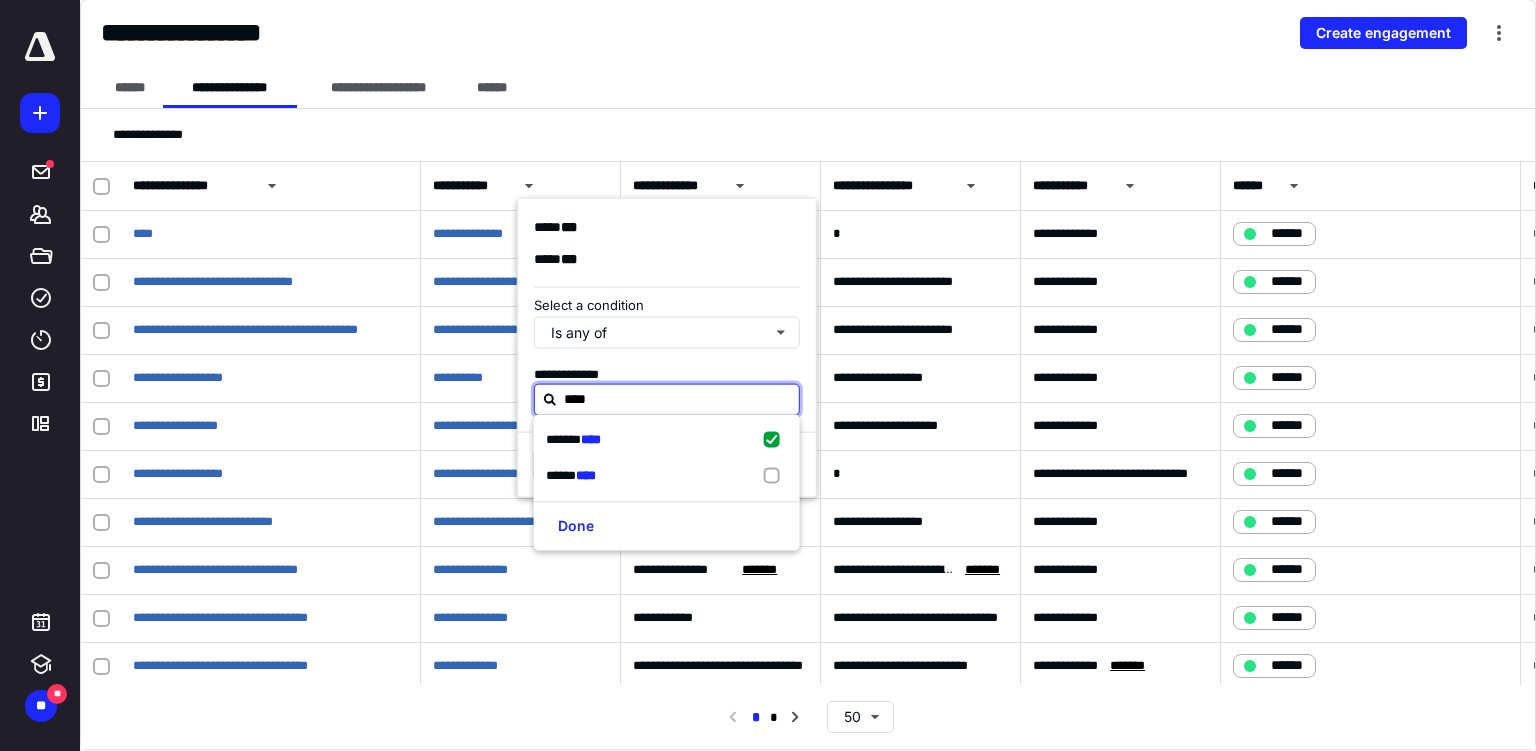 checkbox on "true" 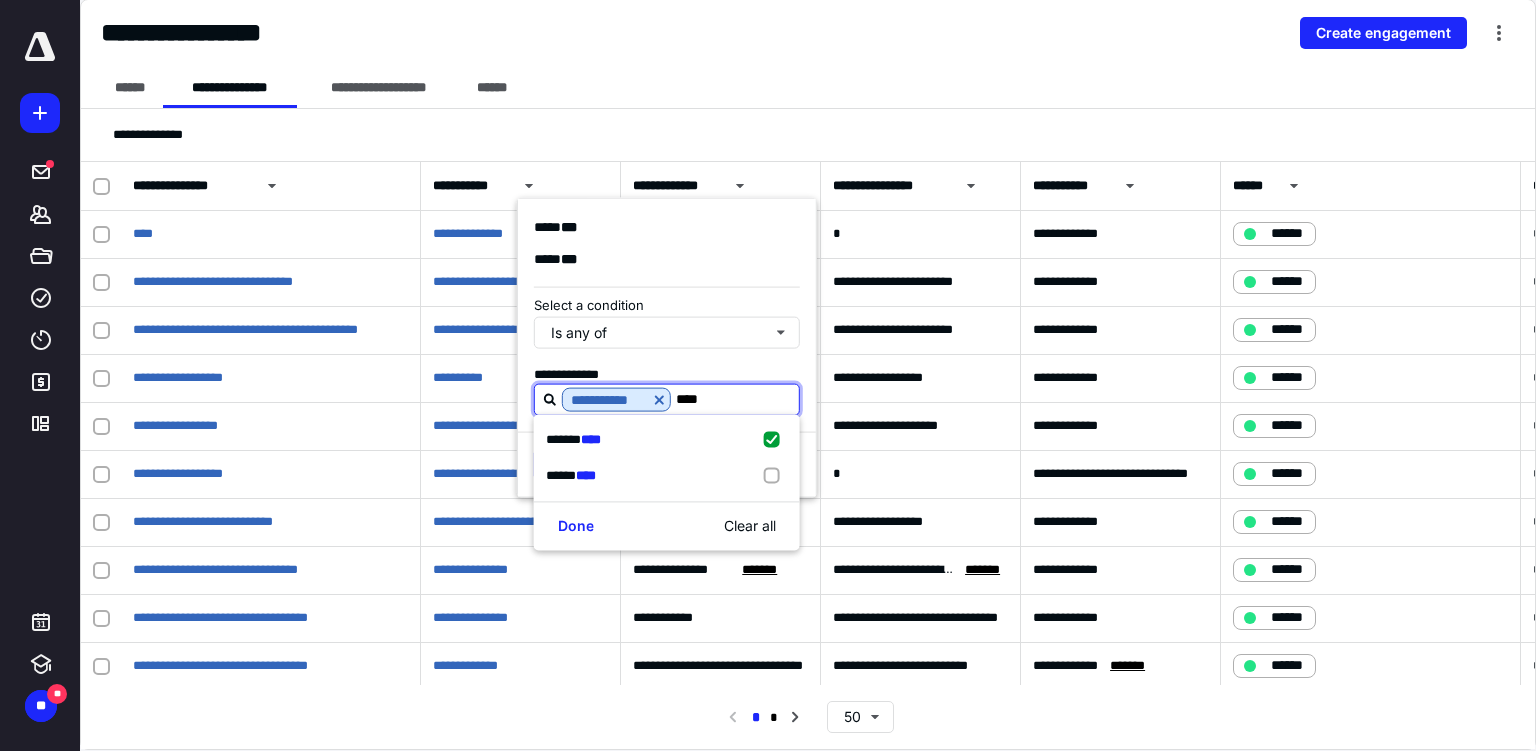 click on "****** ****" at bounding box center [667, 476] 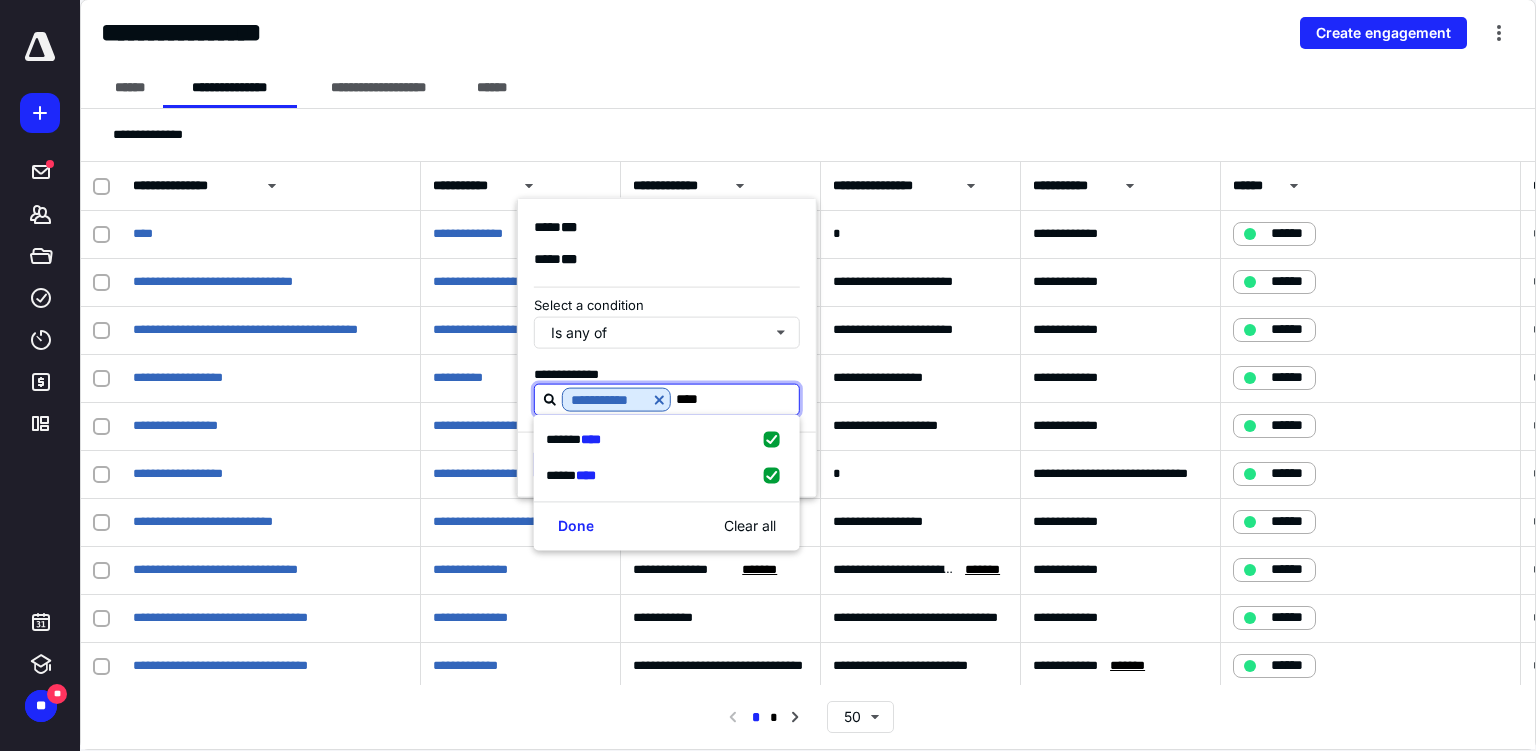 checkbox on "true" 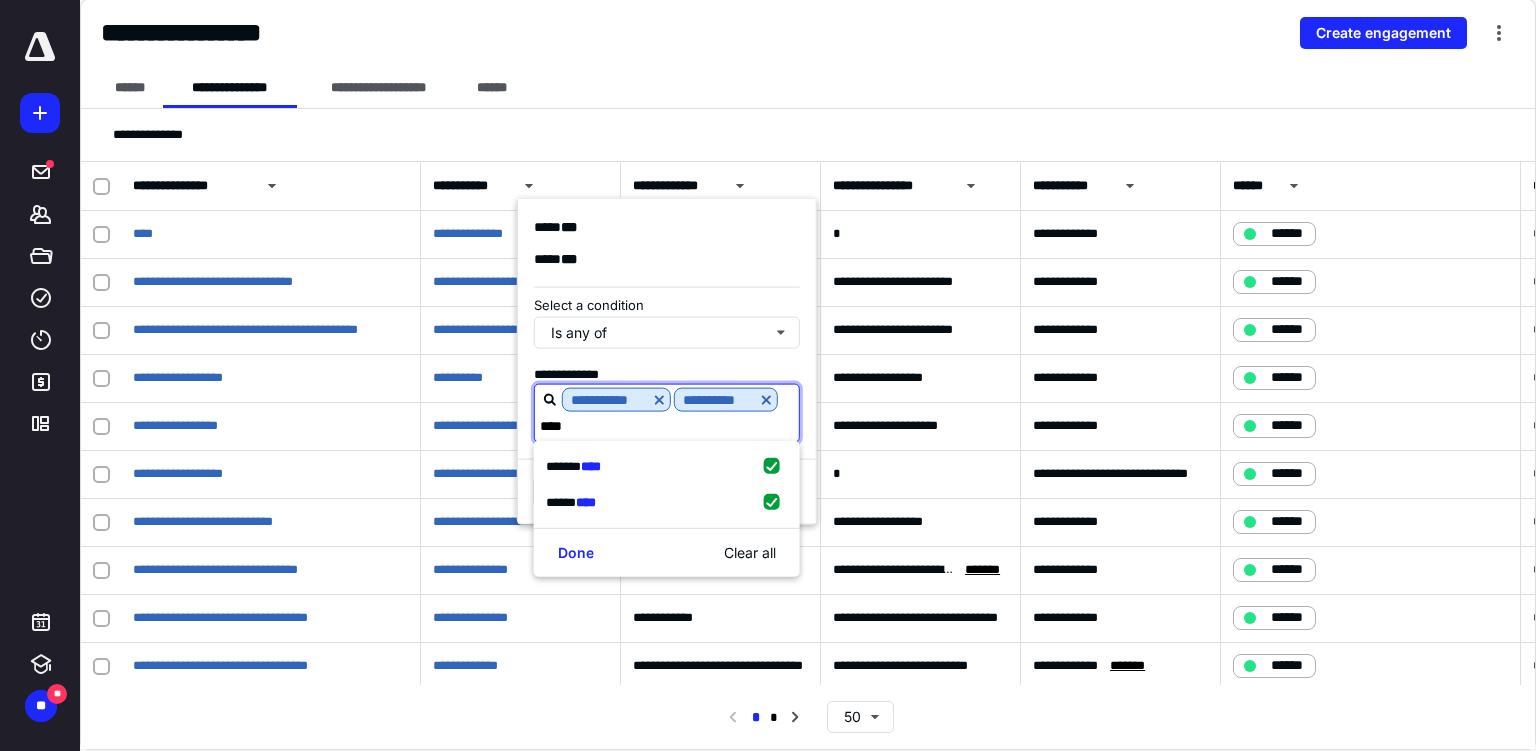 type on "****" 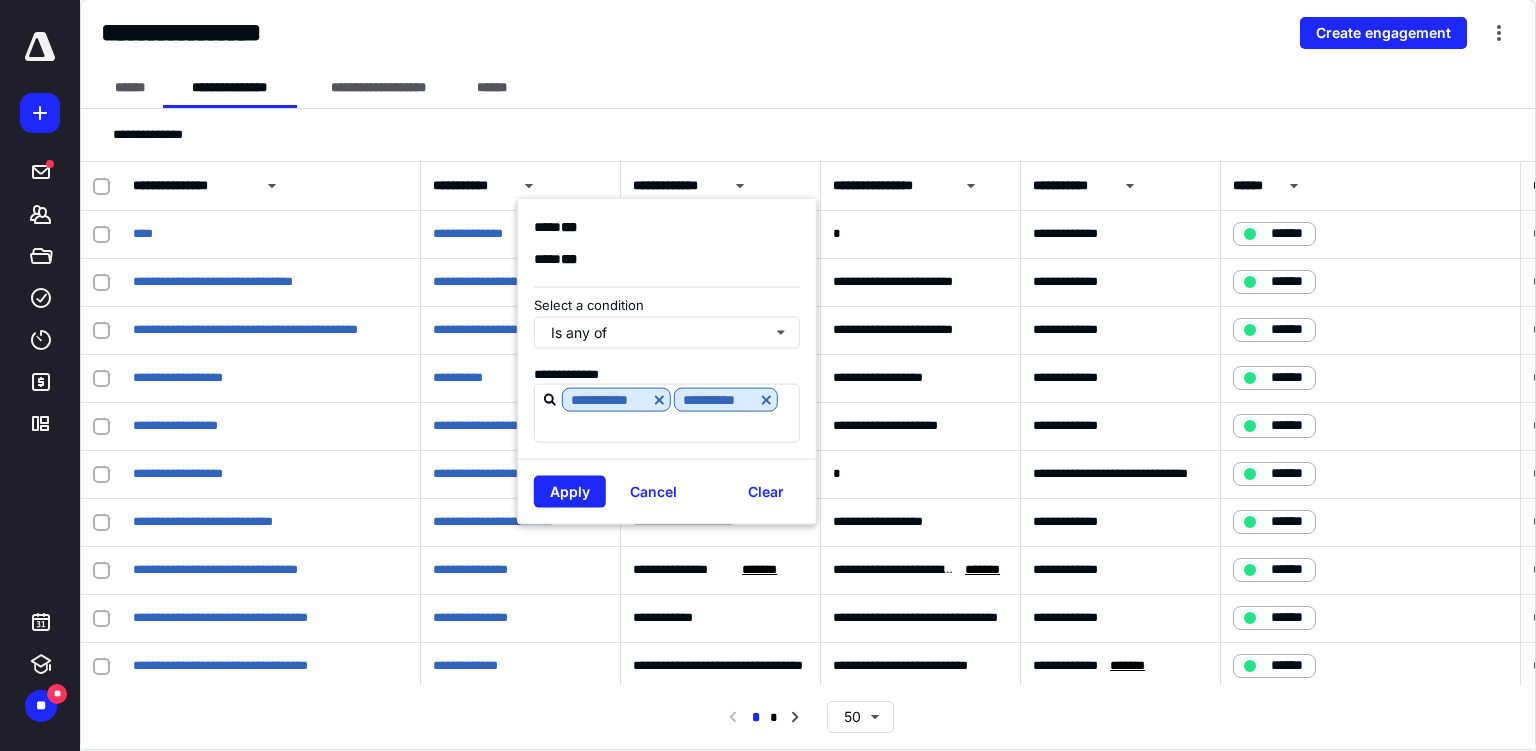 click on "Apply" at bounding box center (570, 492) 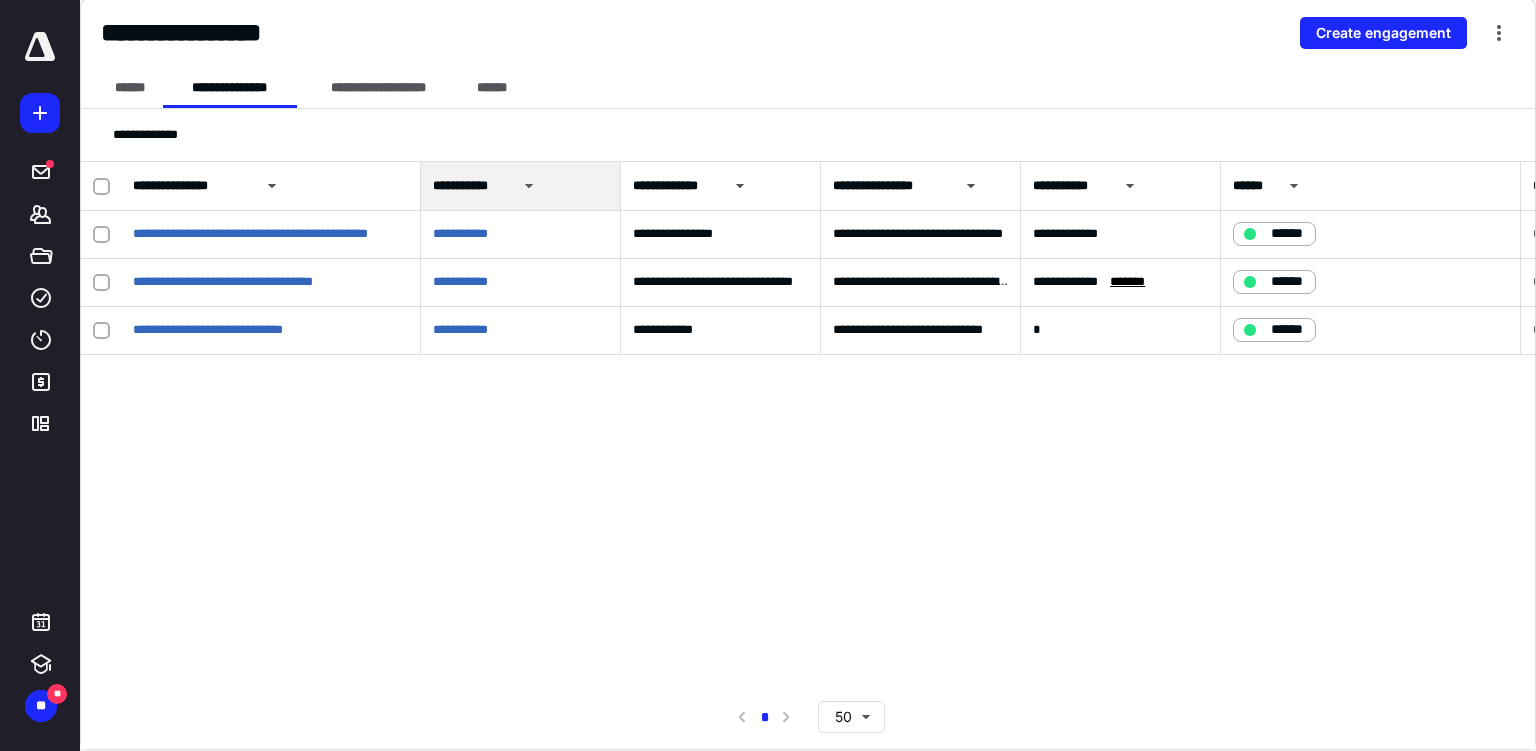 click on "**********" at bounding box center [223, 281] 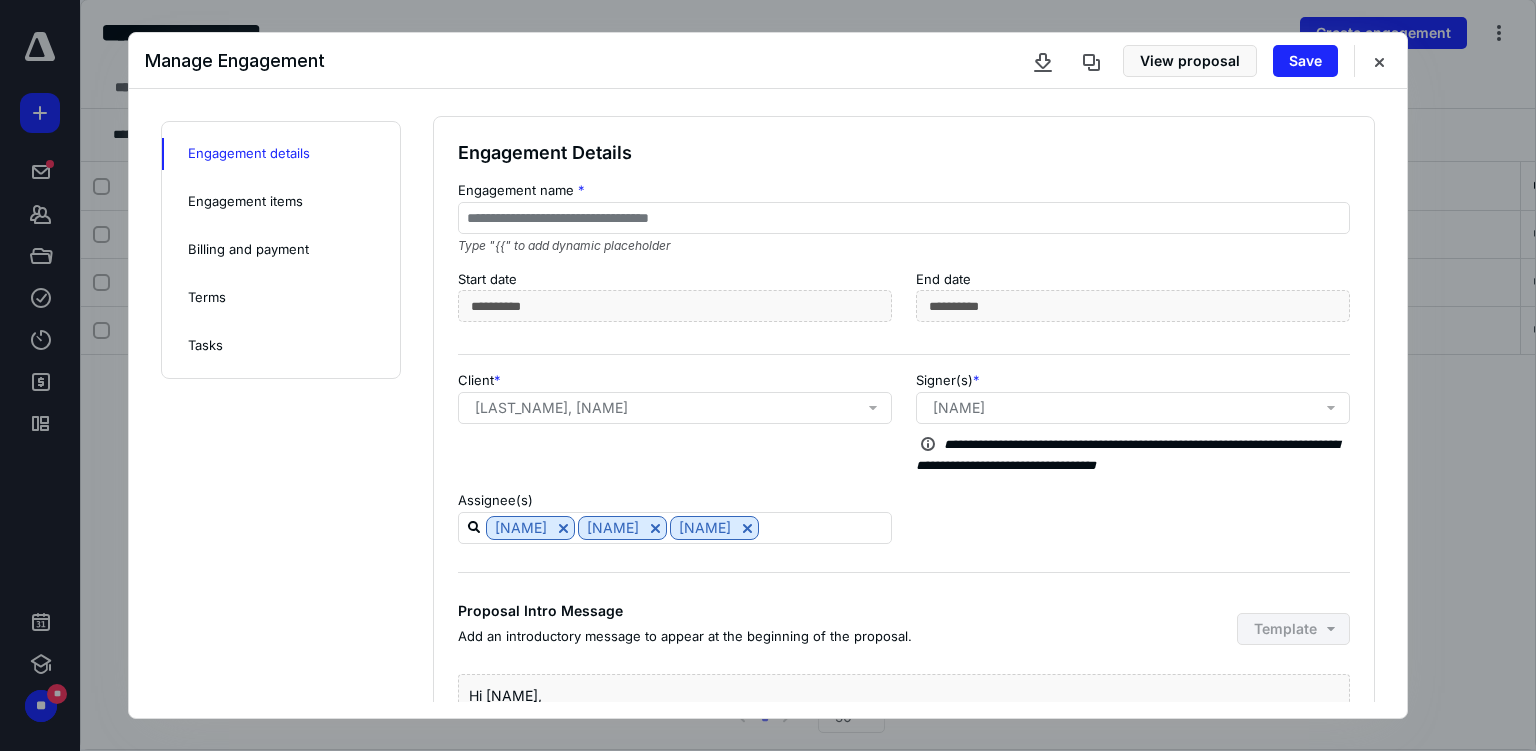 scroll, scrollTop: 0, scrollLeft: 0, axis: both 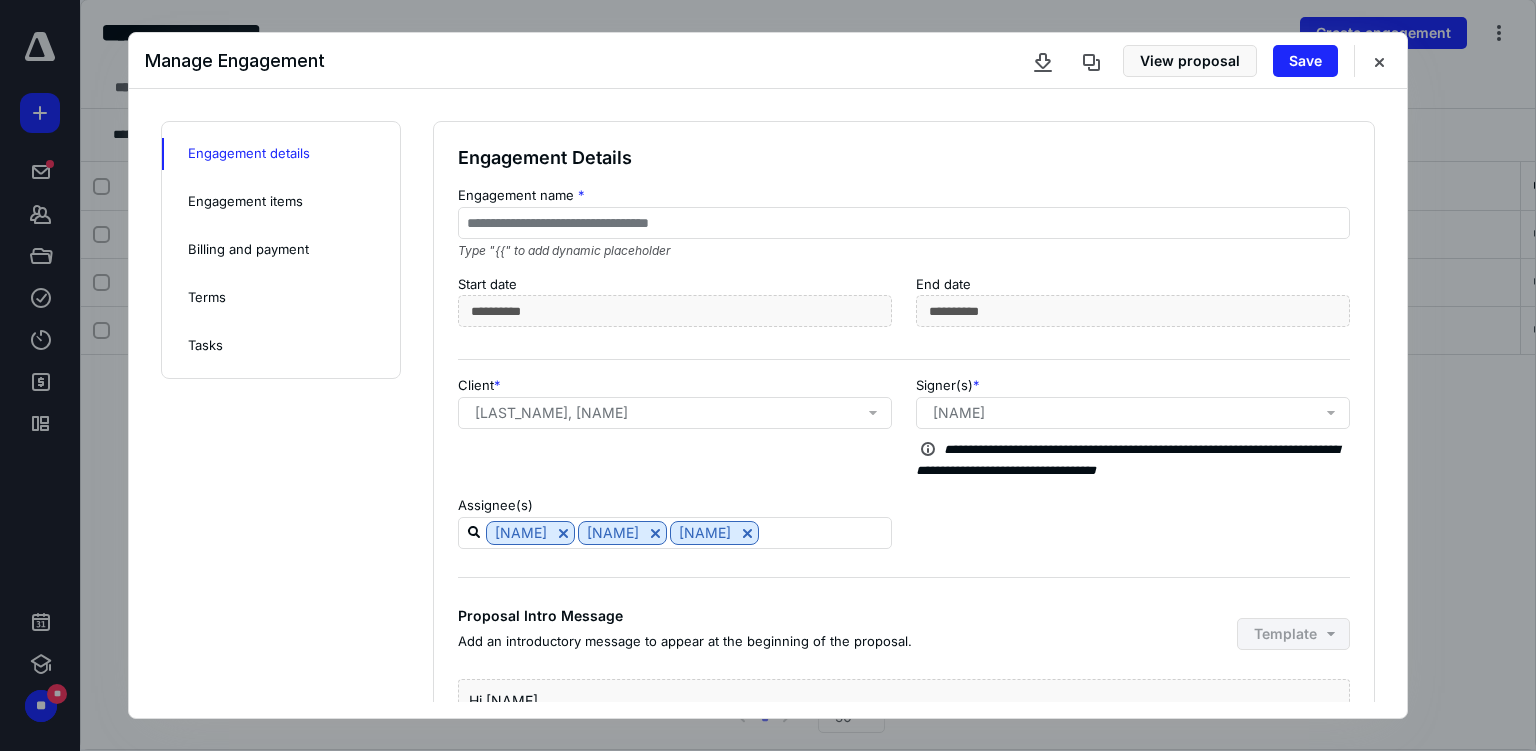click at bounding box center [1379, 61] 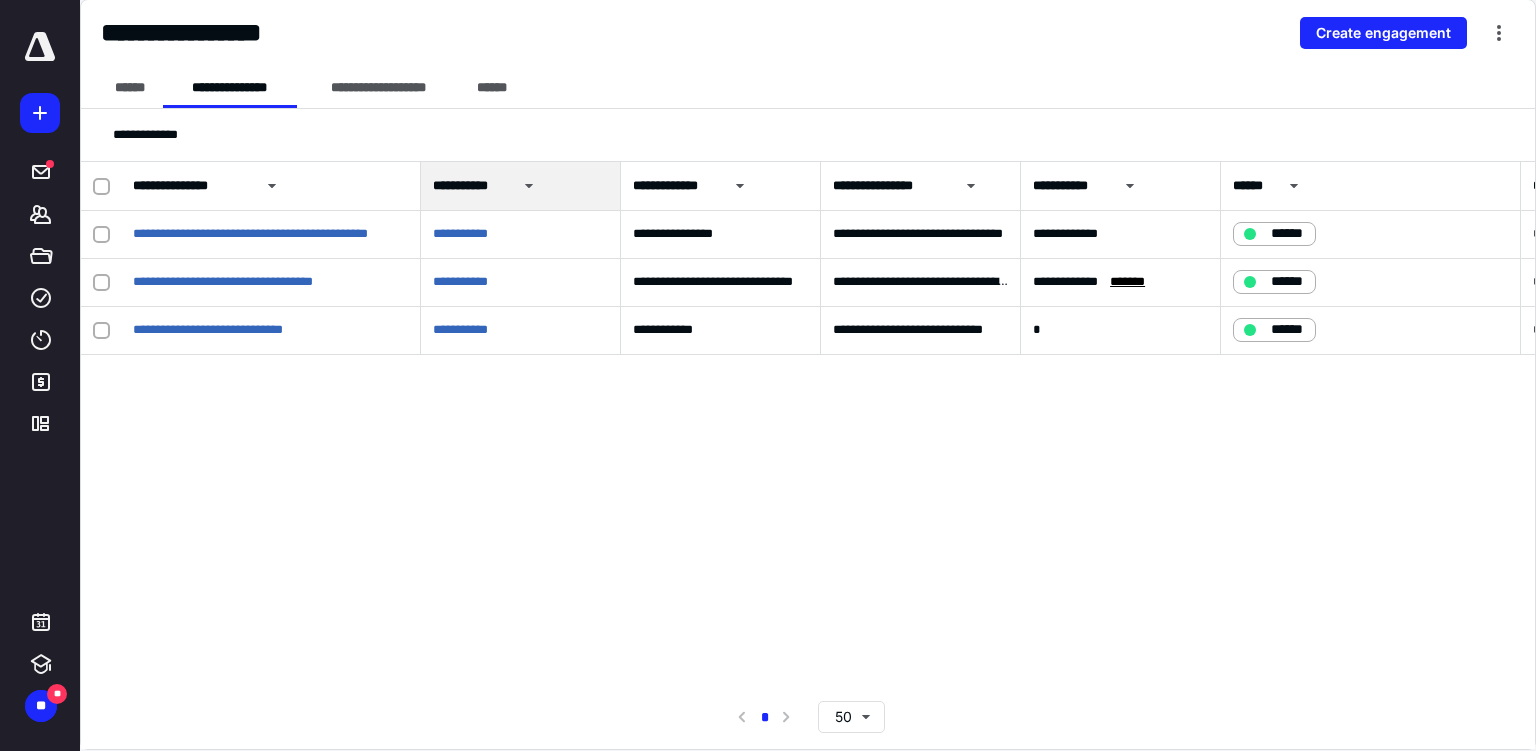 click on "**********" at bounding box center [223, 281] 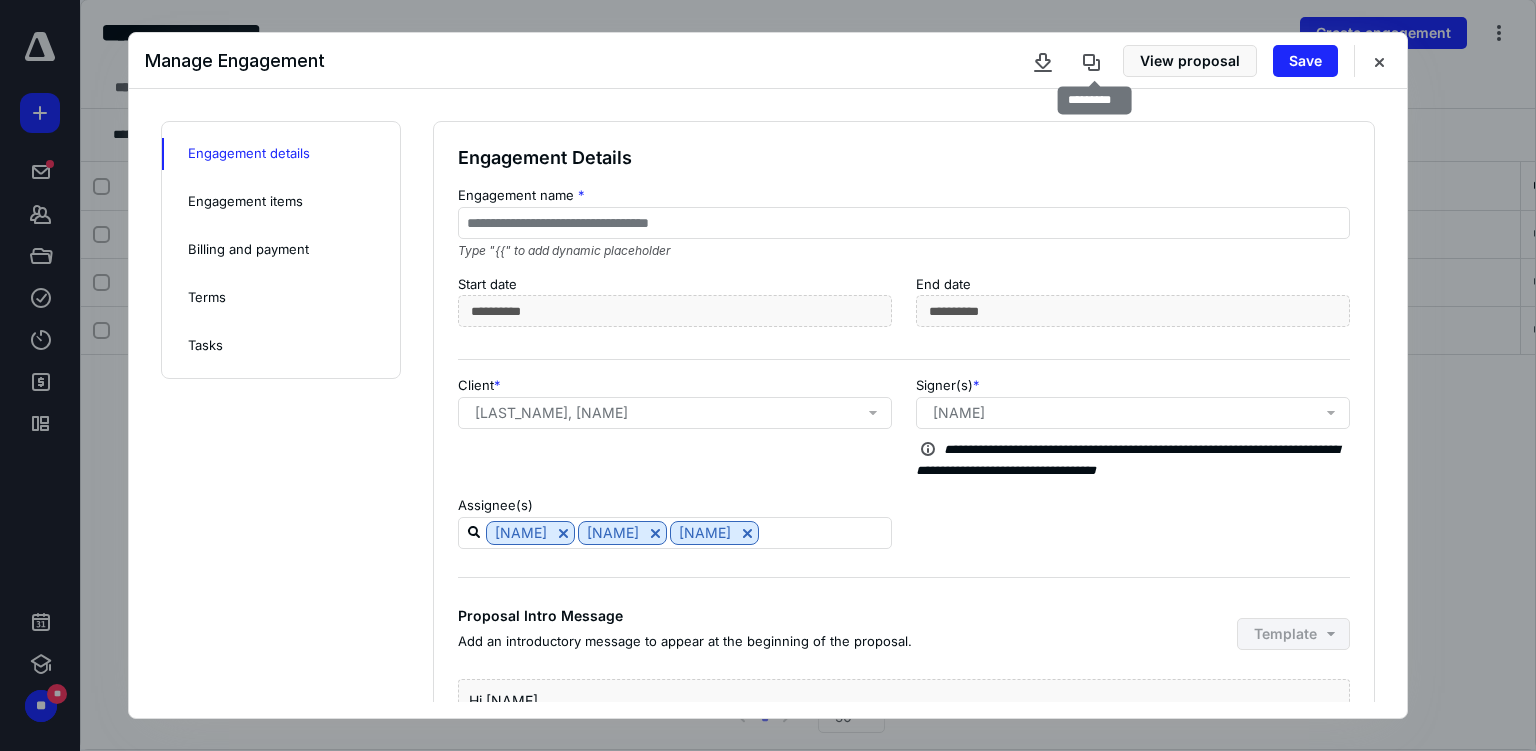 click at bounding box center [1091, 61] 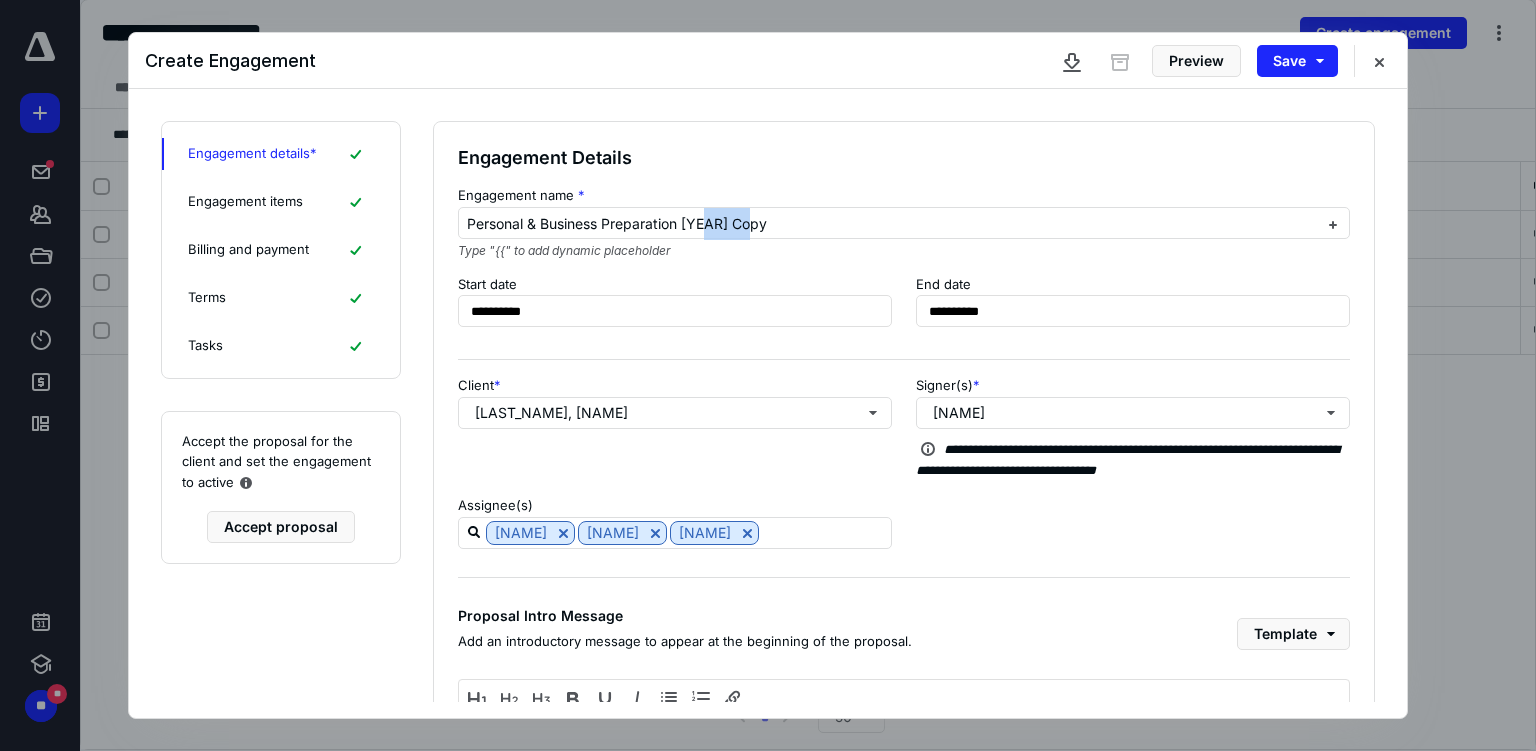 drag, startPoint x: 862, startPoint y: 222, endPoint x: 709, endPoint y: 242, distance: 154.30165 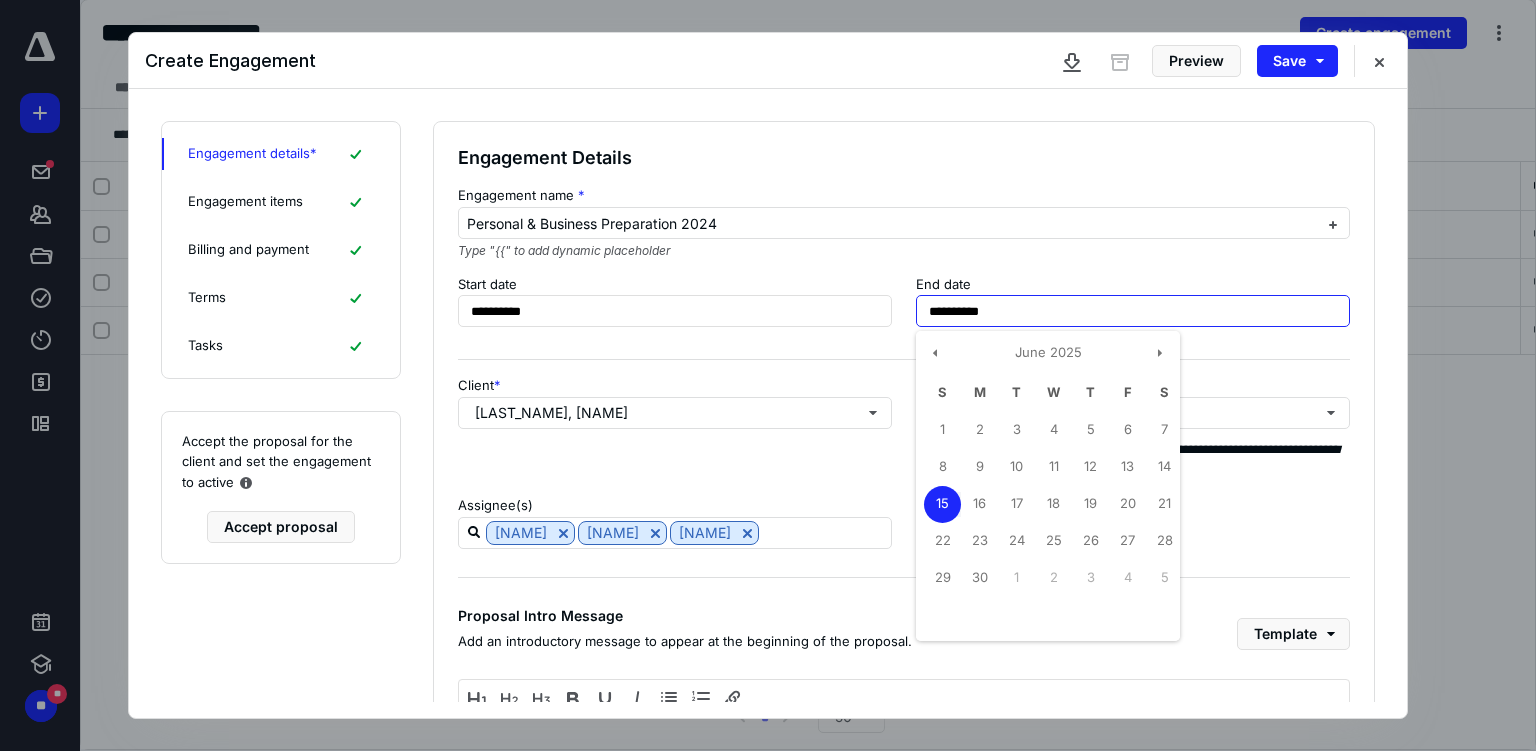 click on "**********" at bounding box center (1133, 311) 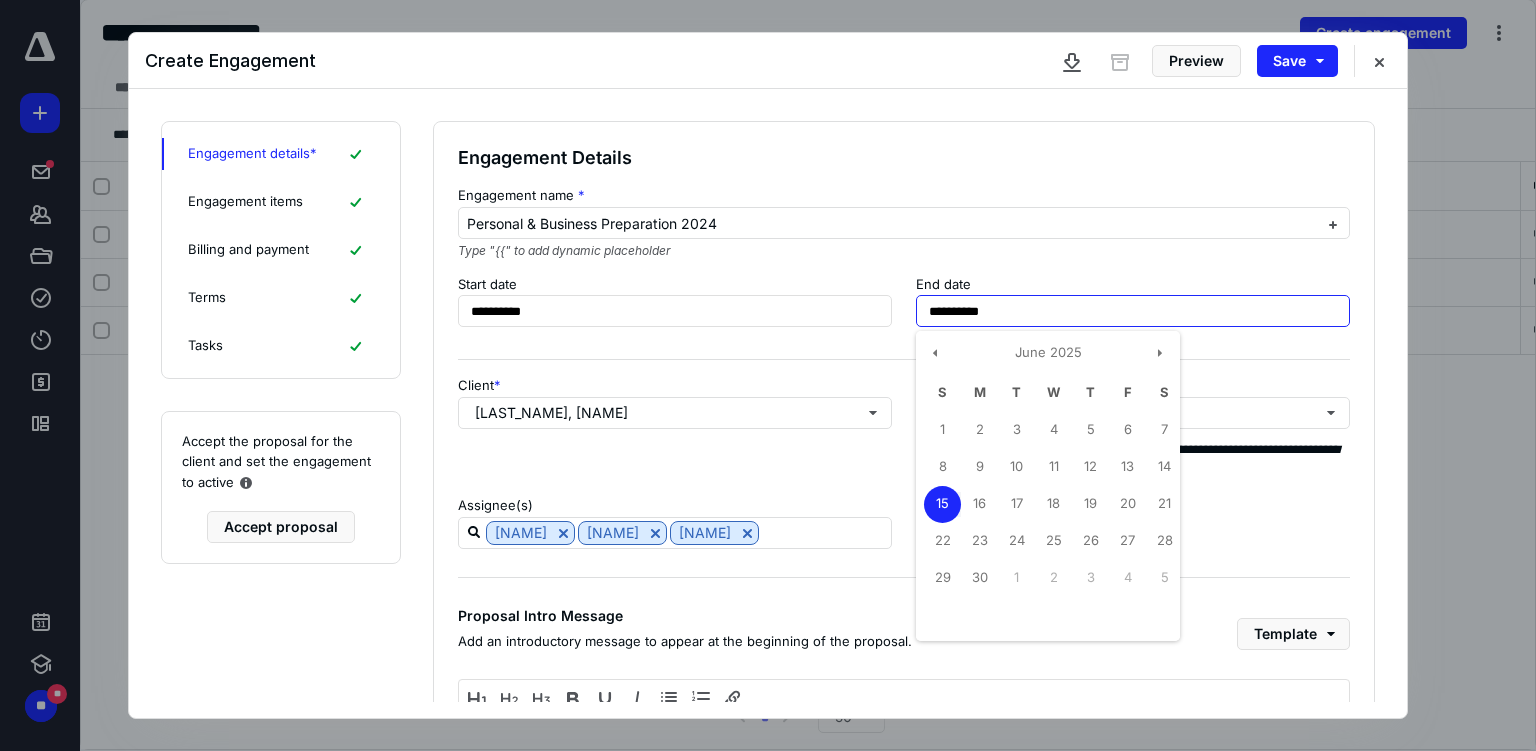 click on "June 2025" at bounding box center (1048, 357) 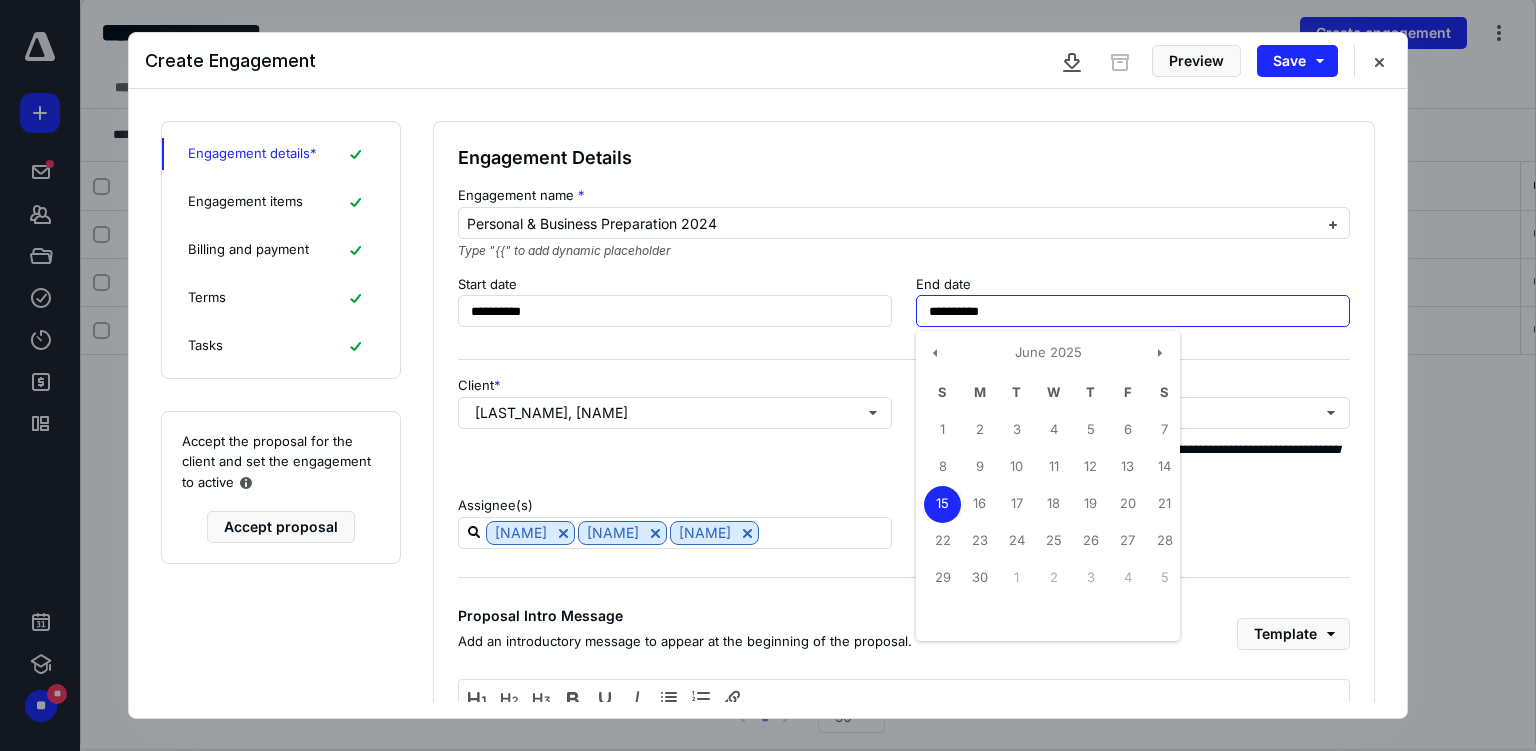 click at bounding box center [1160, 353] 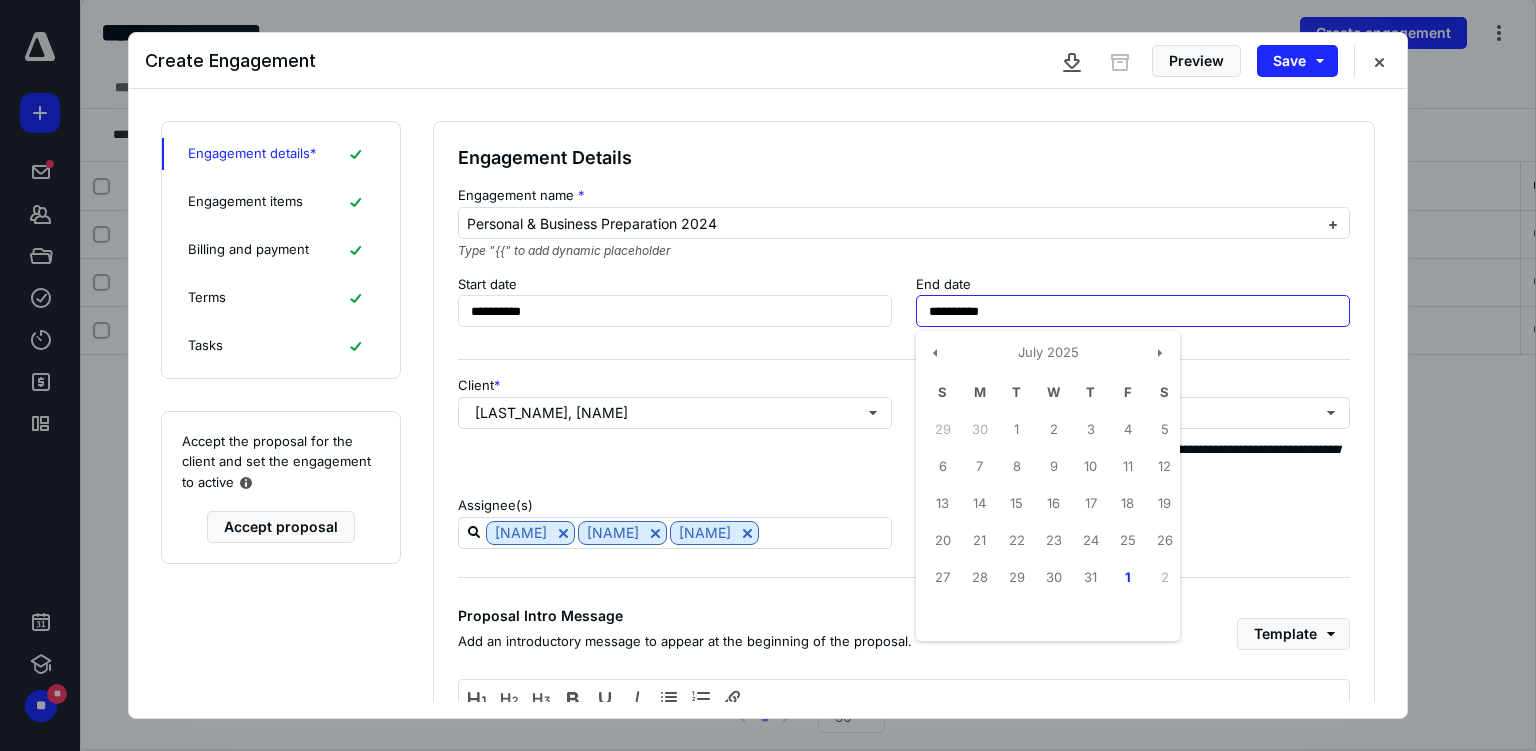 click at bounding box center (1160, 353) 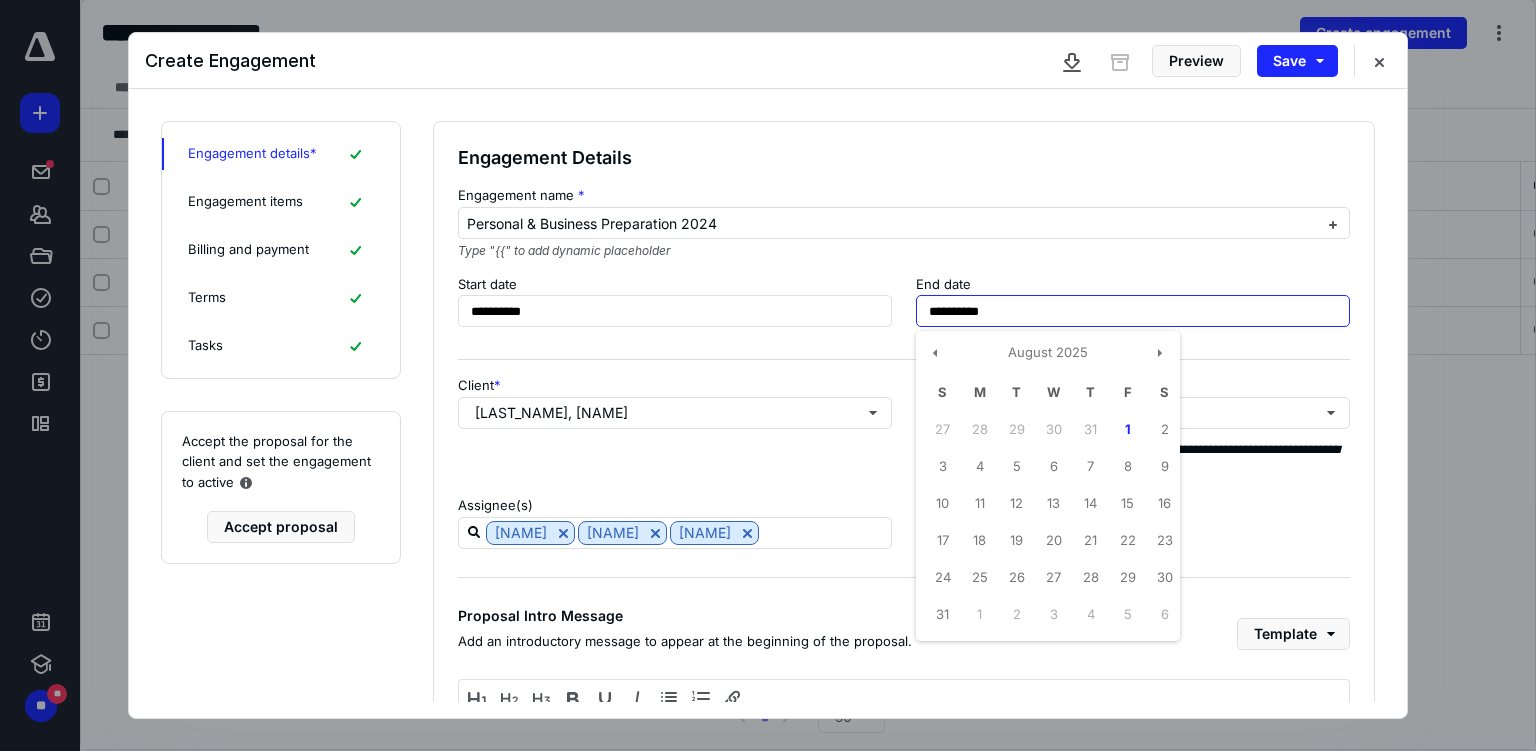 click on "1" at bounding box center [1127, 430] 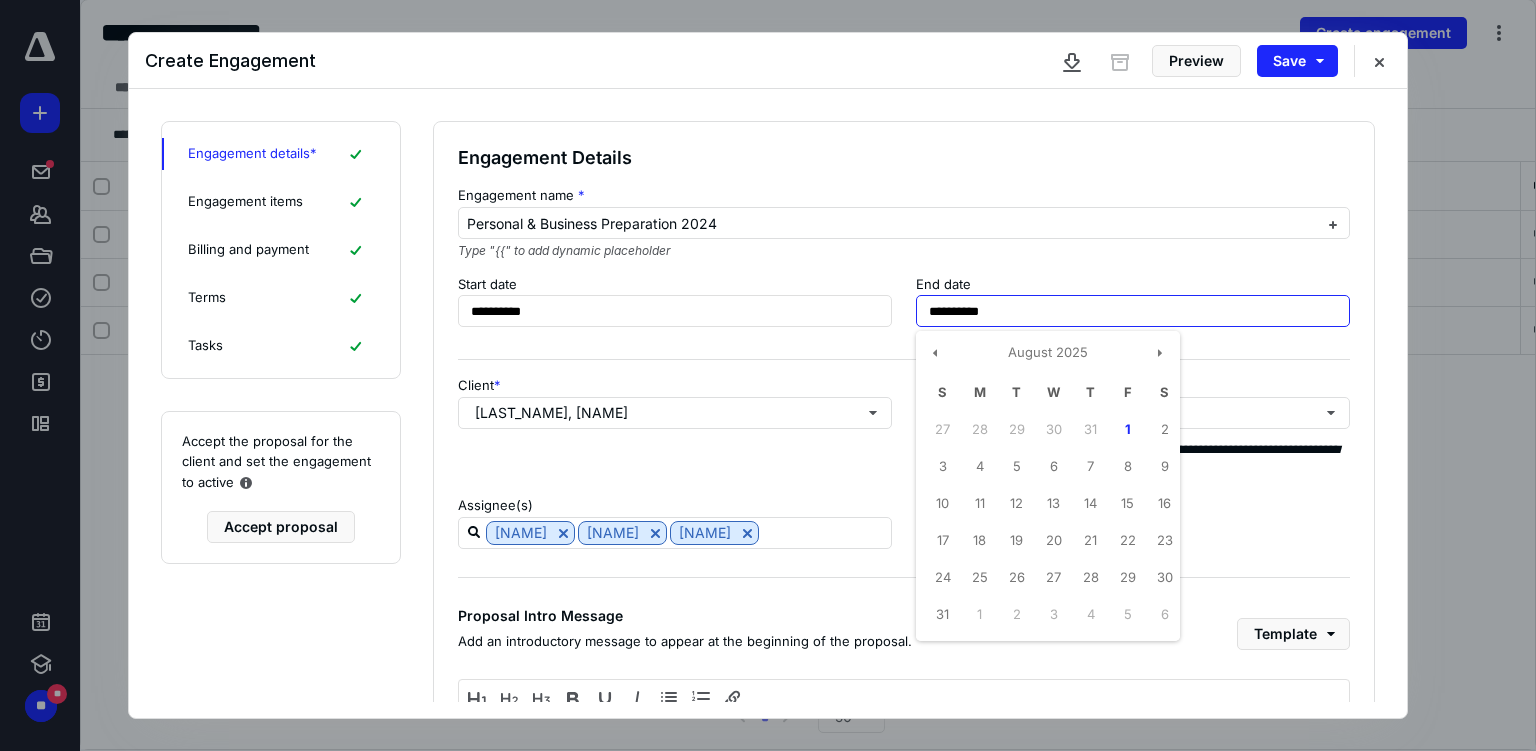 click on "1" at bounding box center [1127, 430] 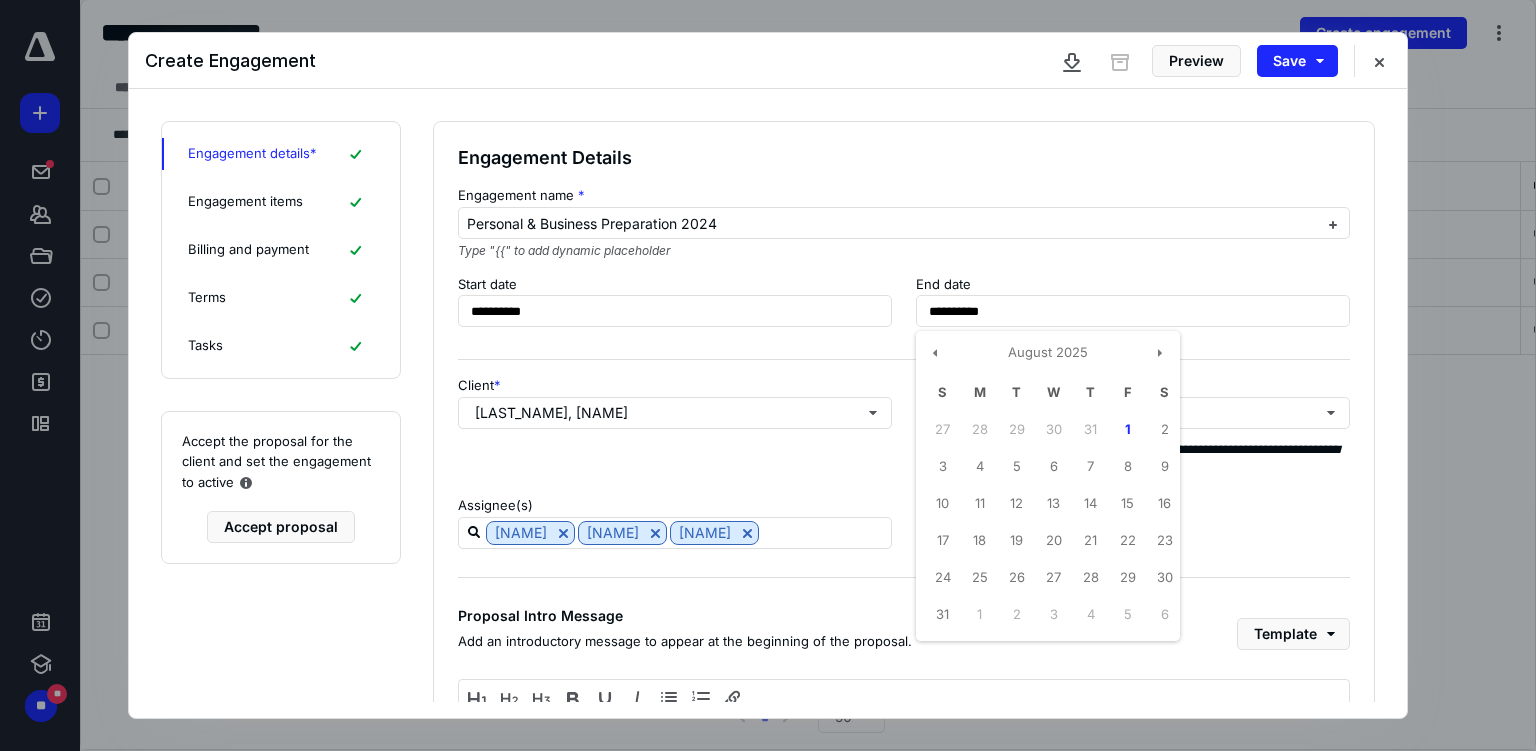 type on "**********" 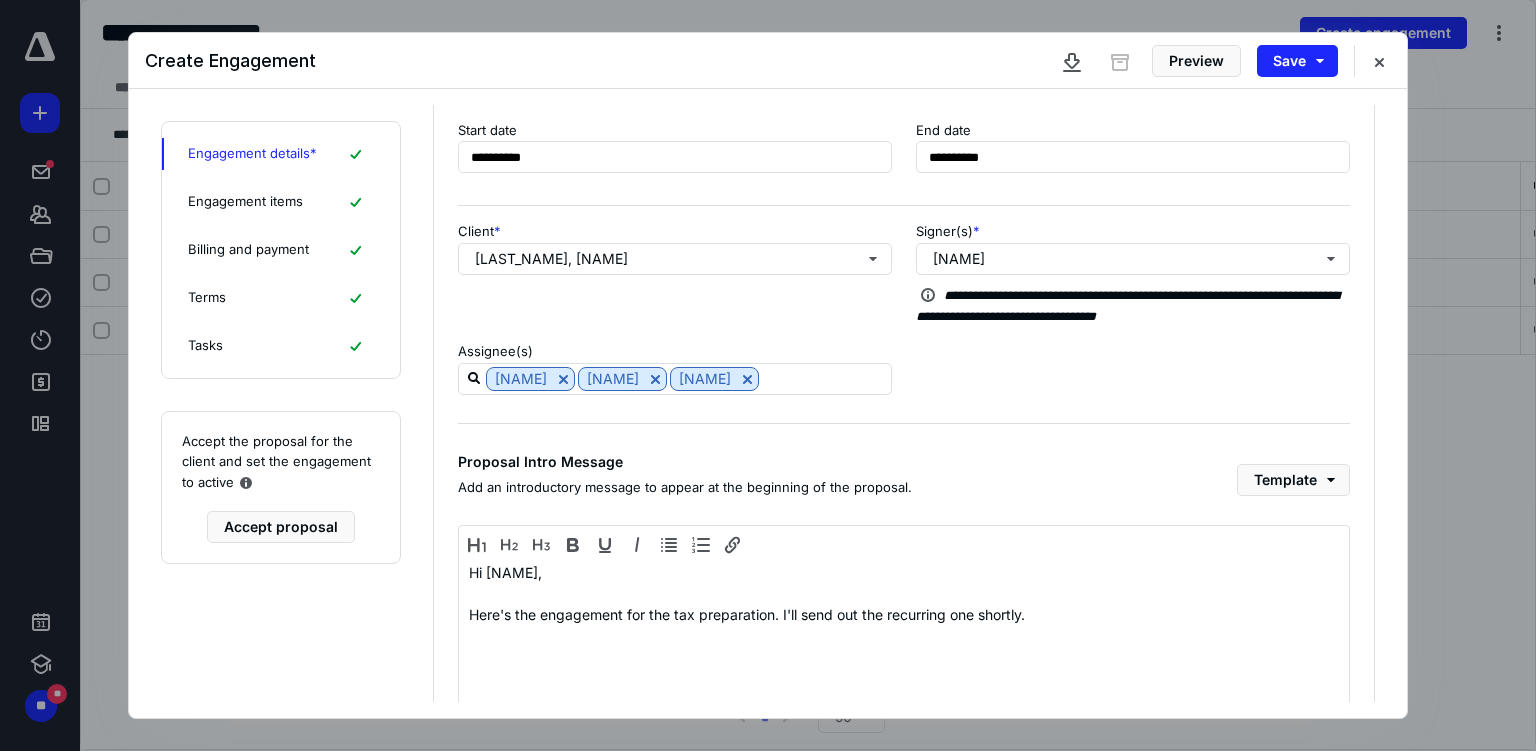 scroll, scrollTop: 272, scrollLeft: 0, axis: vertical 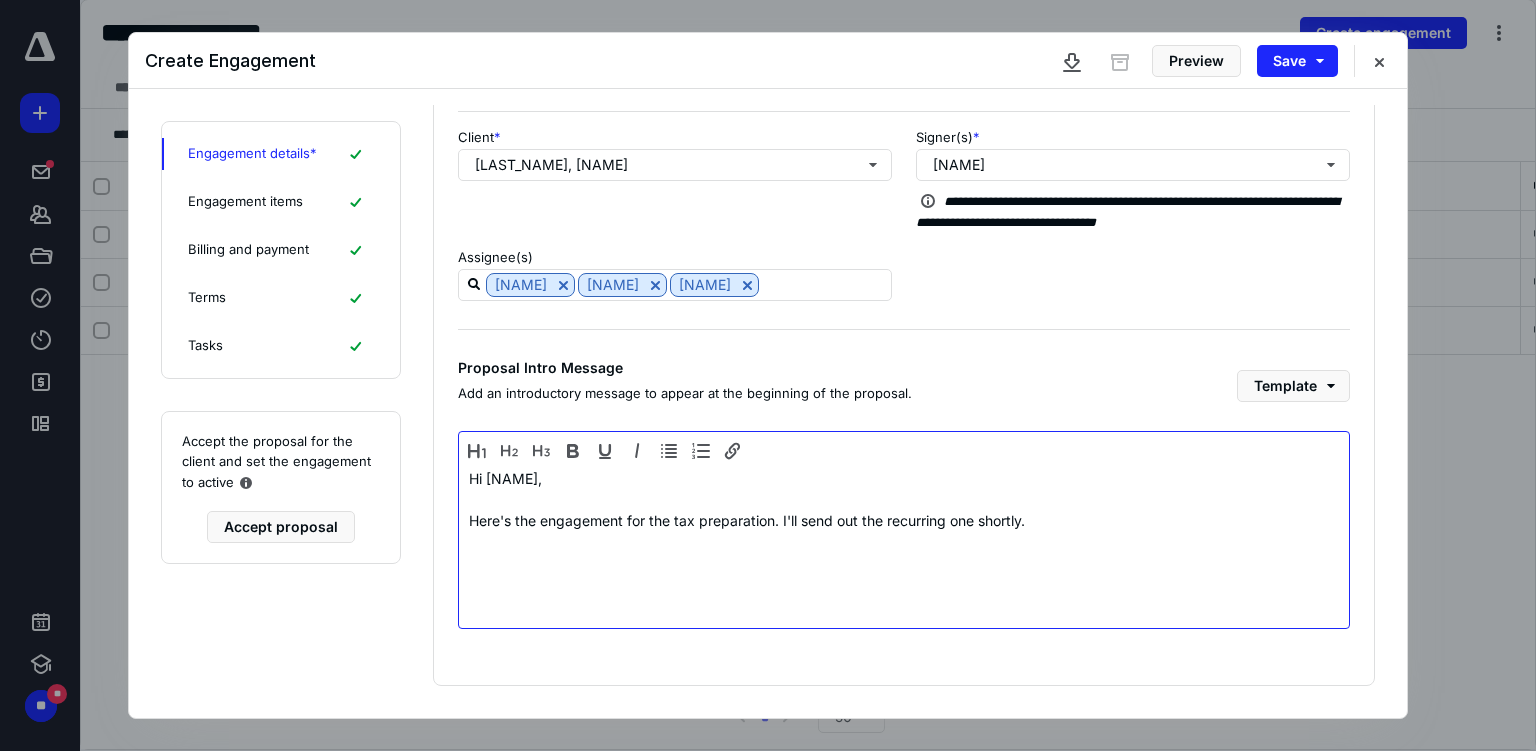 drag, startPoint x: 1060, startPoint y: 524, endPoint x: 783, endPoint y: 536, distance: 277.2598 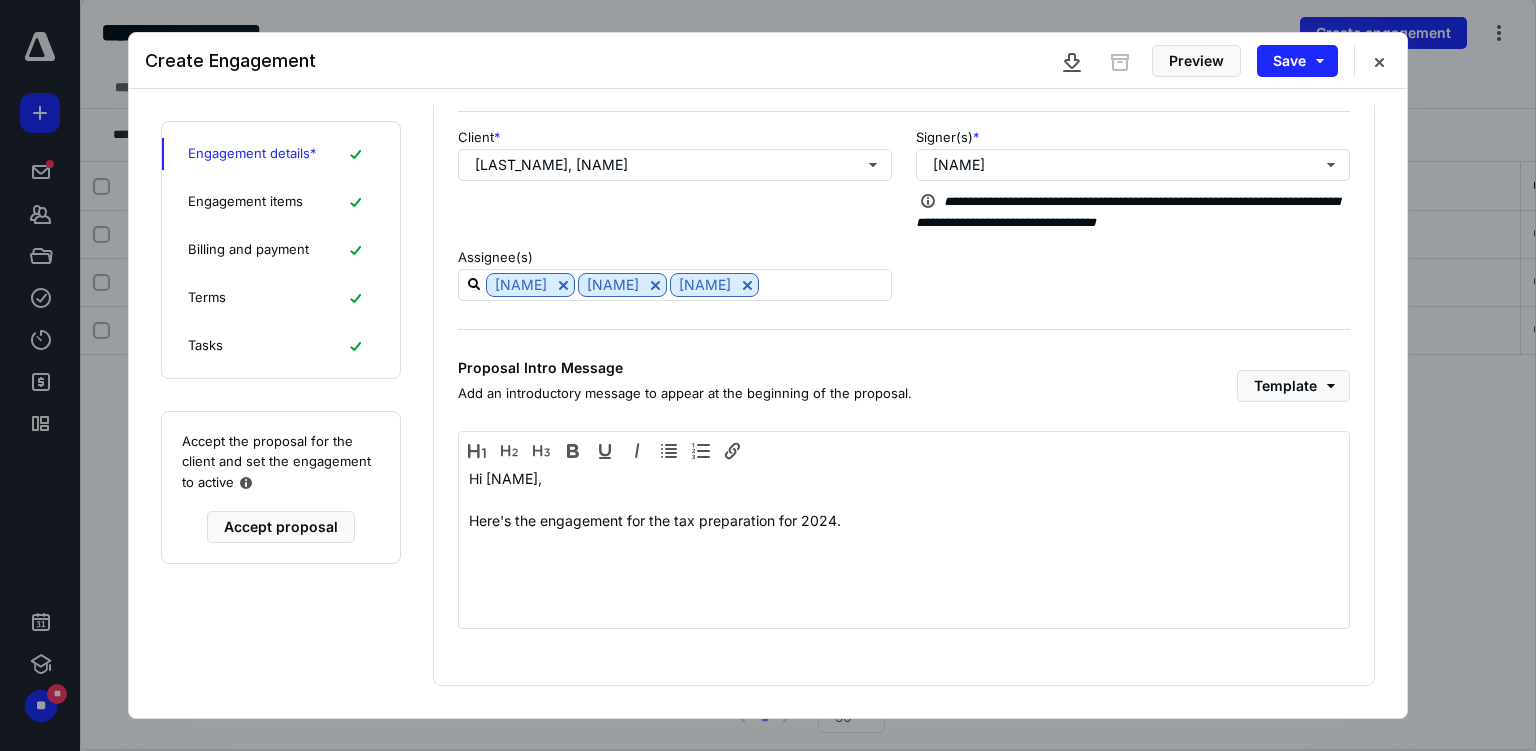click on "Engagement items" at bounding box center [245, 202] 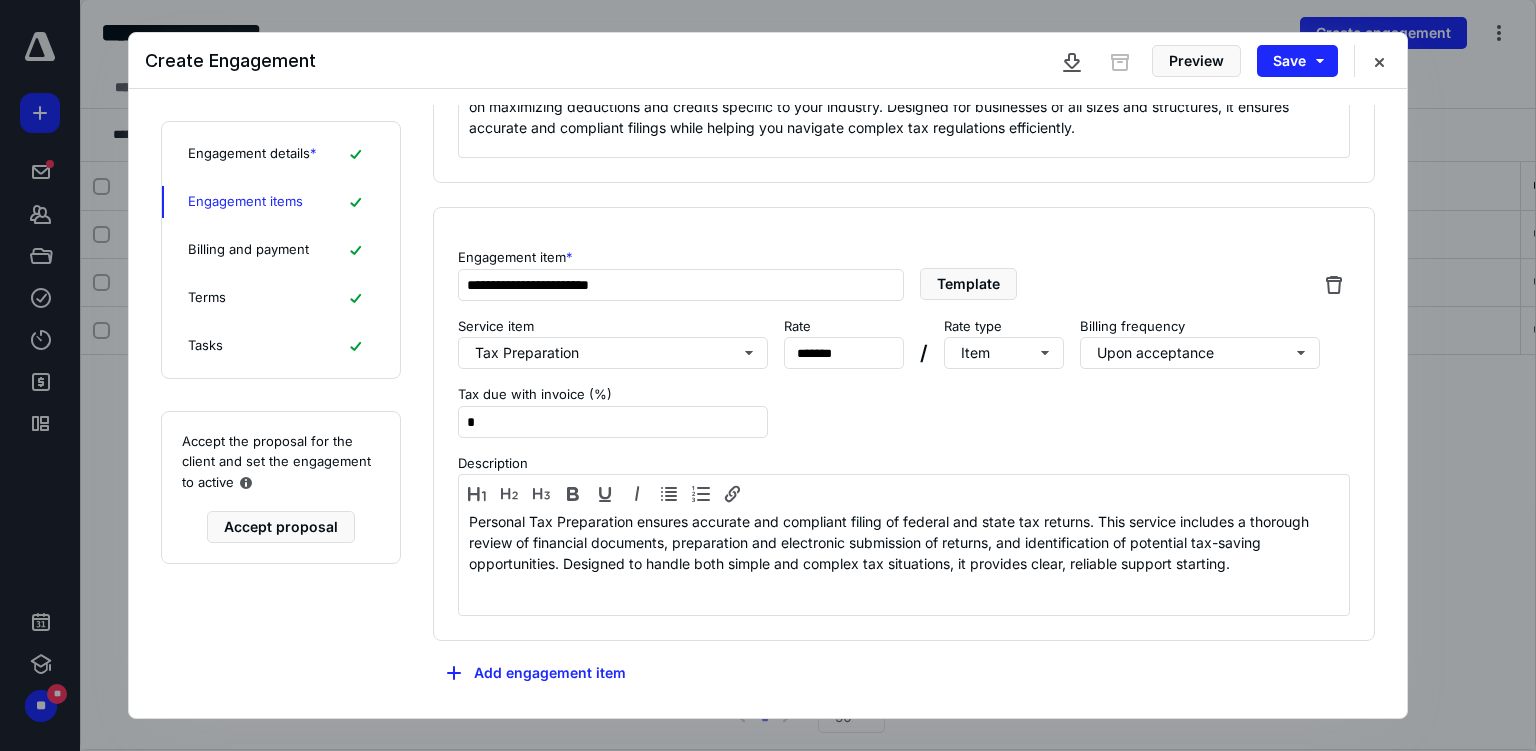 scroll, scrollTop: 8, scrollLeft: 0, axis: vertical 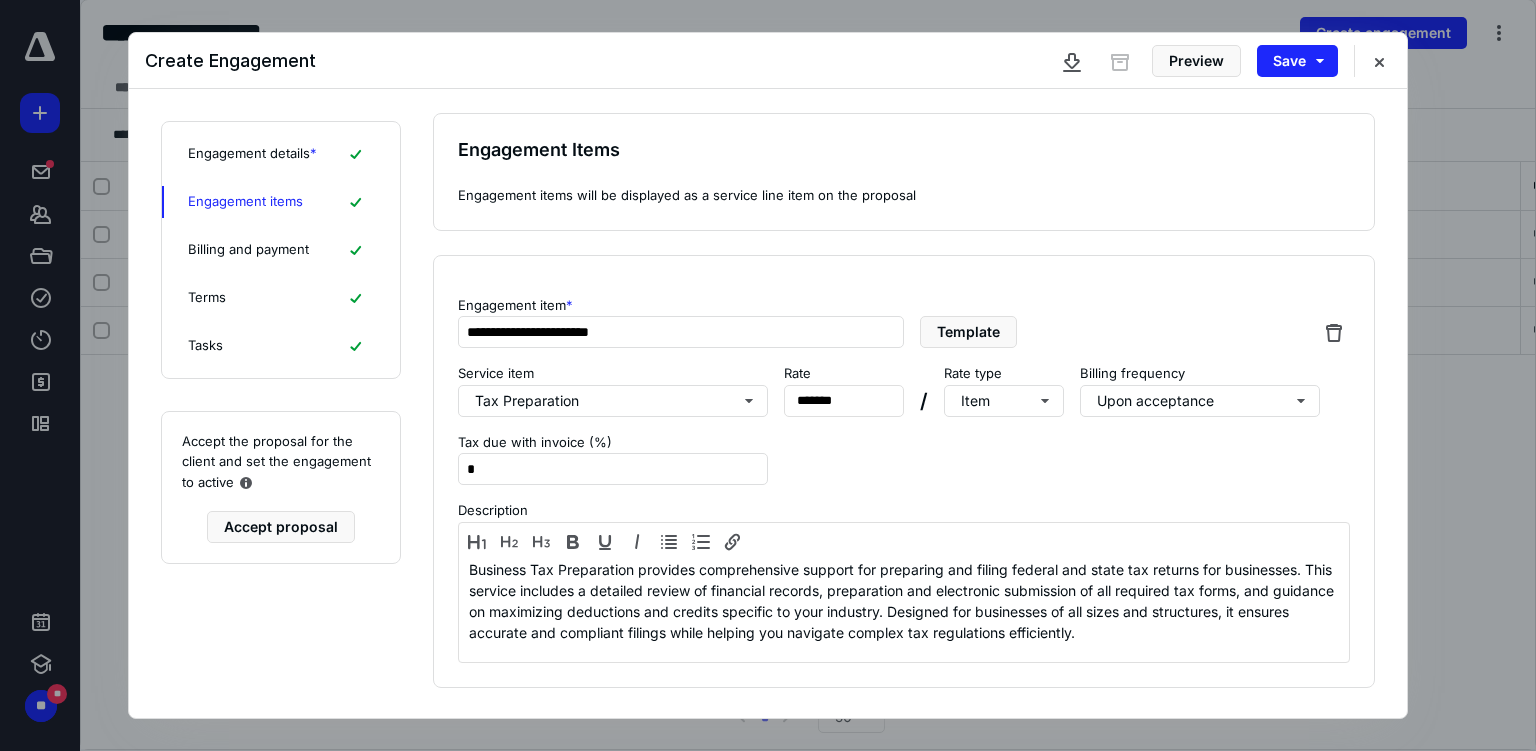 click on "Billing and payment" at bounding box center [248, 250] 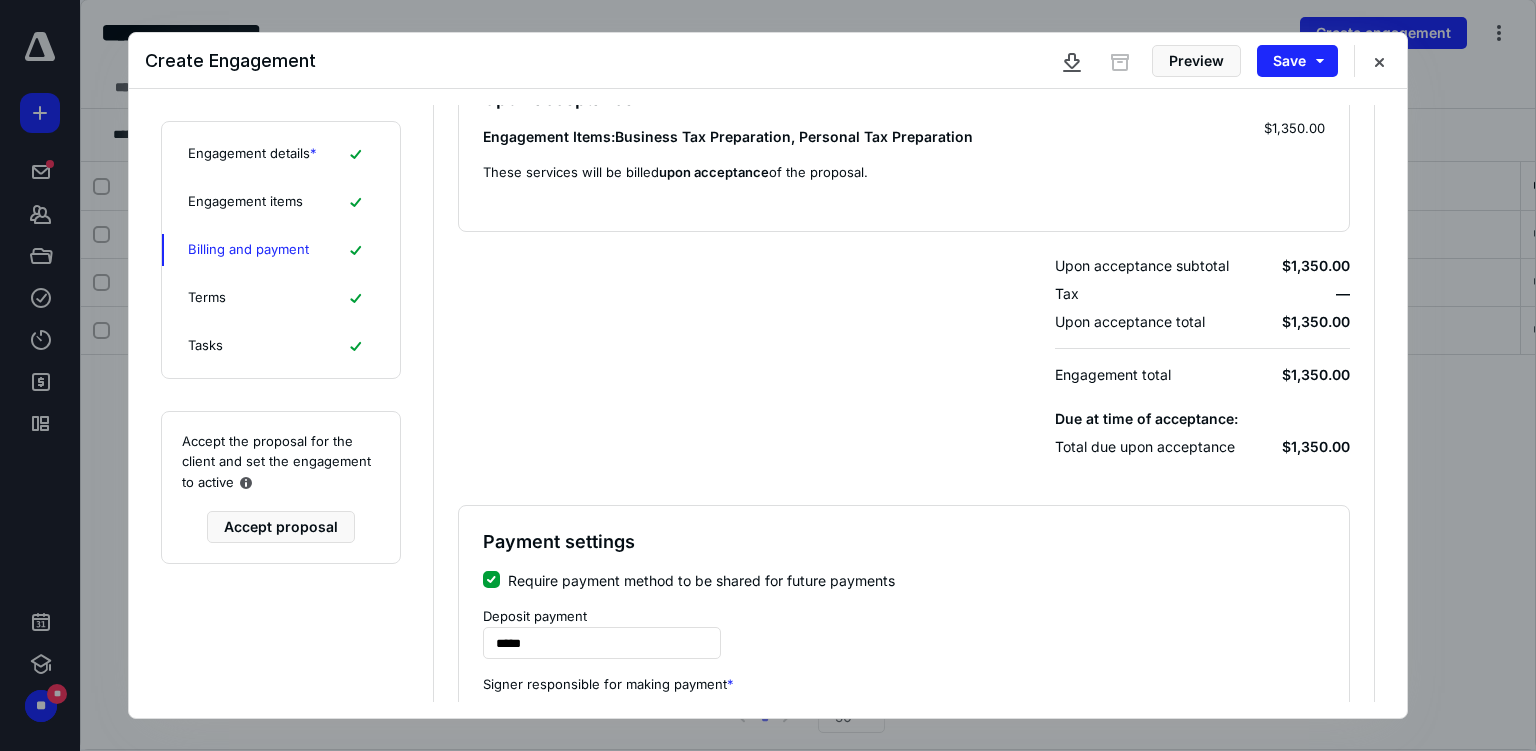scroll, scrollTop: 256, scrollLeft: 0, axis: vertical 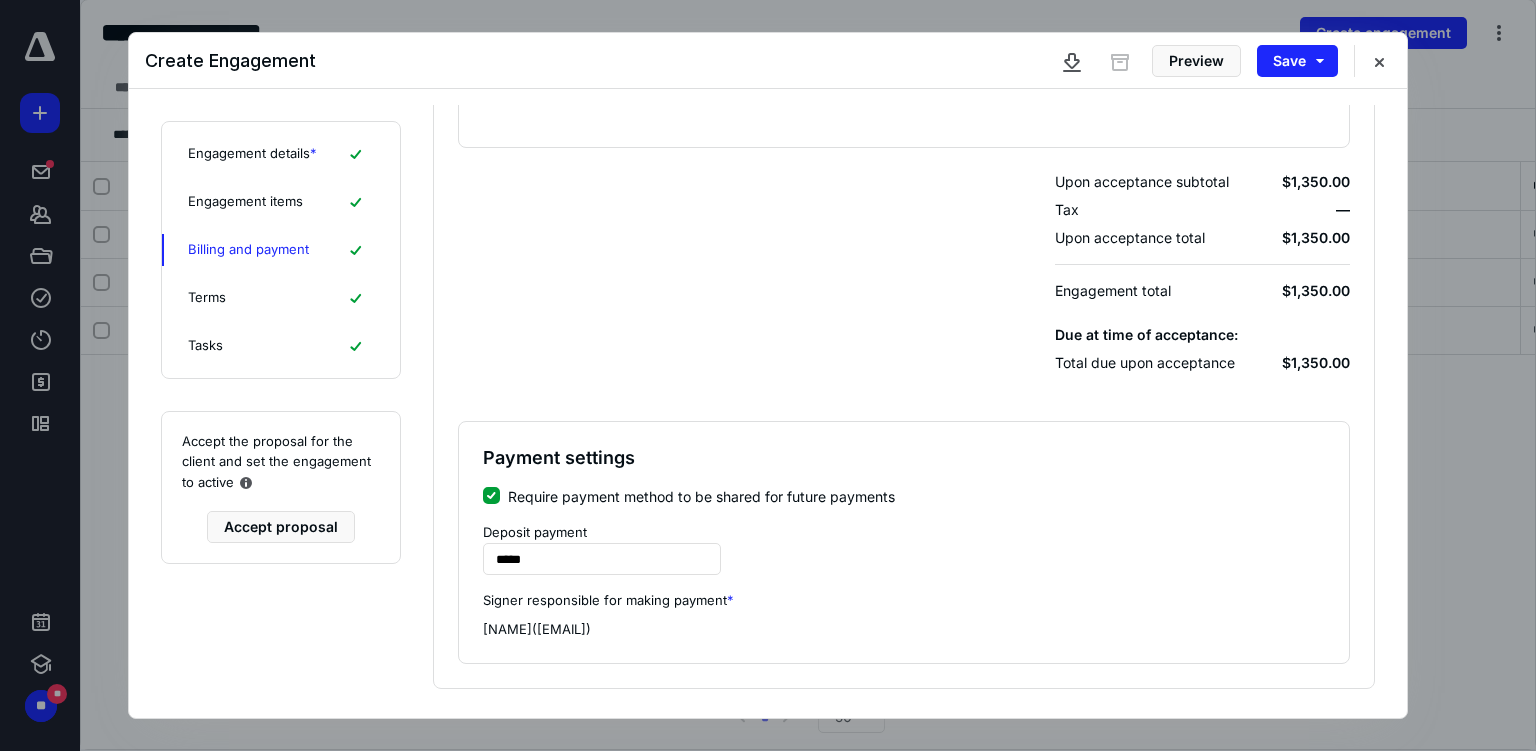 click on "Terms" at bounding box center (281, 298) 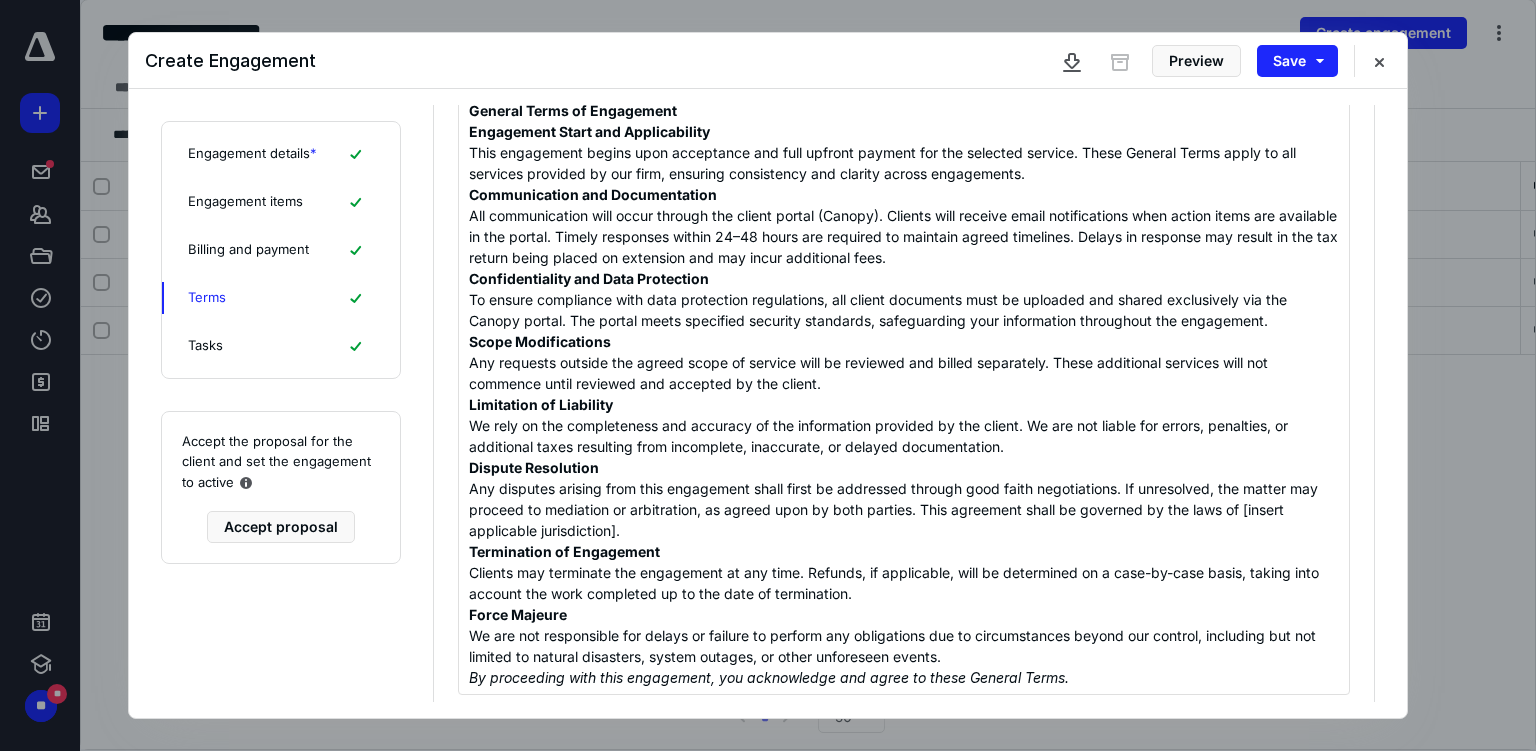 click on "Tasks" at bounding box center [281, 346] 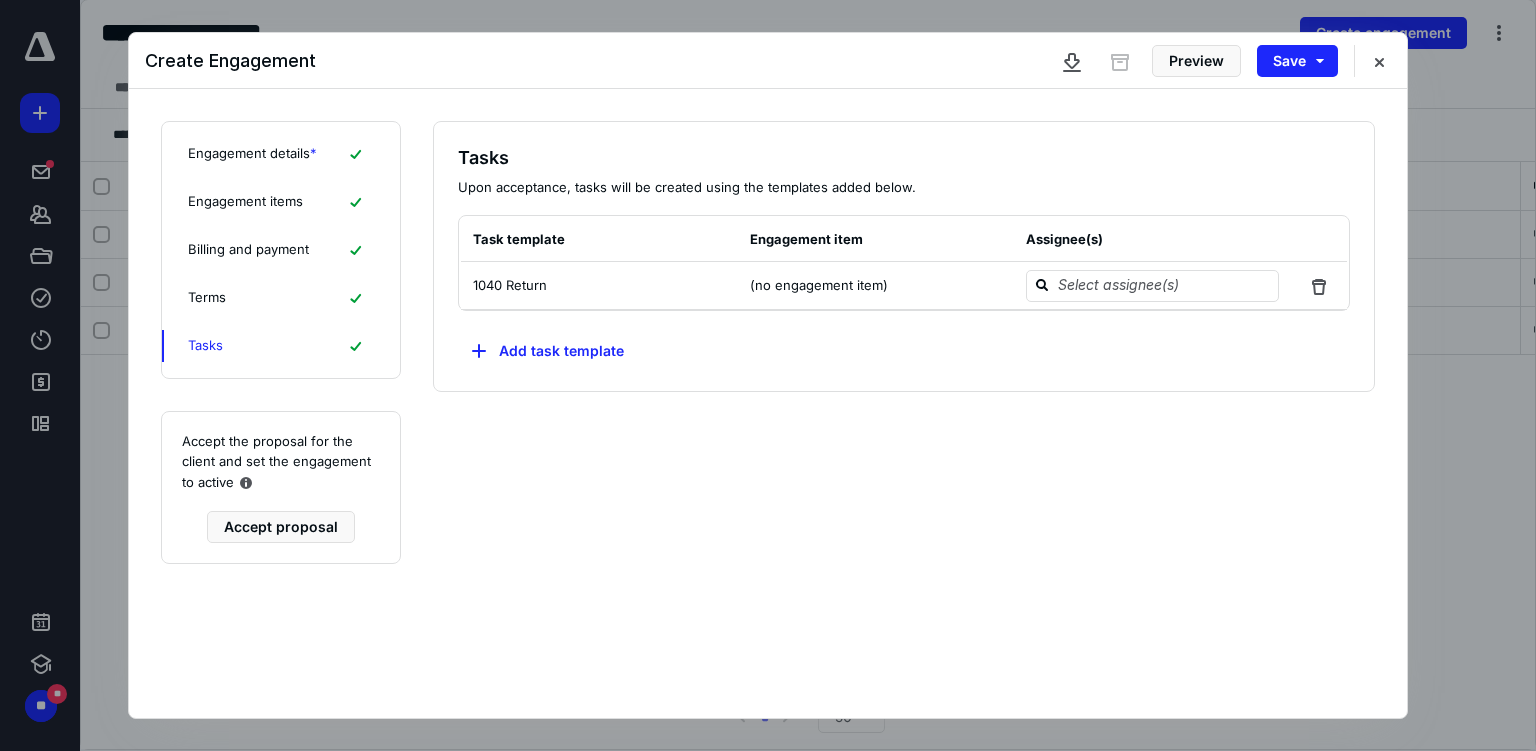 click on "Terms" at bounding box center [207, 298] 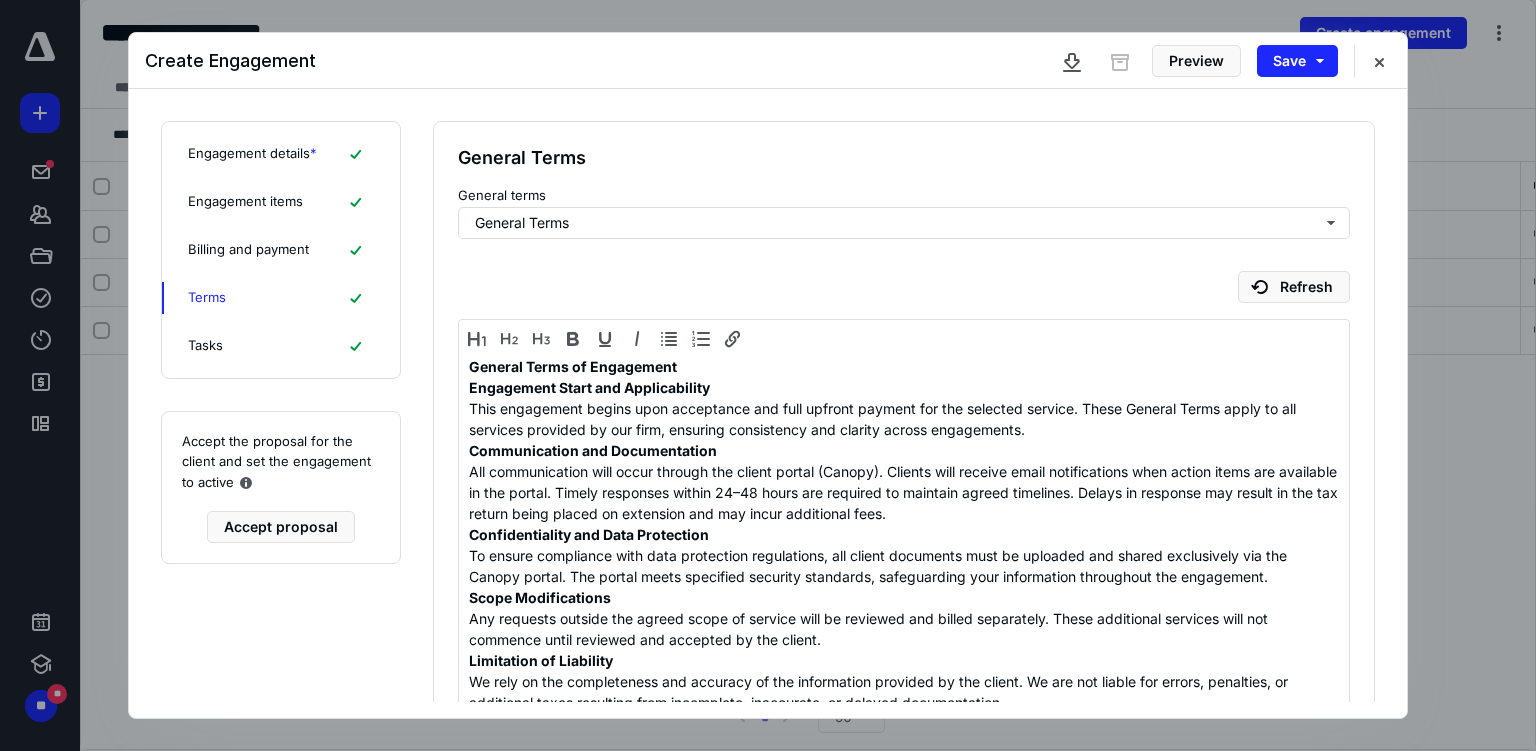 click on "Billing and payment" at bounding box center (248, 250) 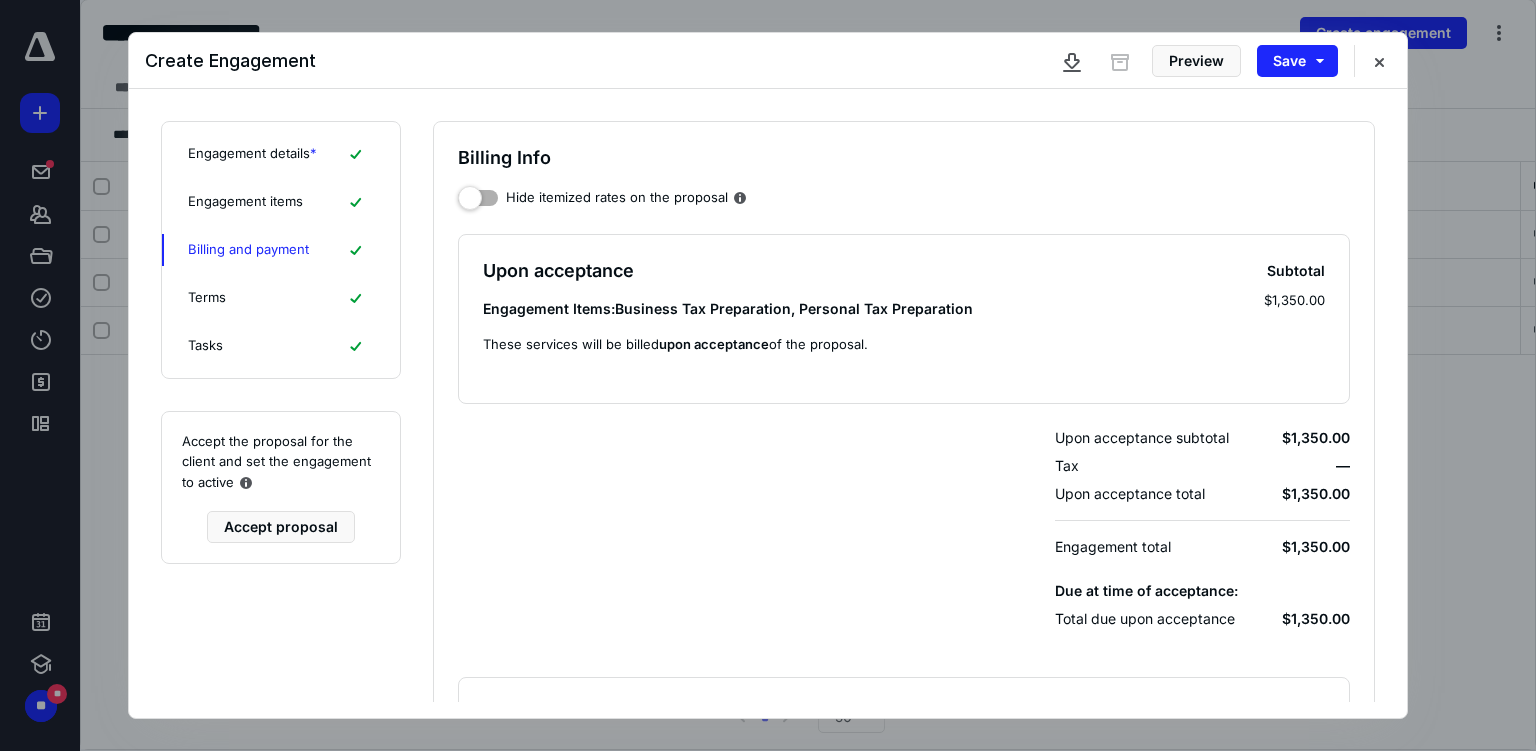 scroll, scrollTop: 256, scrollLeft: 0, axis: vertical 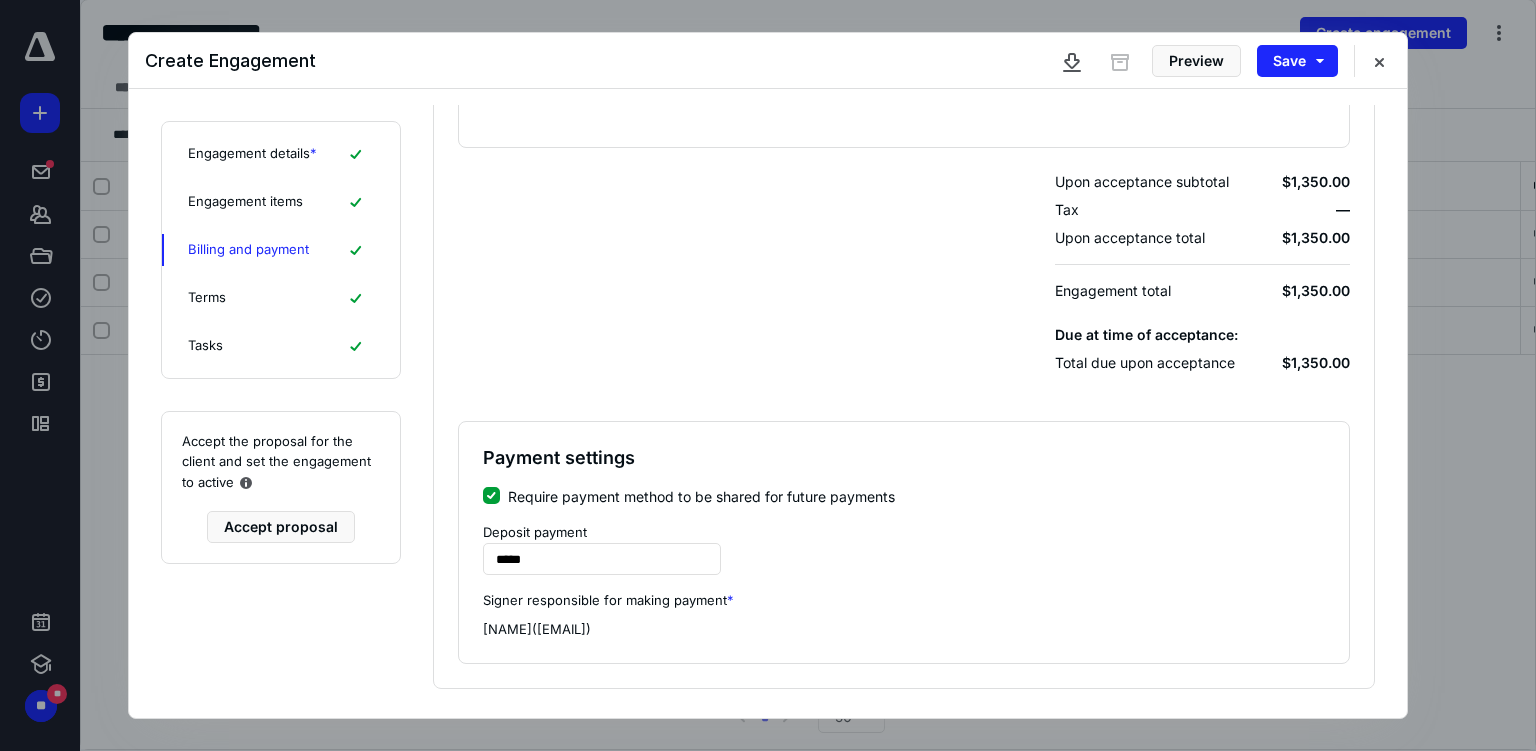 click 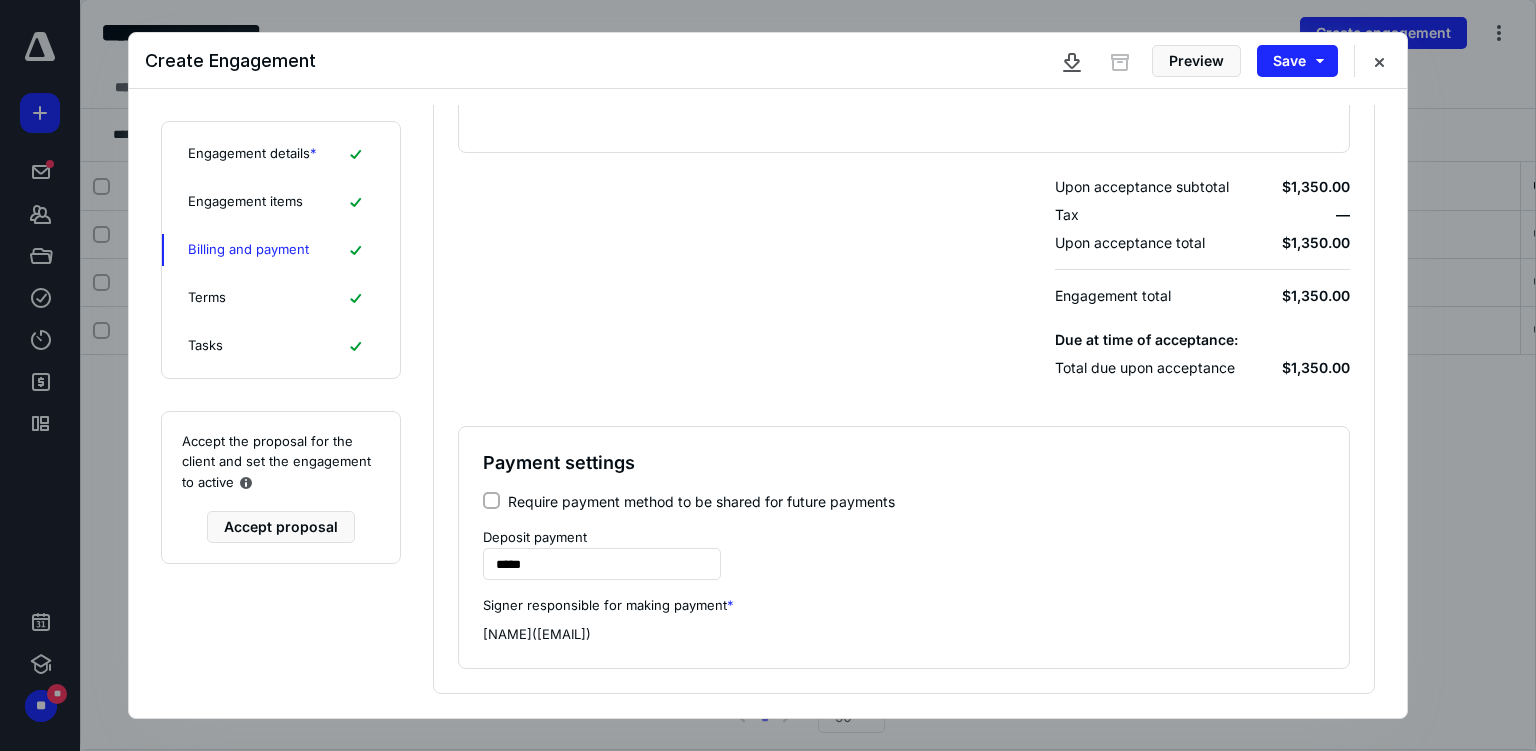 scroll, scrollTop: 256, scrollLeft: 0, axis: vertical 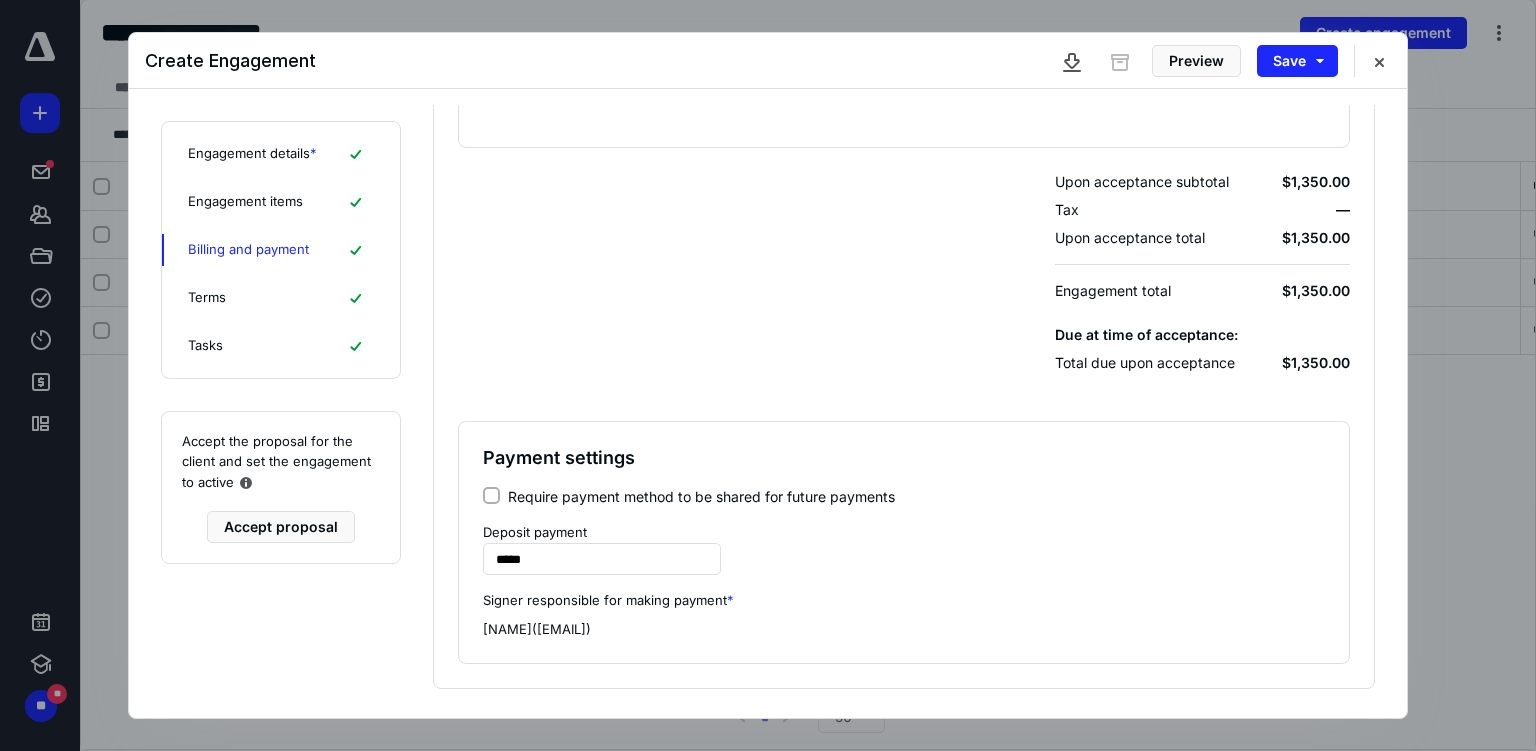 click on "Terms" at bounding box center [207, 298] 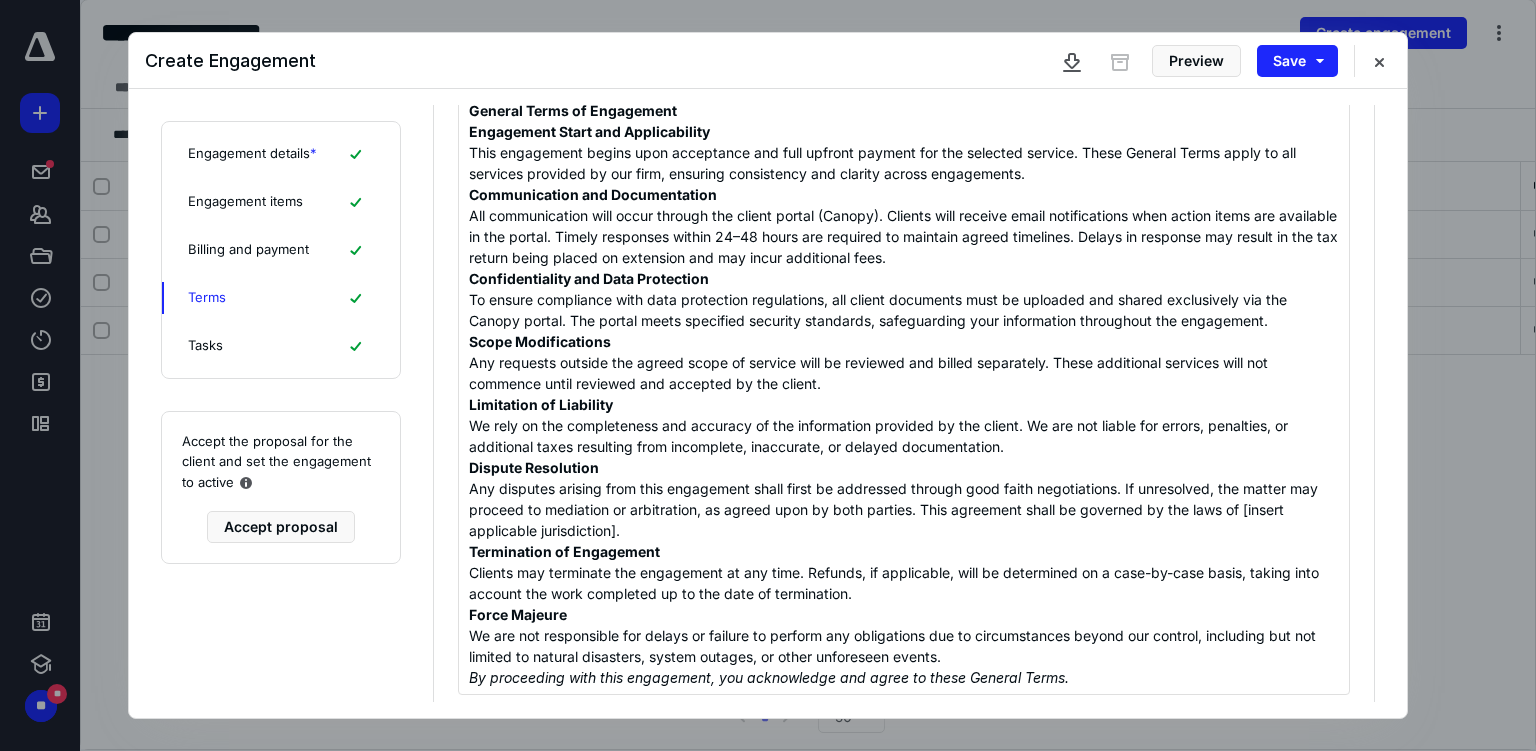 click on "Tasks" at bounding box center (205, 346) 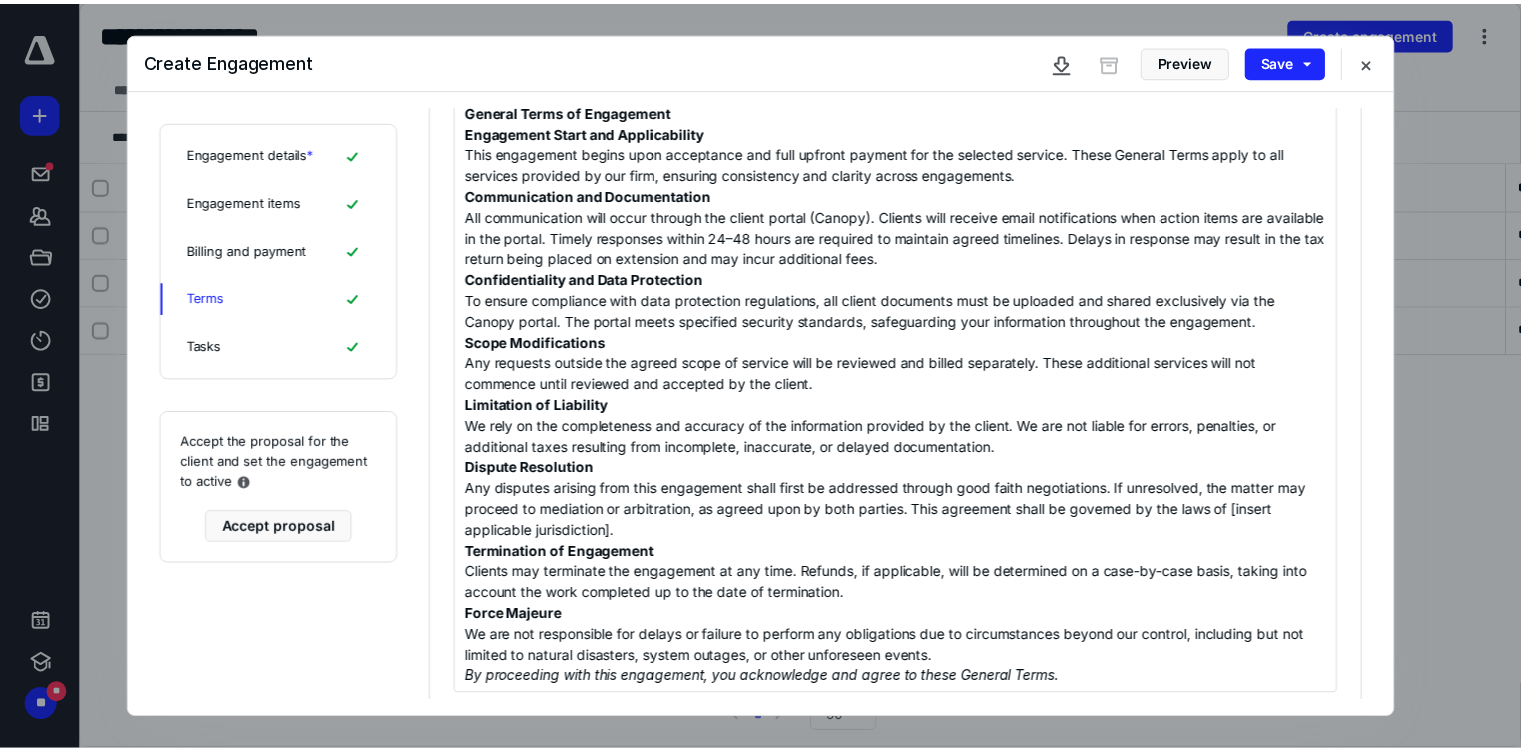 scroll, scrollTop: 0, scrollLeft: 0, axis: both 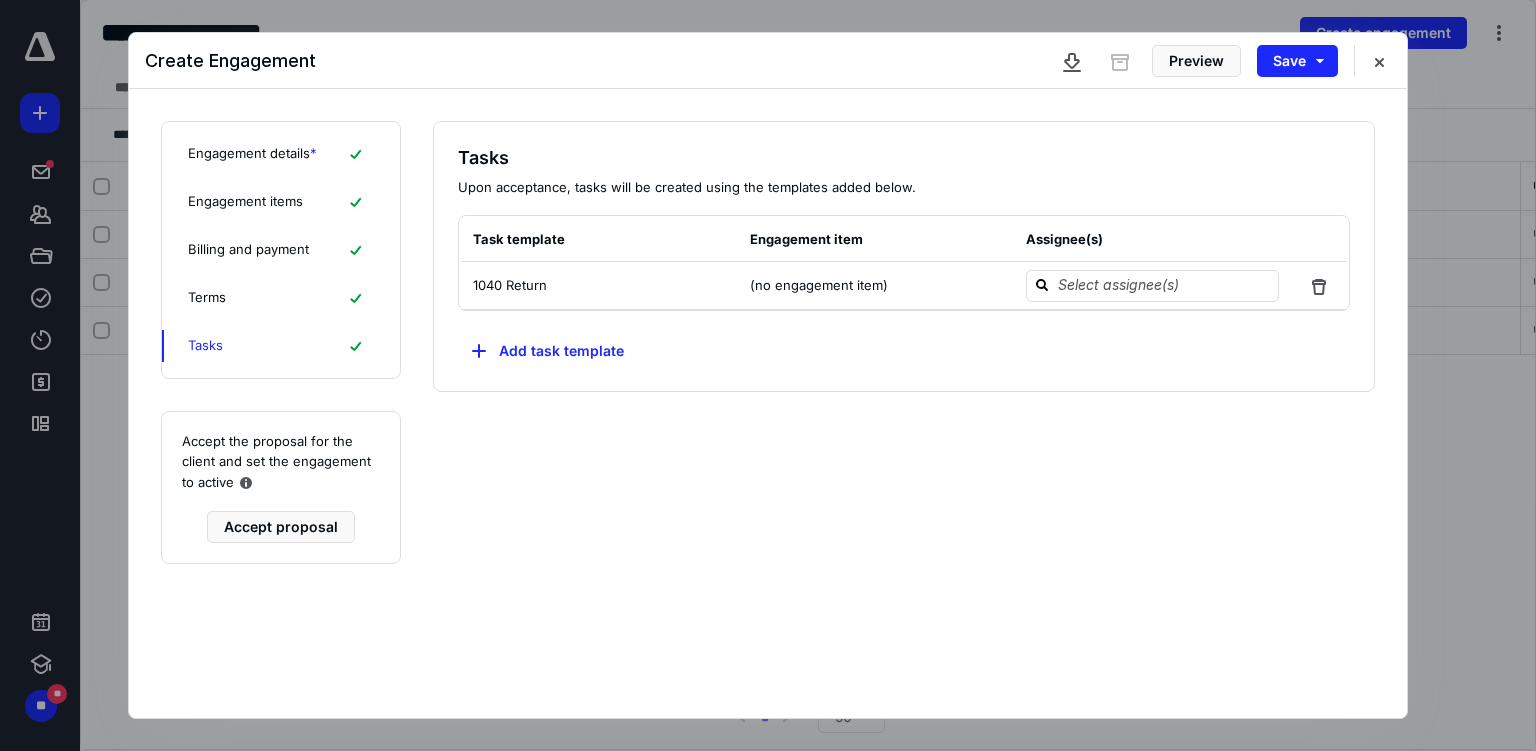 click on "Save" at bounding box center [1297, 61] 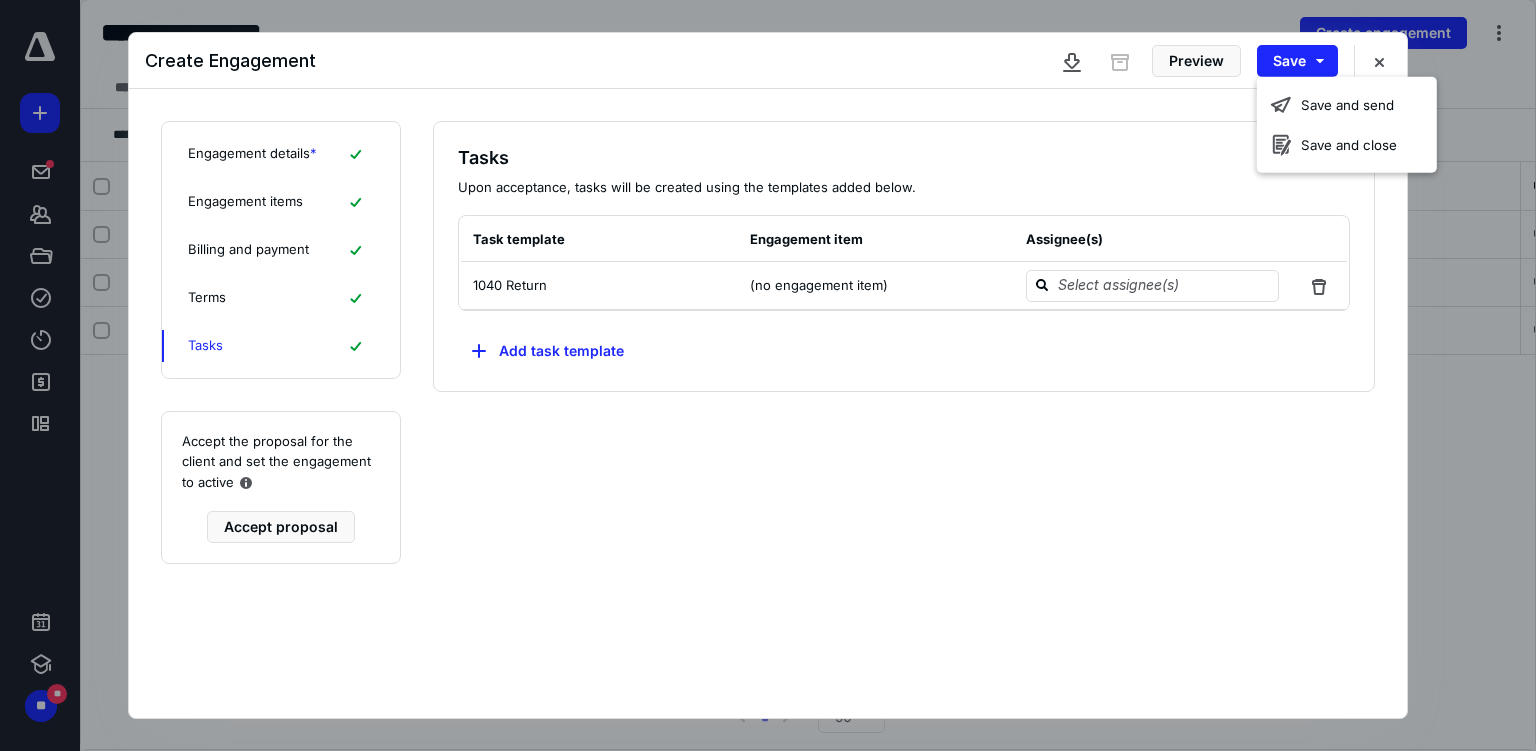 click on "Save and send" at bounding box center (1347, 105) 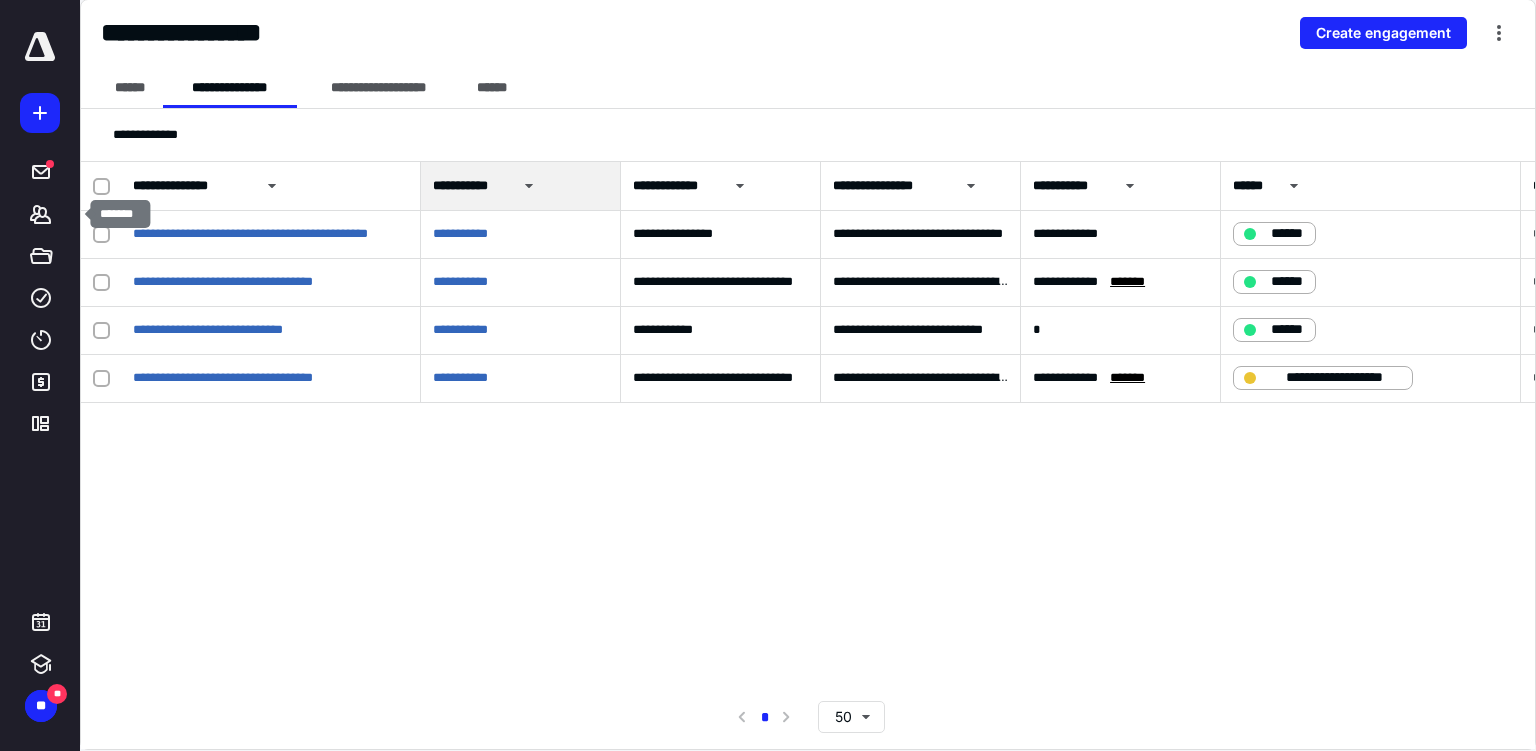 click on "*******" at bounding box center (41, 214) 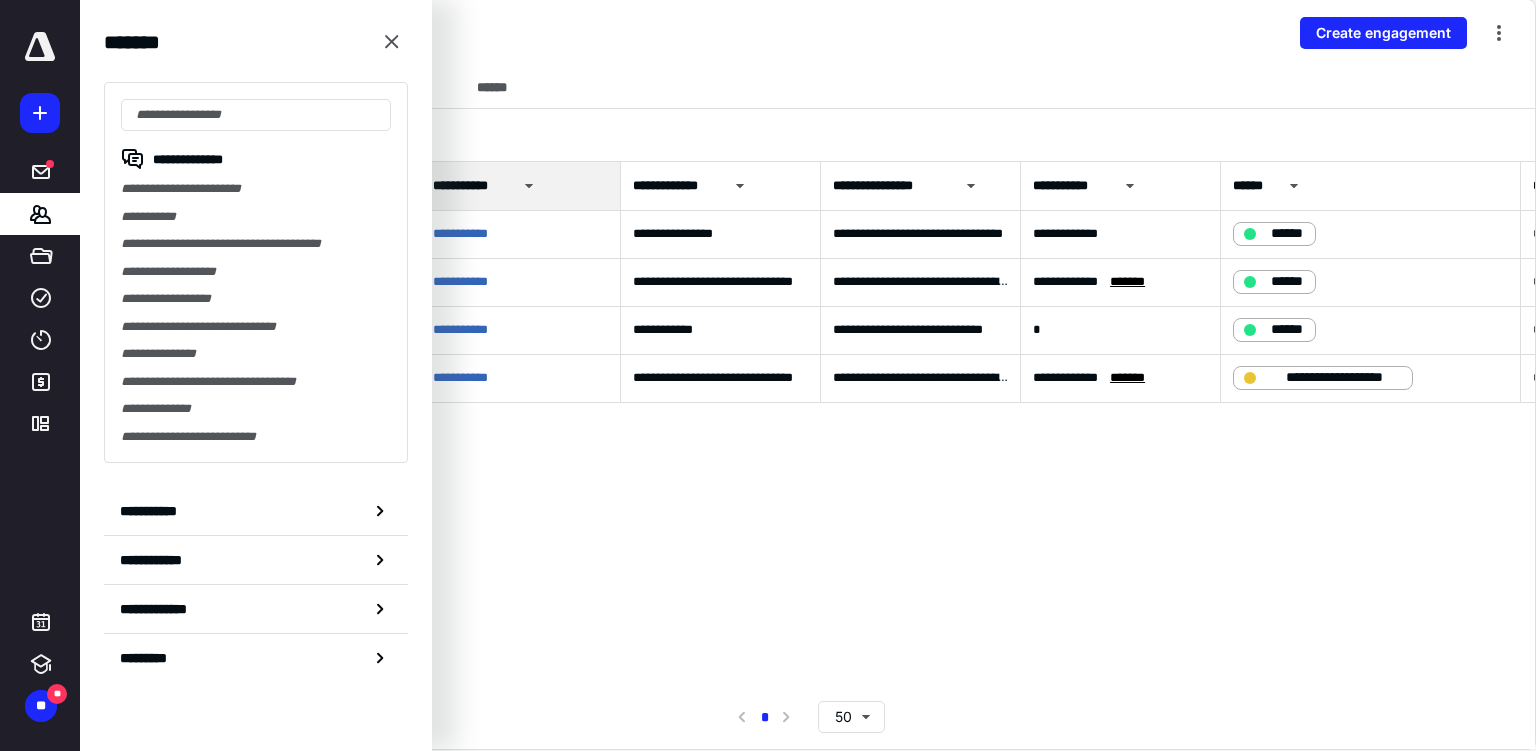 click on "**********" at bounding box center (256, 217) 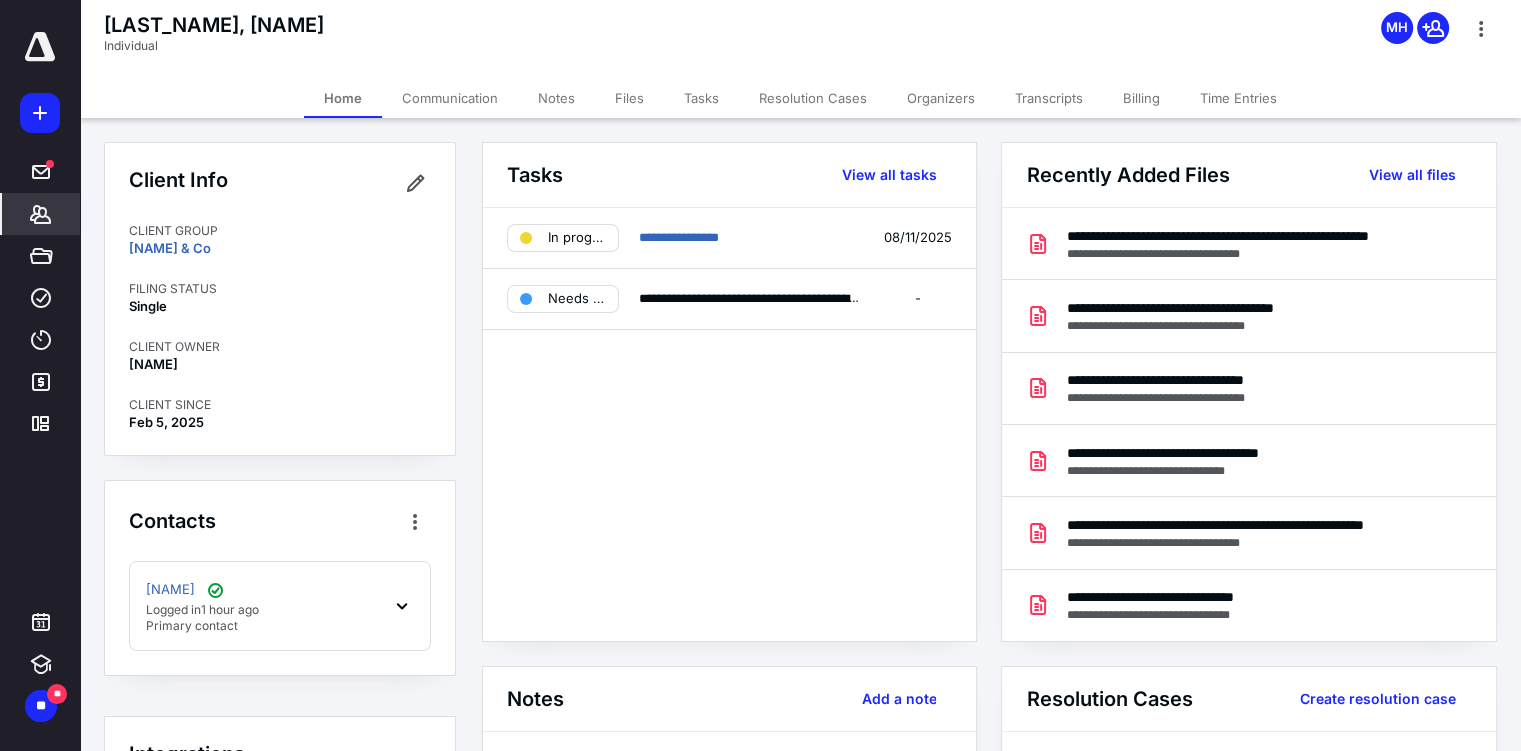 click on "Needs review" at bounding box center [577, 299] 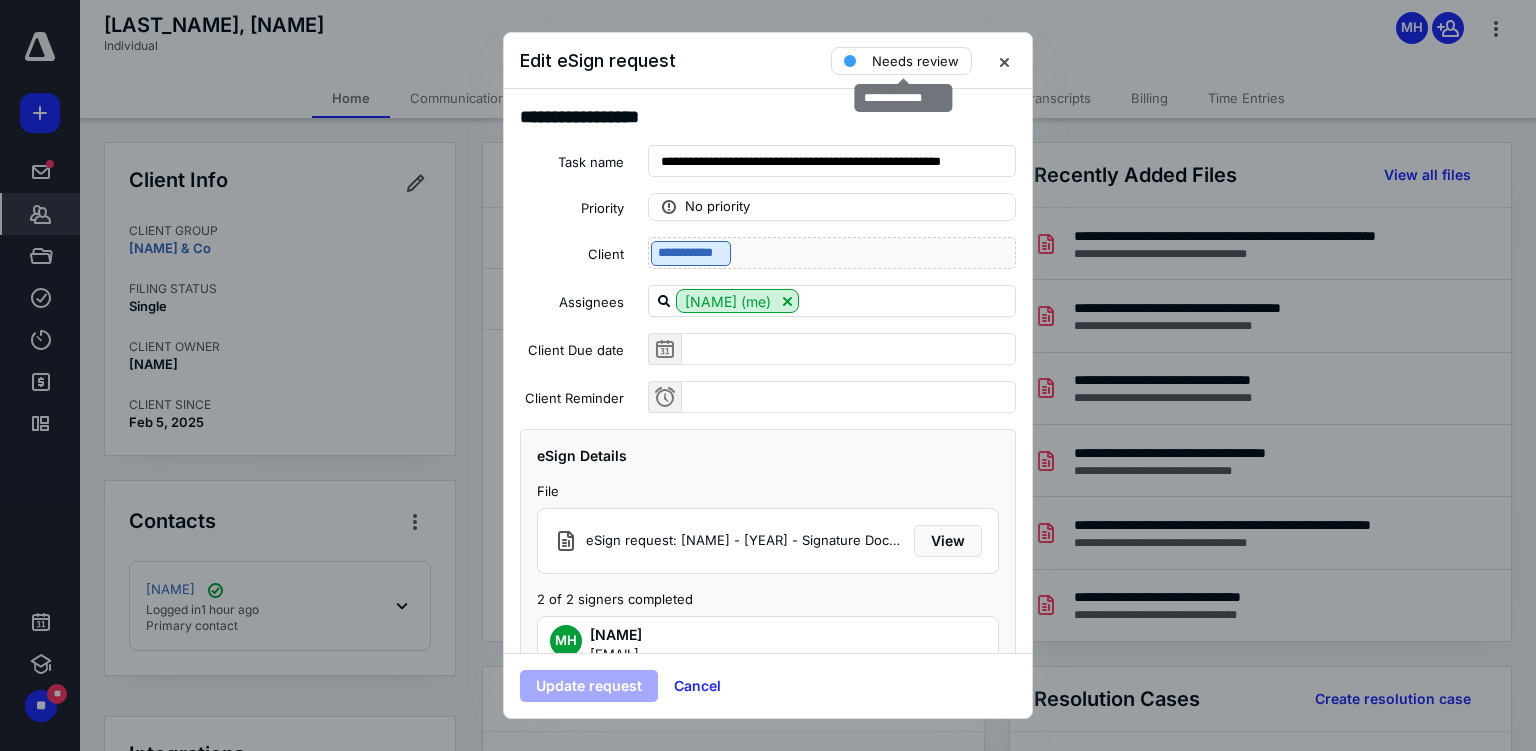 click on "Needs review" at bounding box center [915, 61] 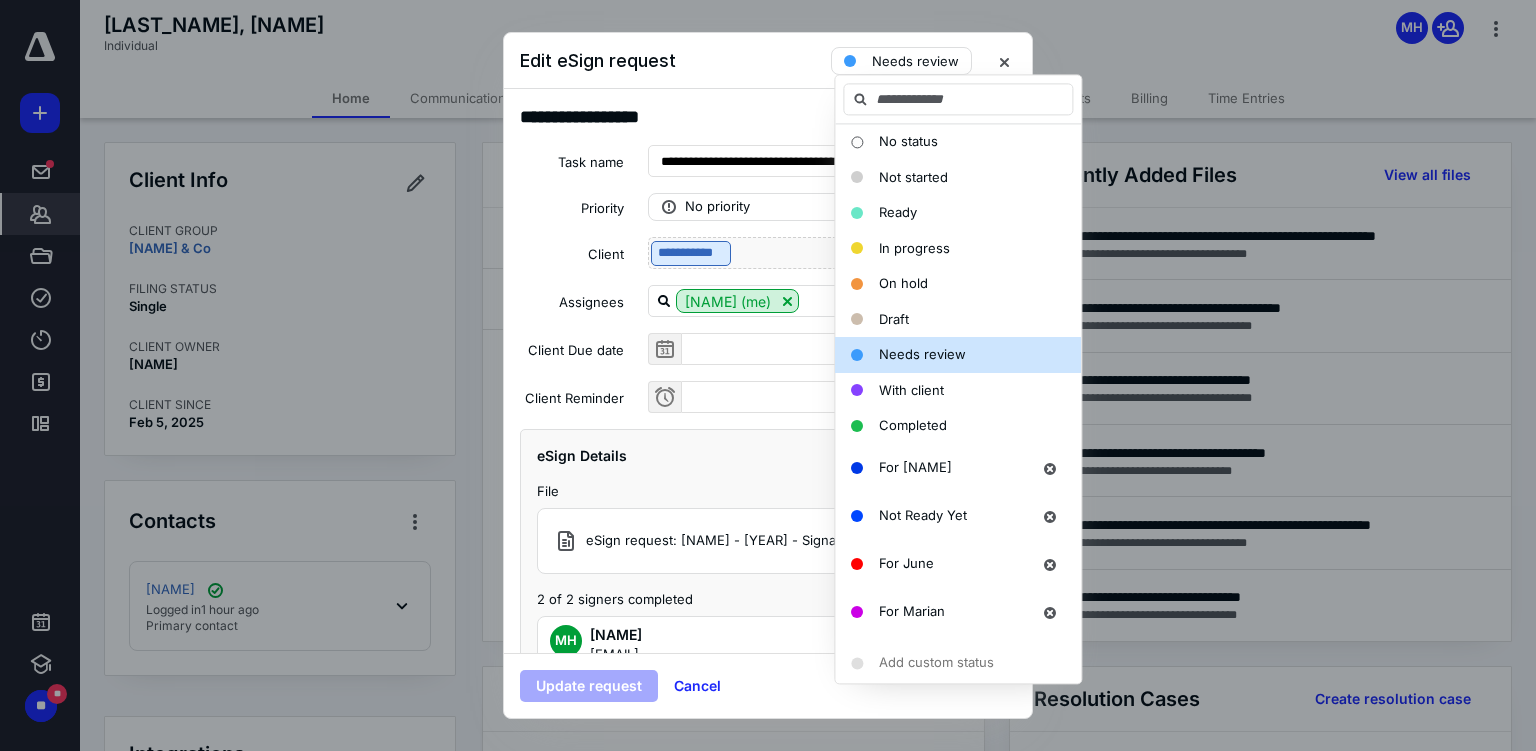 click on "Completed" at bounding box center [958, 426] 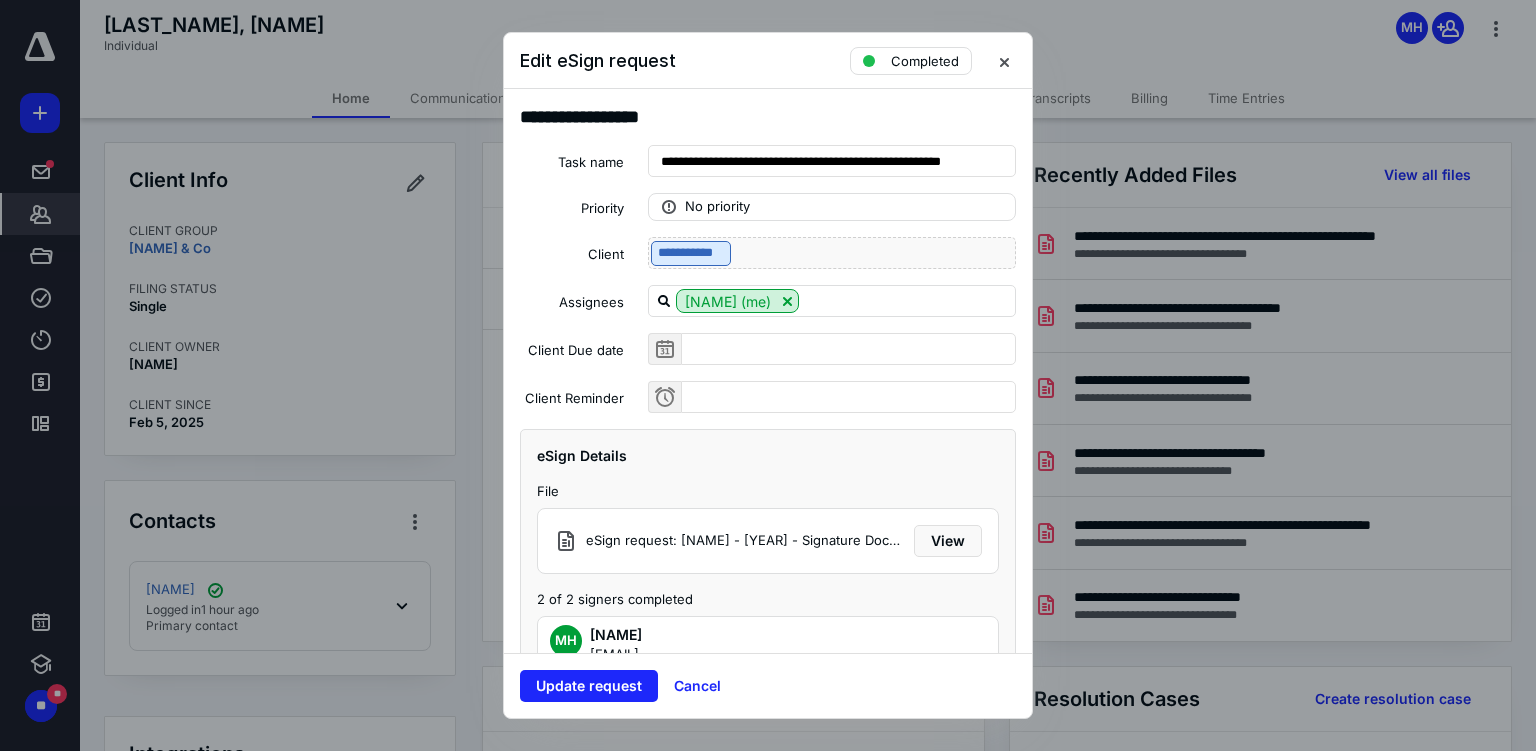 click on "Update request" at bounding box center (589, 686) 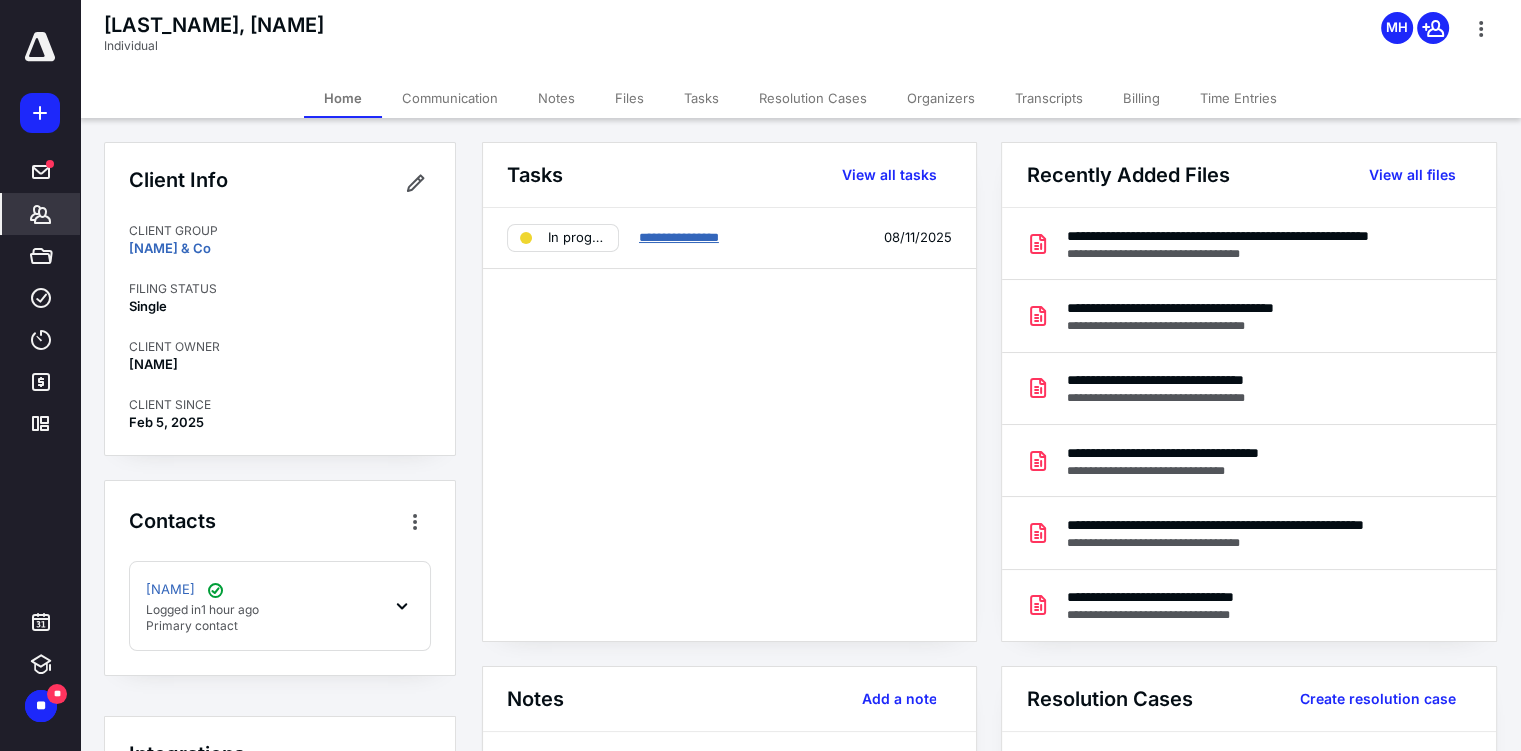 click on "**********" at bounding box center (679, 237) 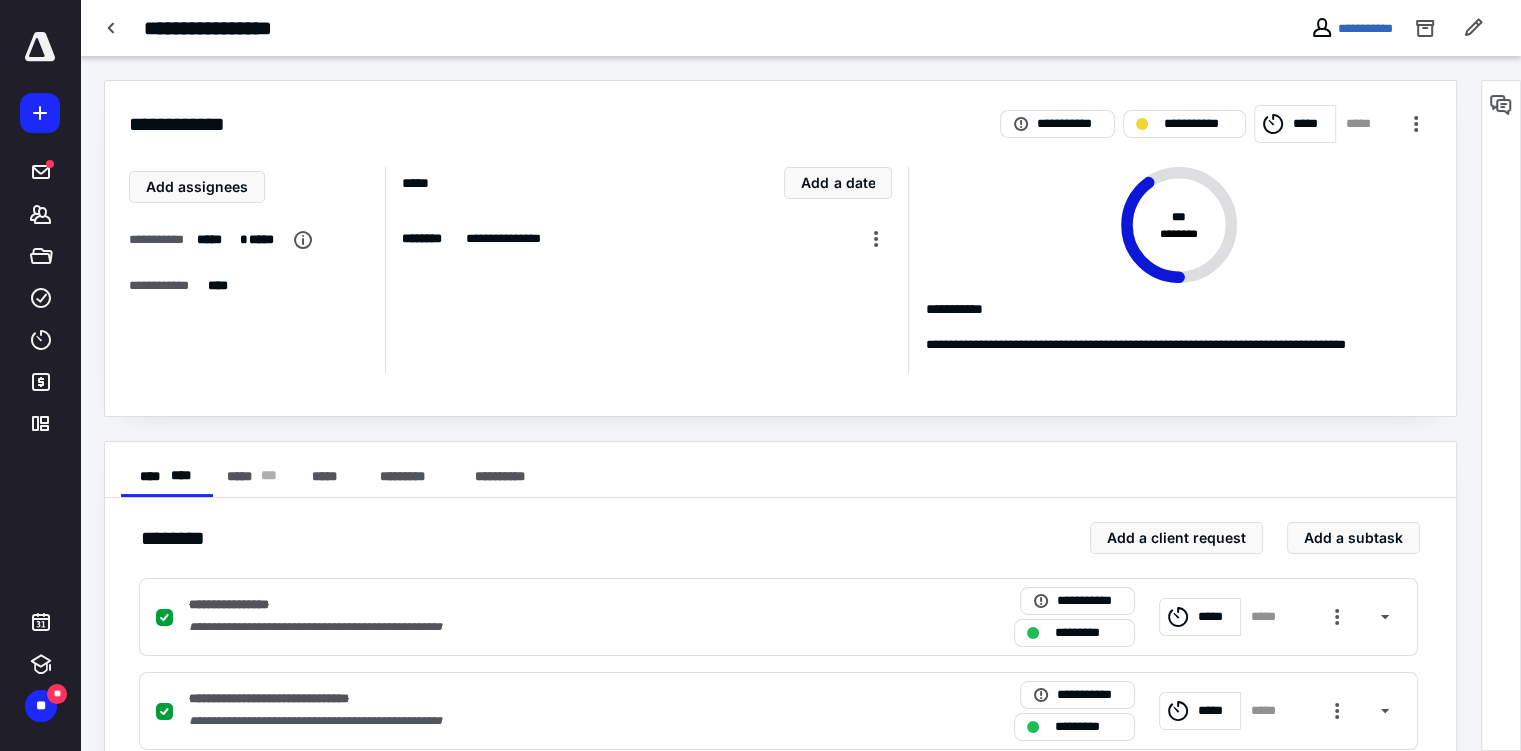 click at bounding box center (112, 28) 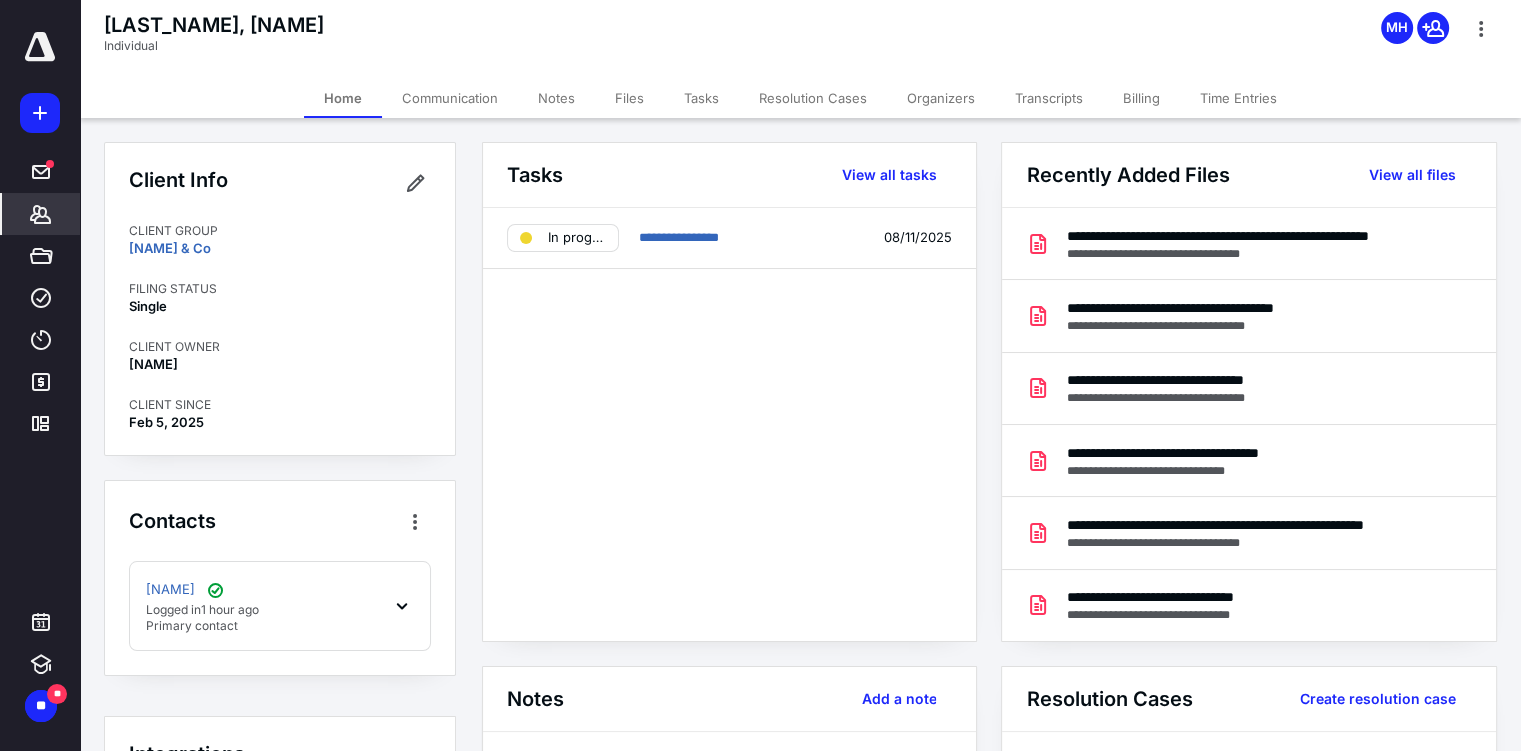 click on "Files" at bounding box center [629, 98] 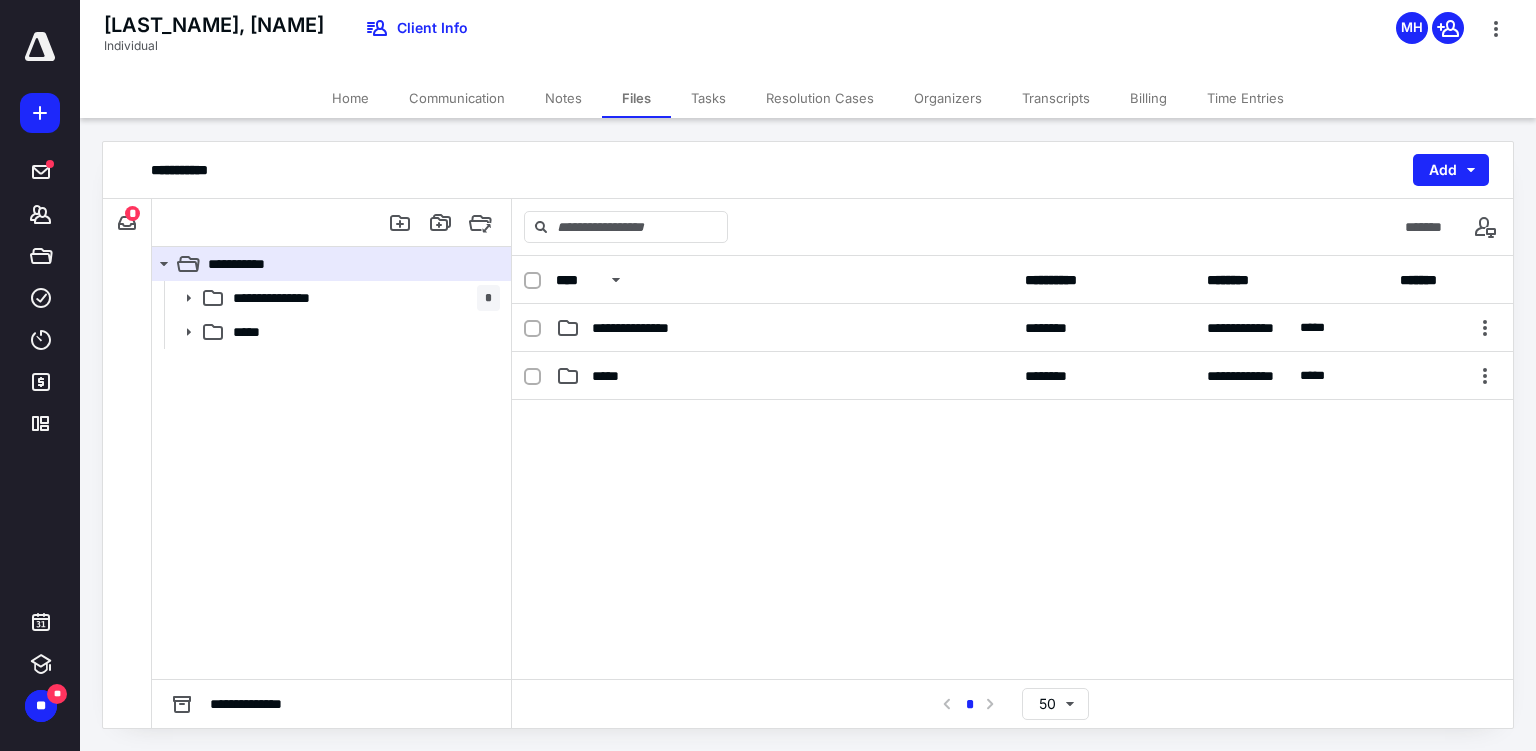 click at bounding box center [127, 223] 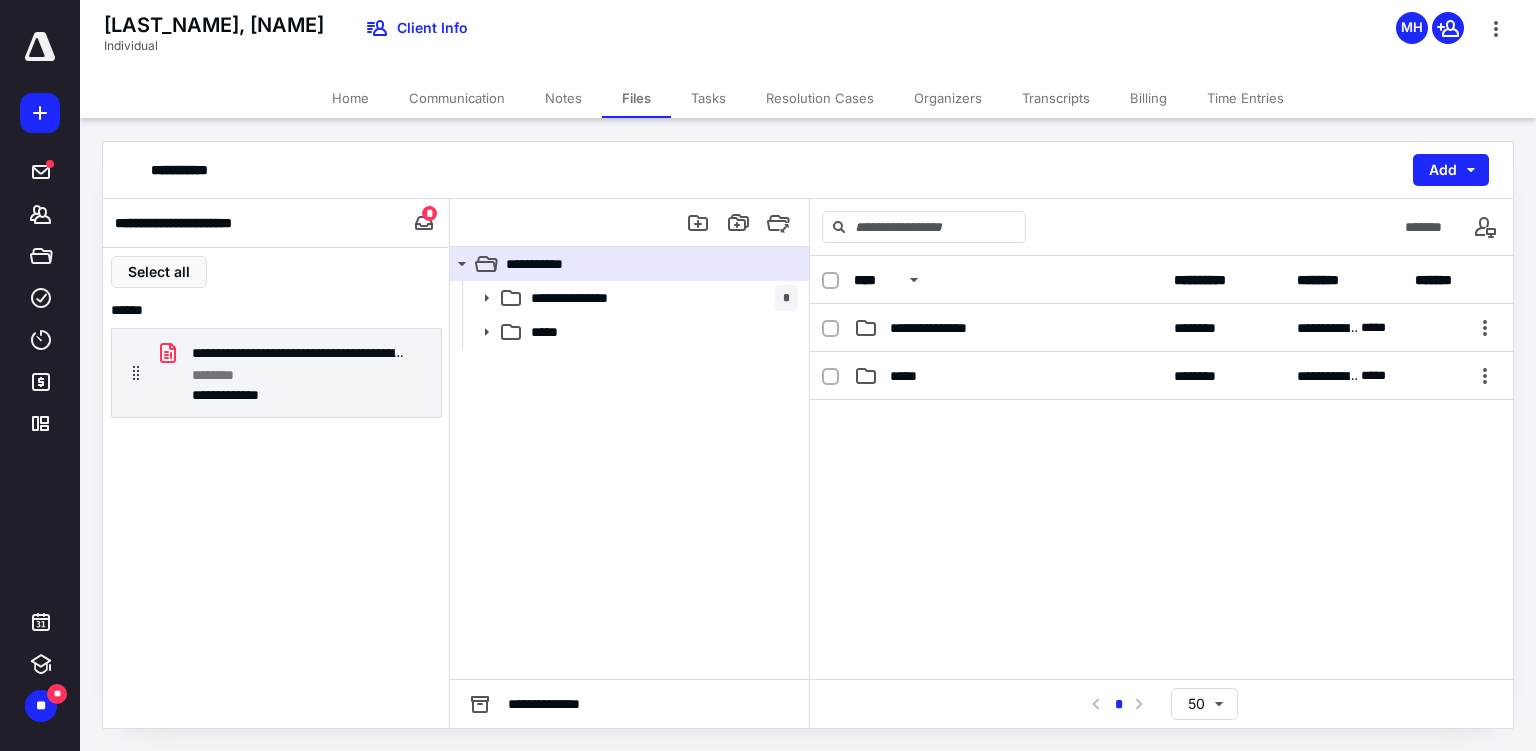 click 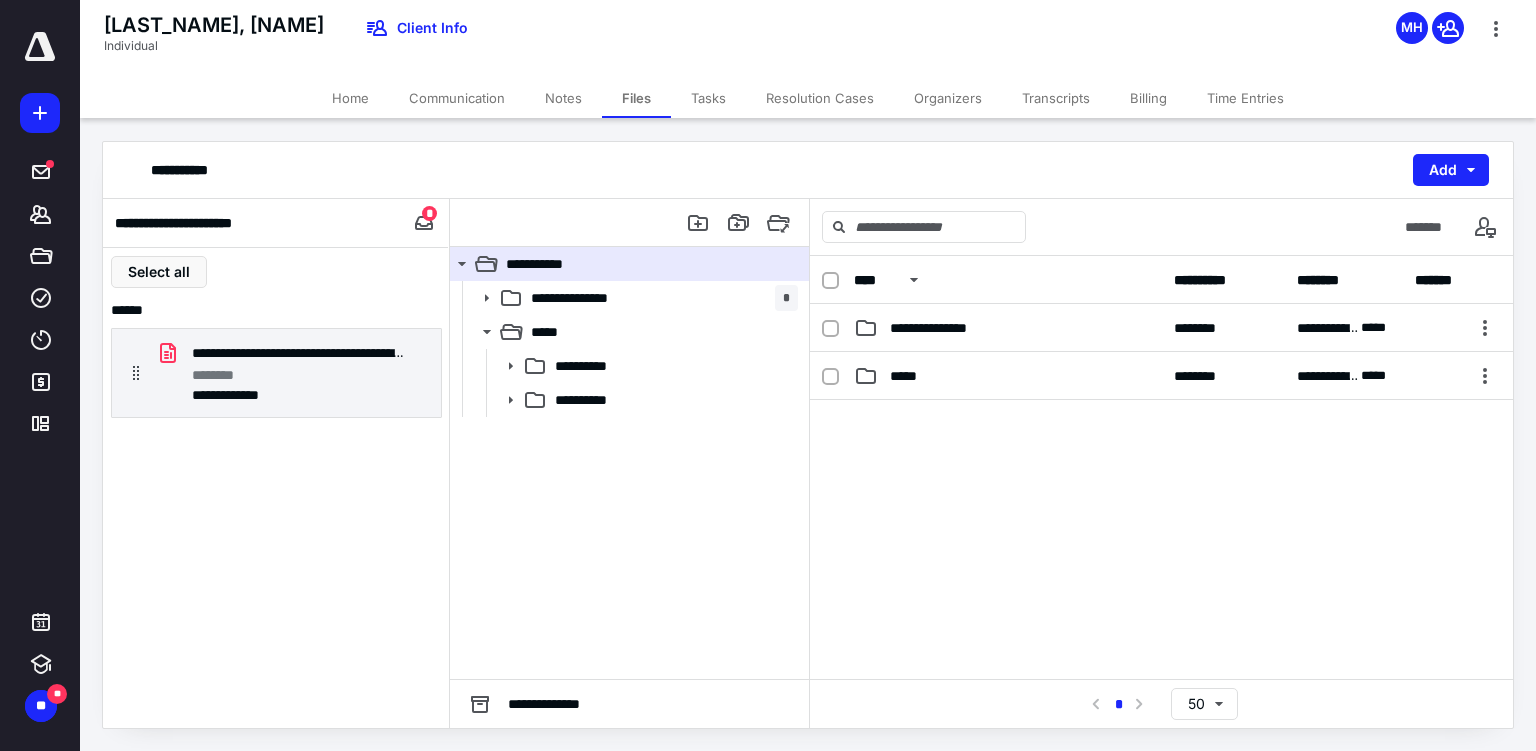 click 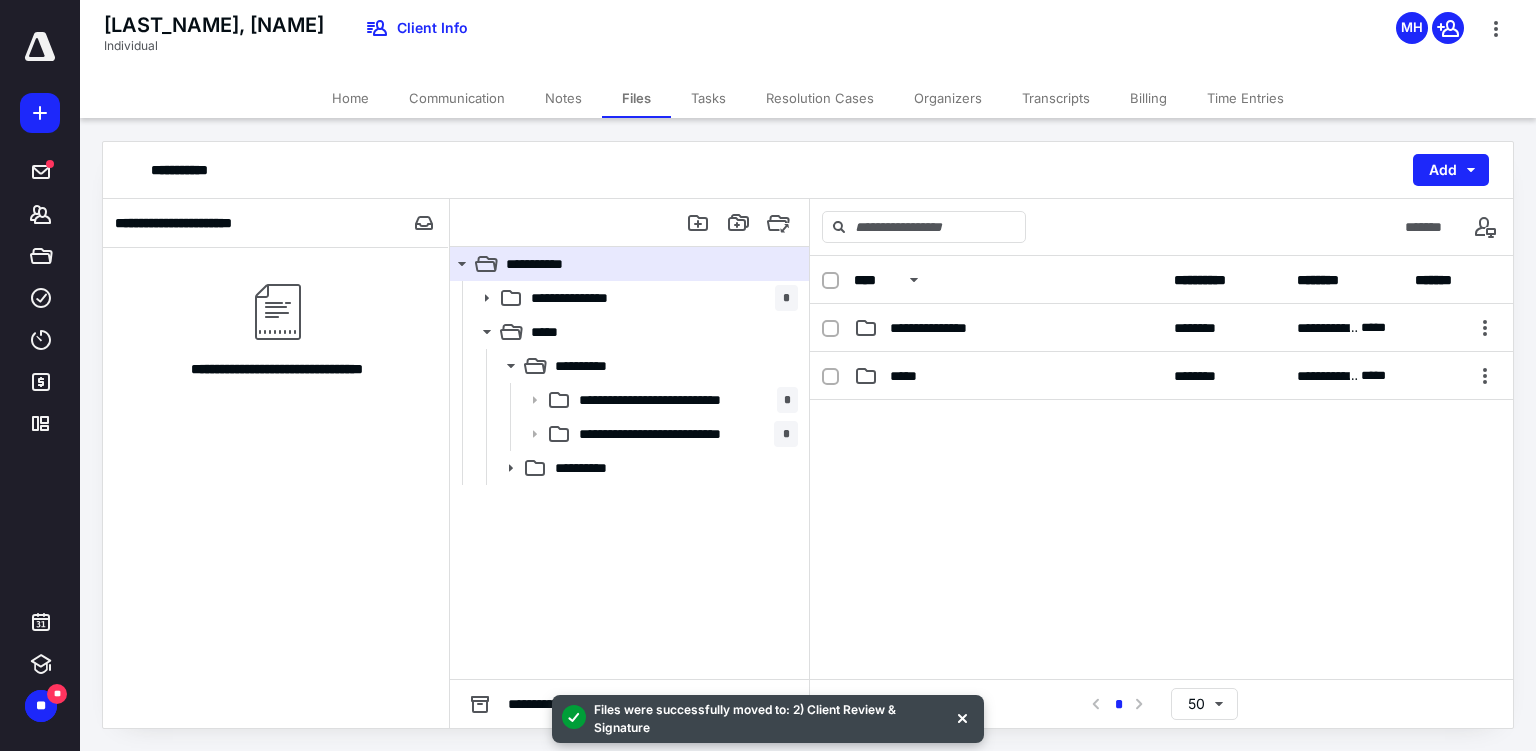 click on "Files" at bounding box center (636, 98) 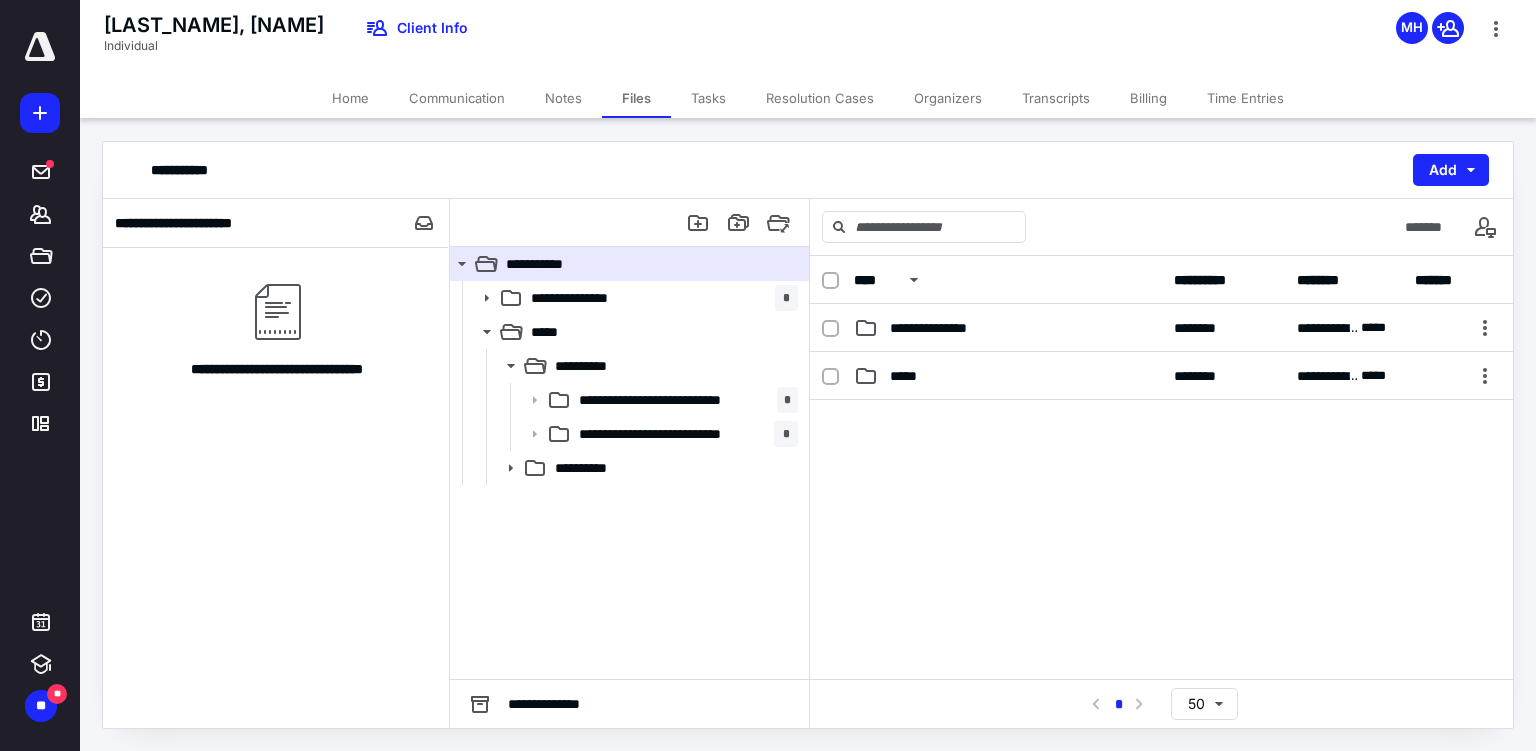 click on "Tasks" at bounding box center (708, 98) 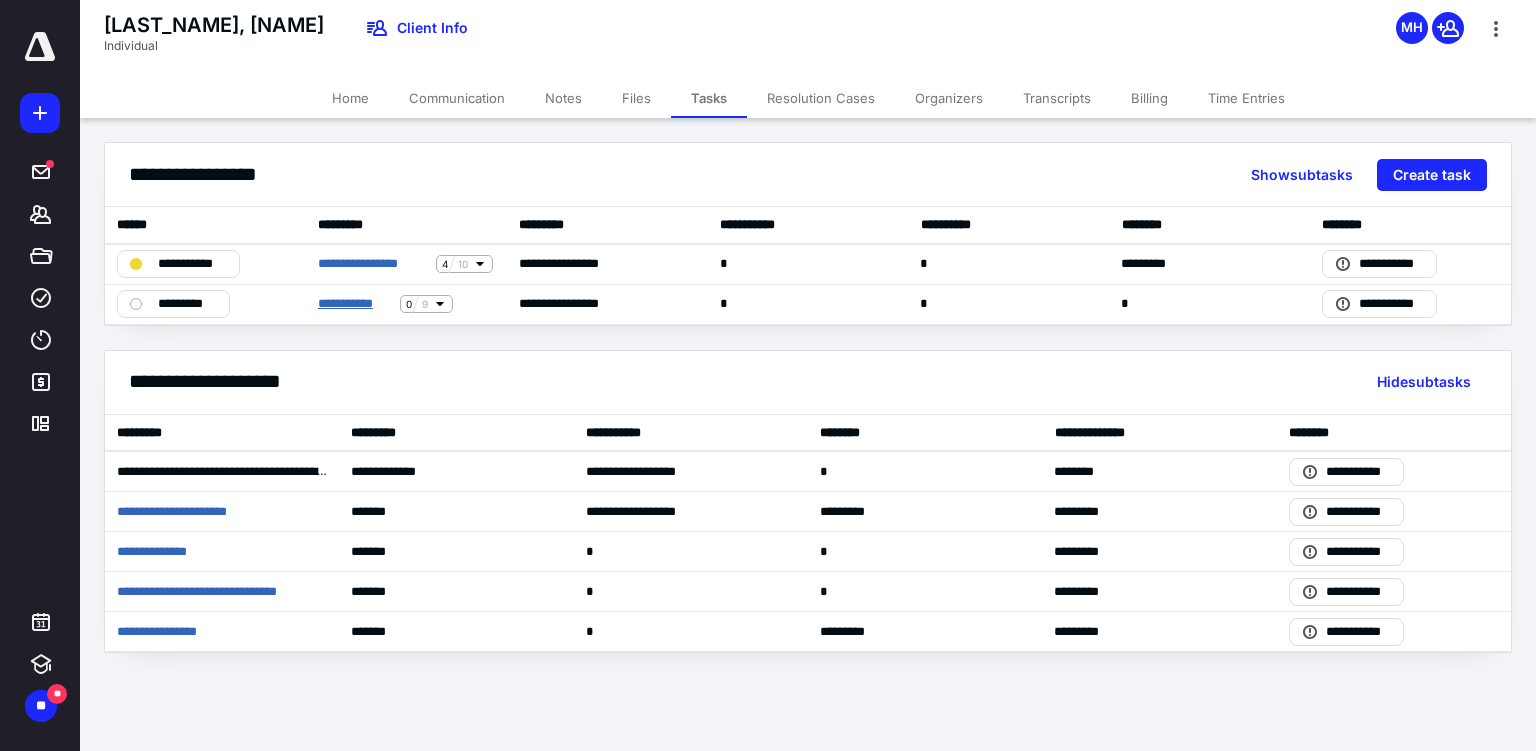 click on "**********" at bounding box center (355, 304) 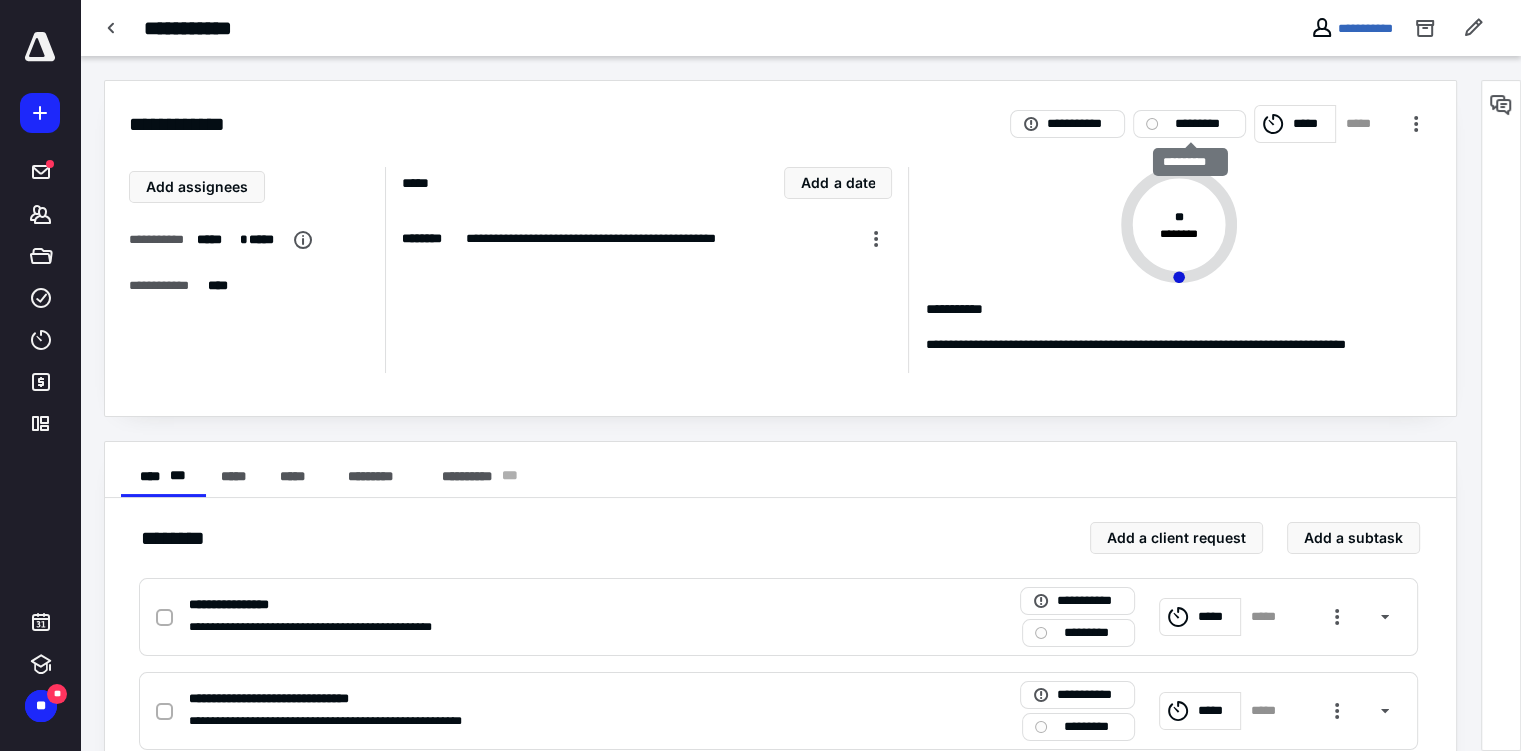 click on "*********" at bounding box center [1189, 124] 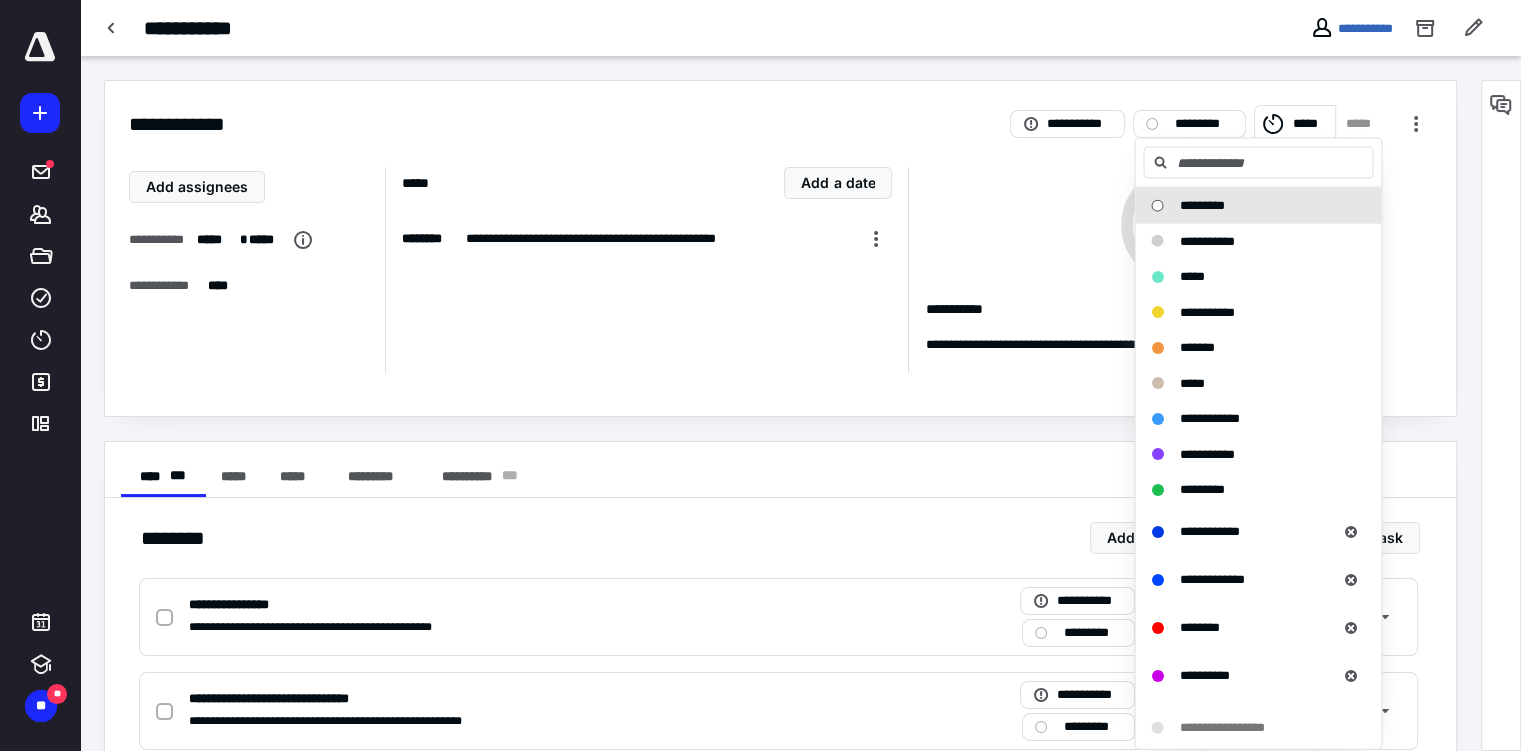 click on "**********" at bounding box center [1206, 311] 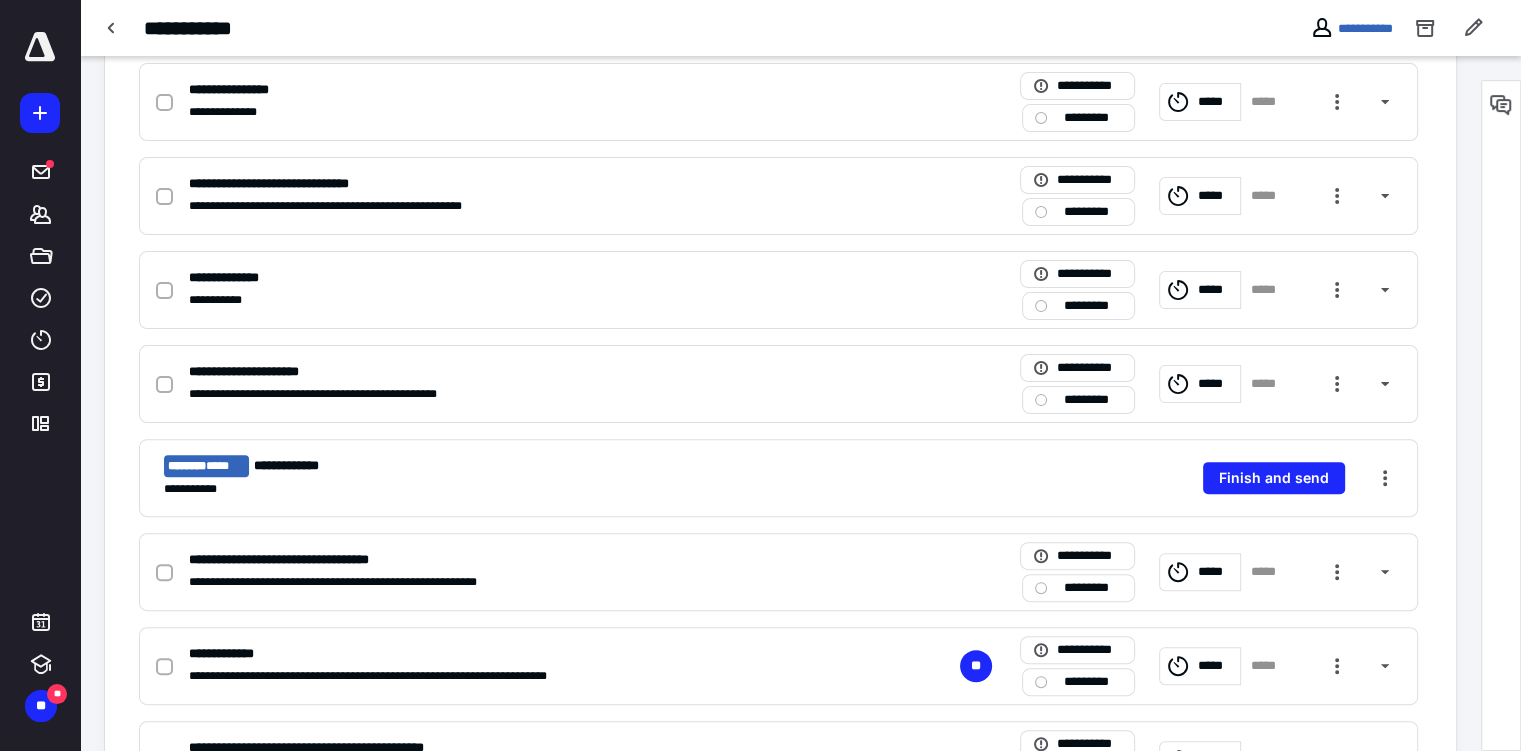 scroll, scrollTop: 468, scrollLeft: 0, axis: vertical 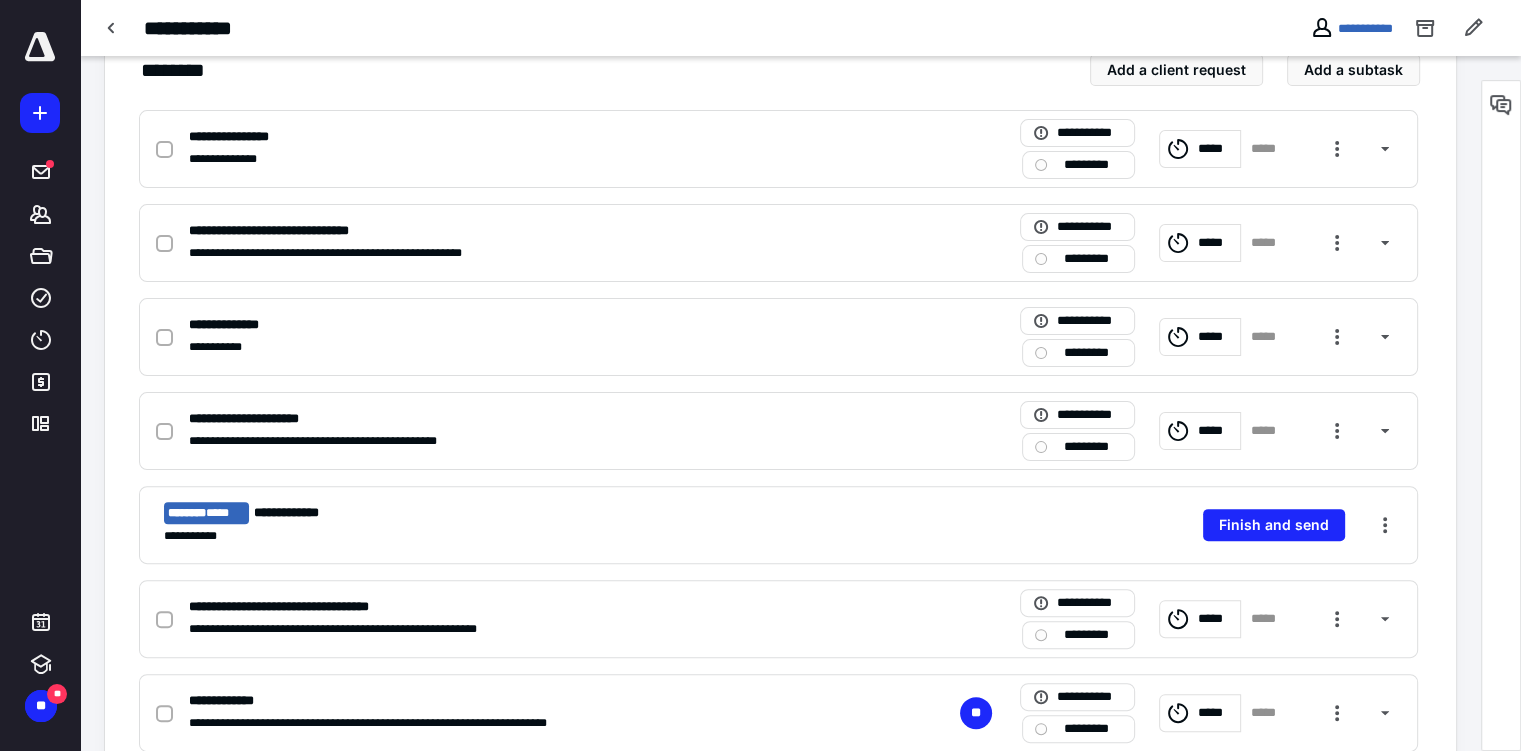 click 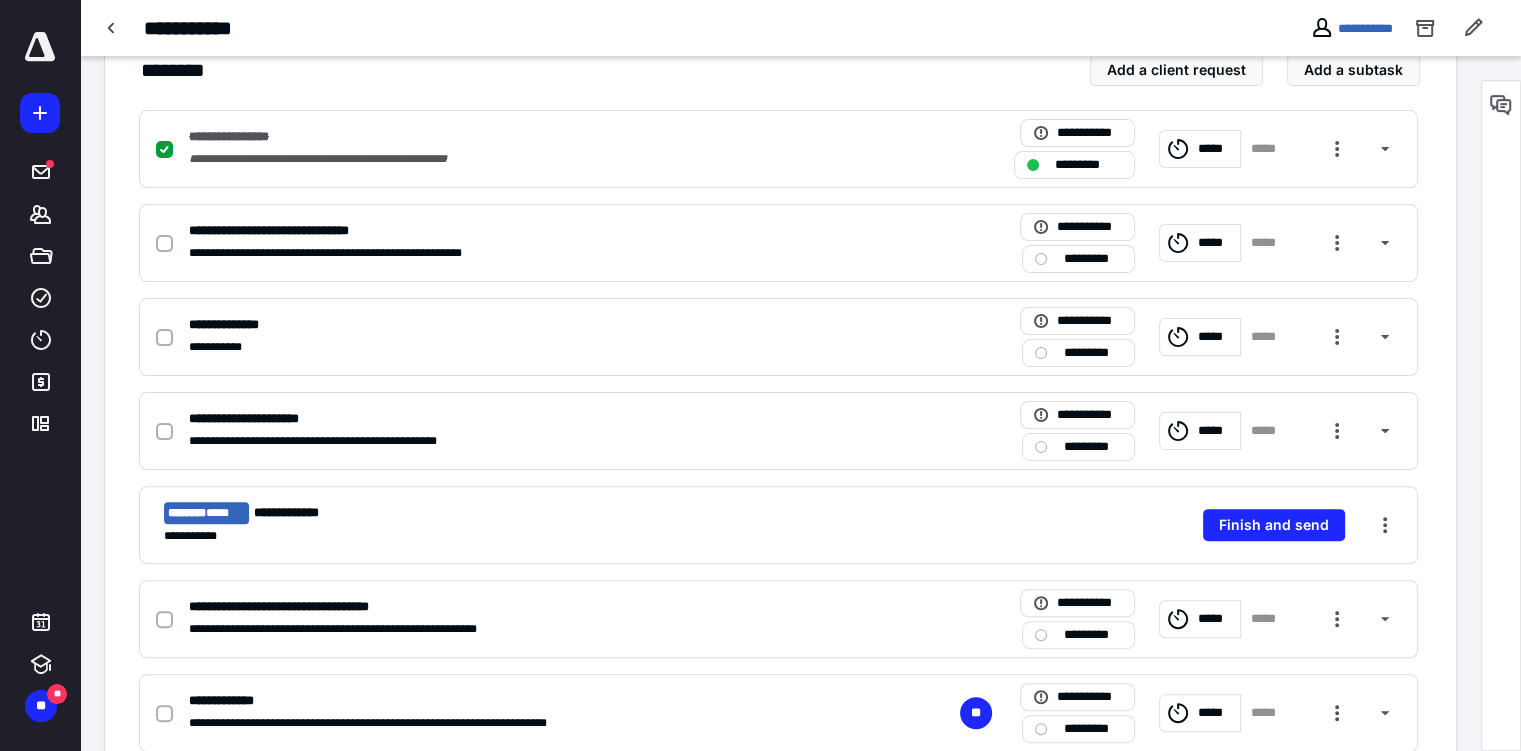 click at bounding box center (164, 244) 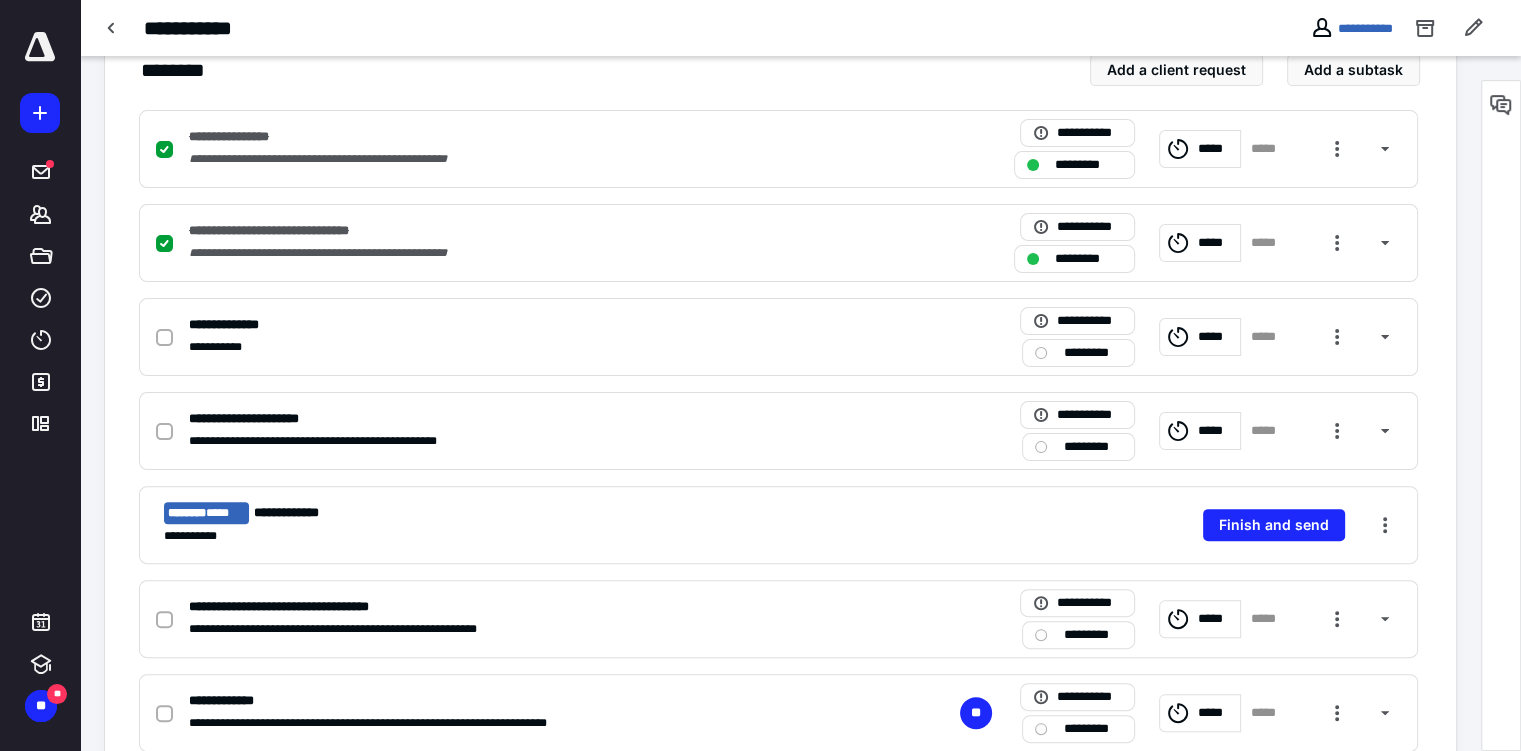 click 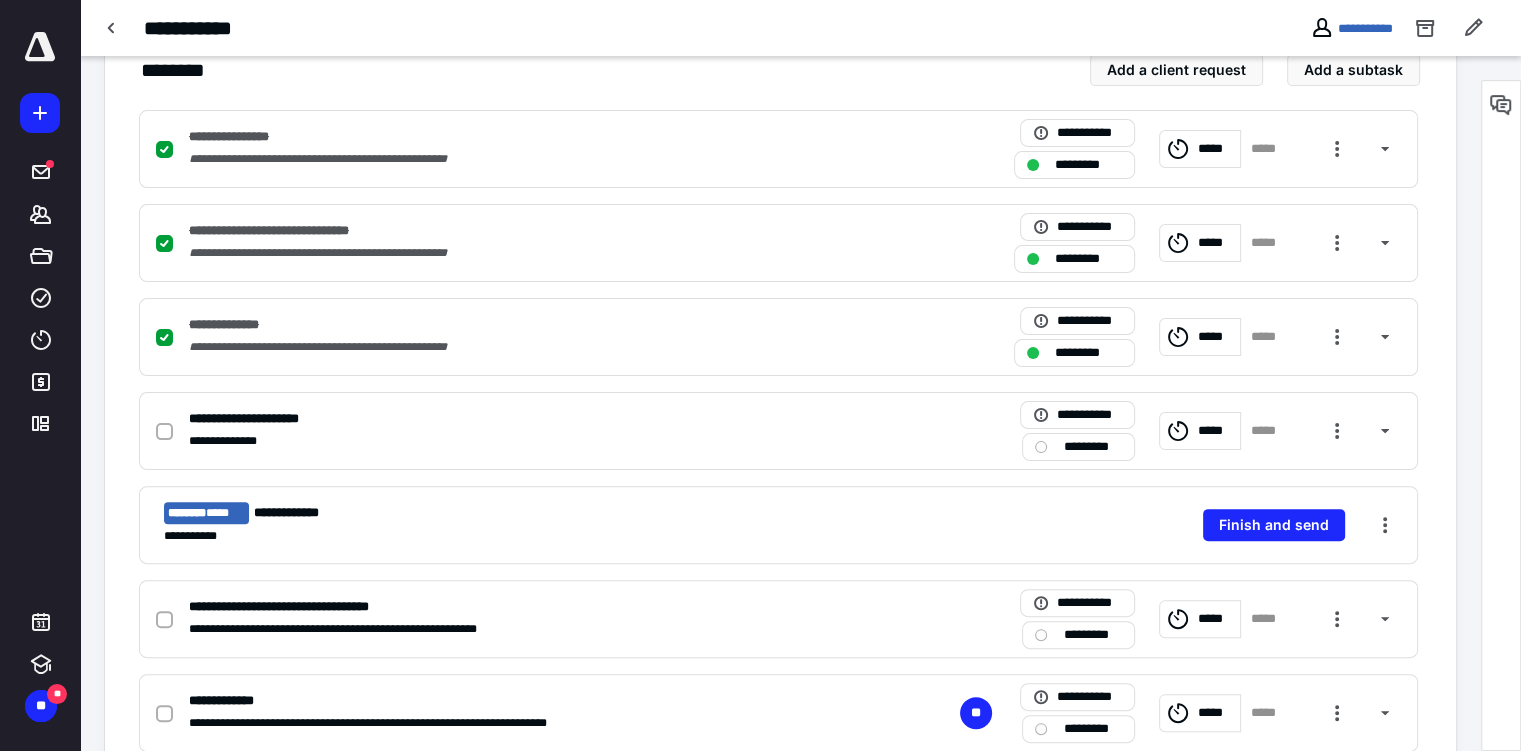 click at bounding box center (164, 432) 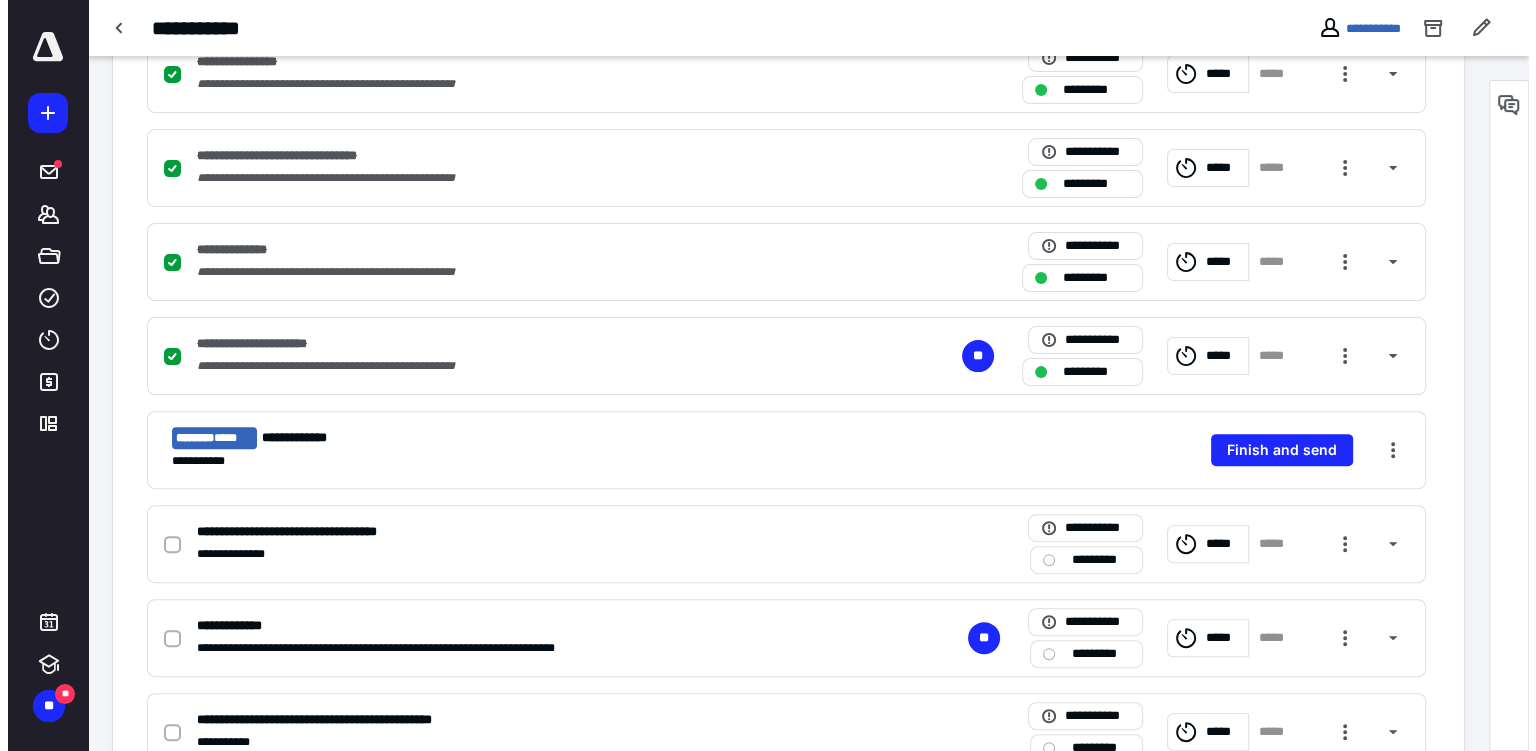 scroll, scrollTop: 561, scrollLeft: 0, axis: vertical 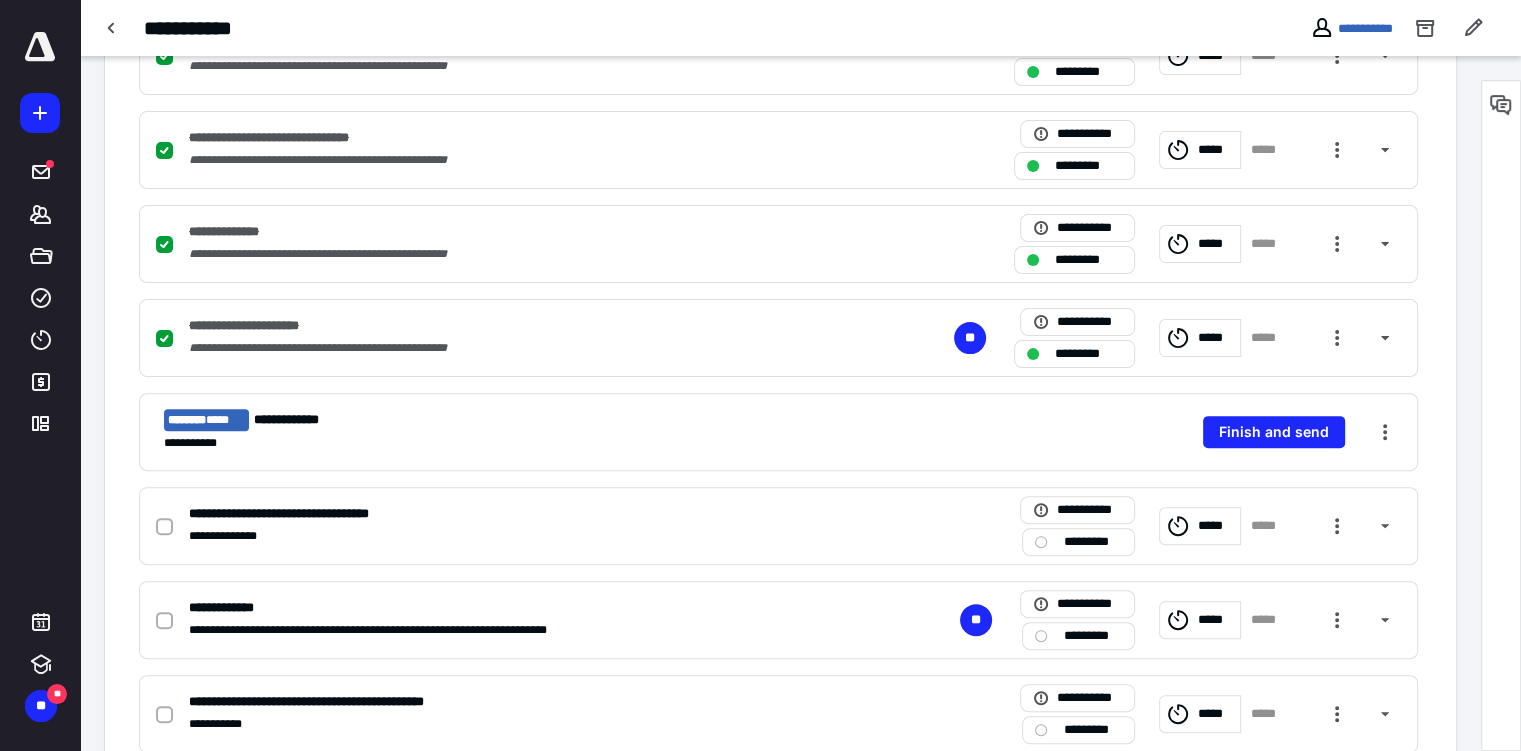 click on "Finish and send" at bounding box center (1274, 432) 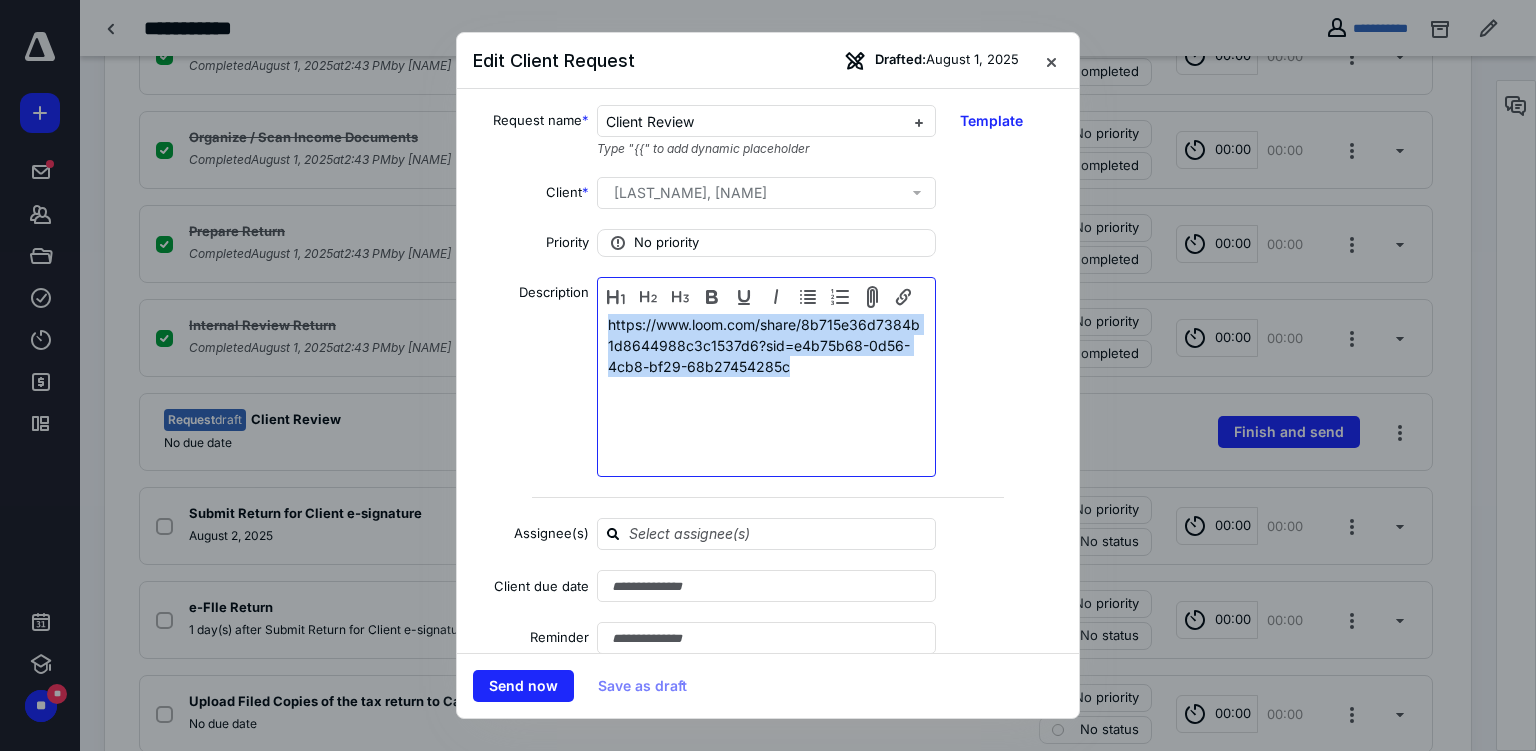 drag, startPoint x: 850, startPoint y: 376, endPoint x: 491, endPoint y: 317, distance: 363.8159 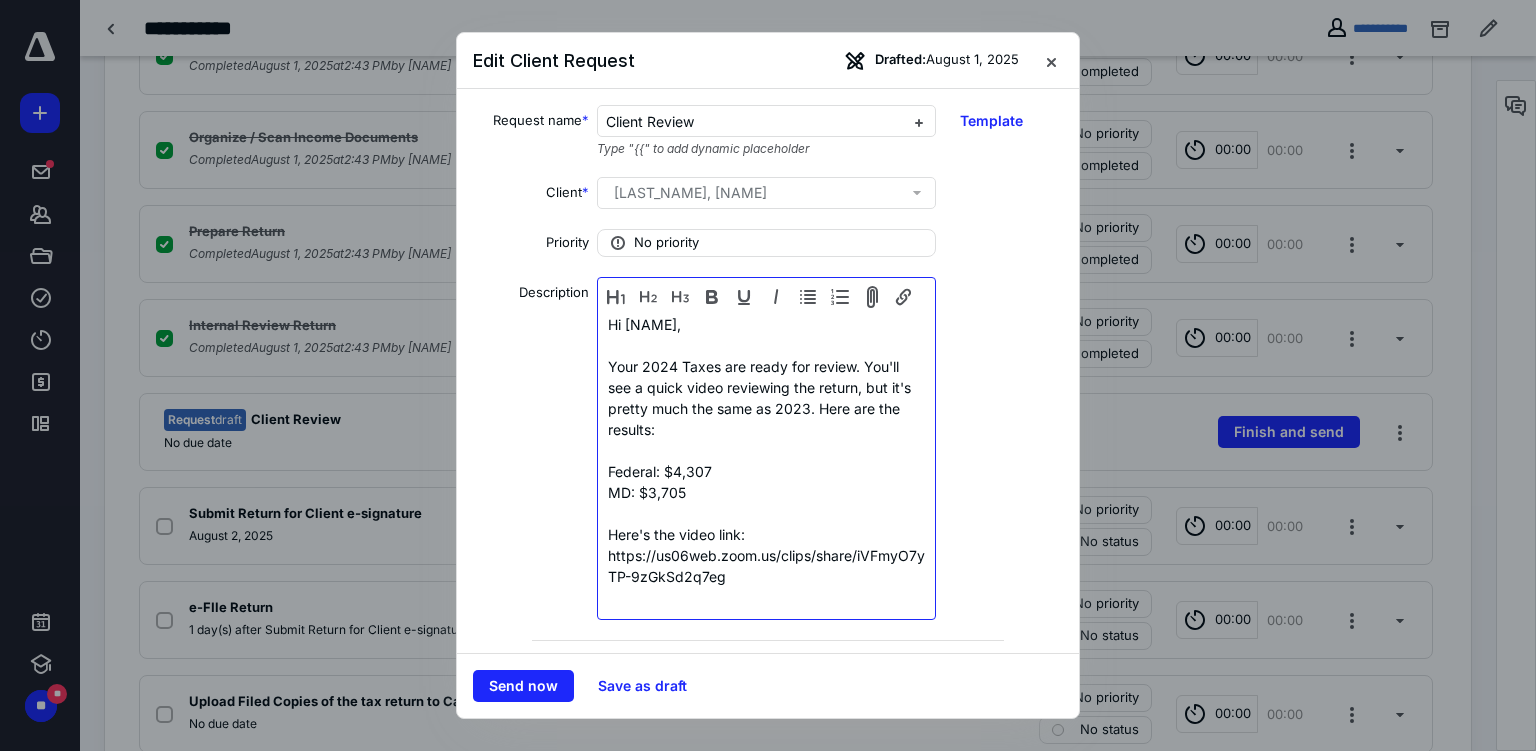 click on "Your [YEAR] Taxes are ready for review. You'll see a quick video reviewing the return, but it's pretty much the same as [YEAR]. Here are the results: Federal: $[AMOUNT] MD: $[AMOUNT] Here's the video link: https://us06web.zoom.us/clips/share/iVFmyO7yTP-9zGkSd2q7eg" at bounding box center [766, 471] 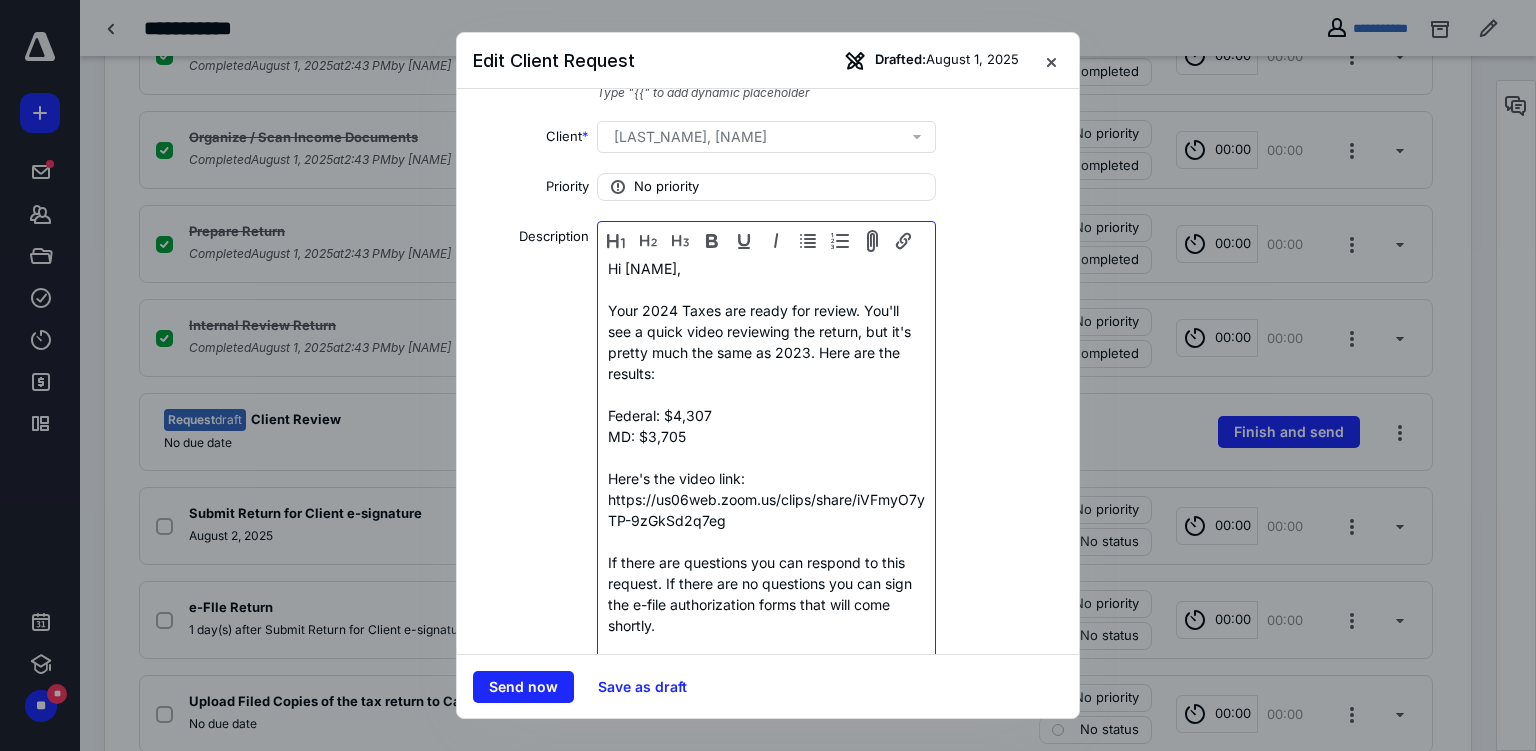 scroll, scrollTop: 77, scrollLeft: 0, axis: vertical 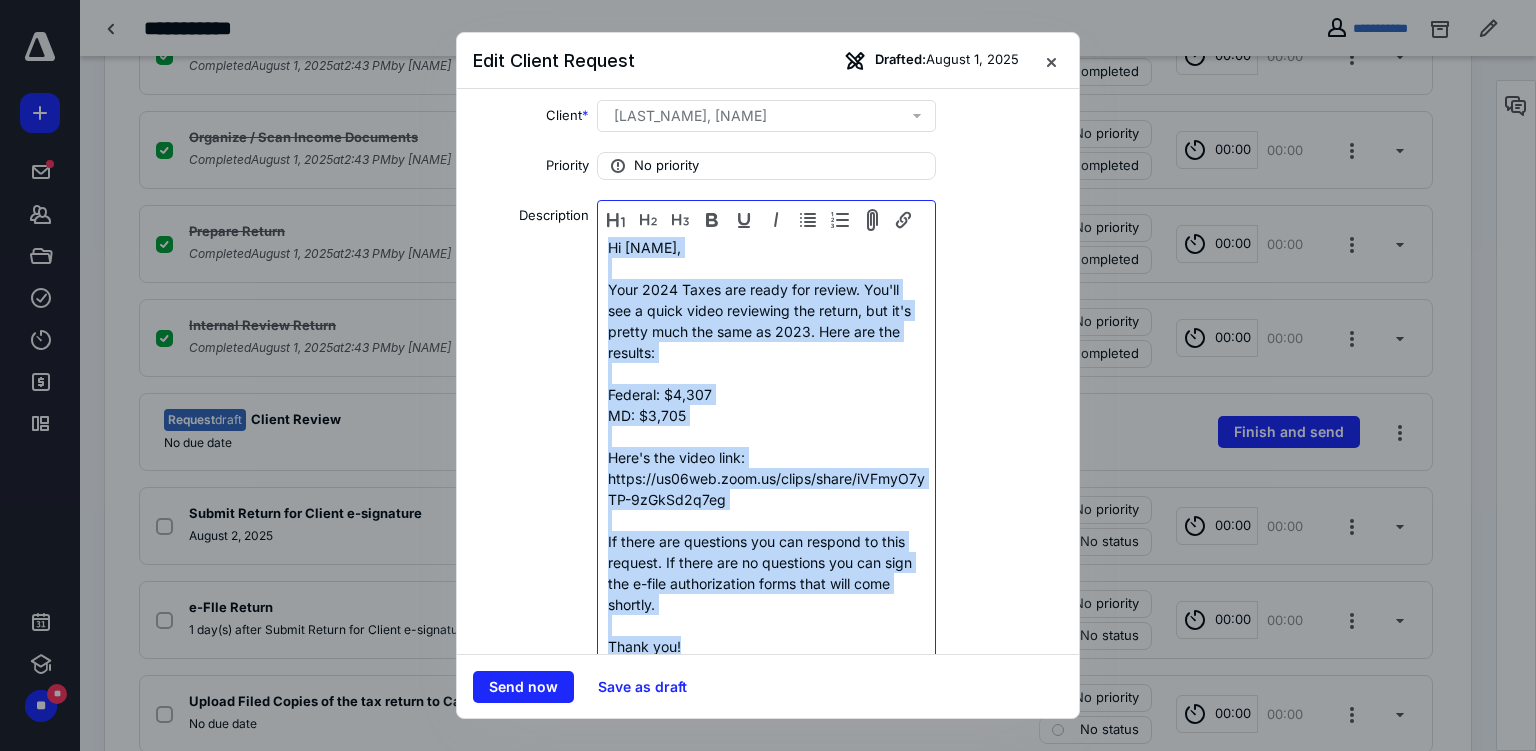 copy on "Hi [NAME], Your [YEAR] Taxes are ready for review. You'll see a quick video reviewing the return, but it's pretty much the same as [YEAR]. Here are the results: Federal: $[AMOUNT] MD: $[AMOUNT] Here's the video link: https://us06web.zoom.us/clips/share/iVFmyO7yTP-9zGkSd2q7eg If there are questions you can respond to this request. If there are no questions you can sign the e-file authorization forms that will come shortly. Thank you!" 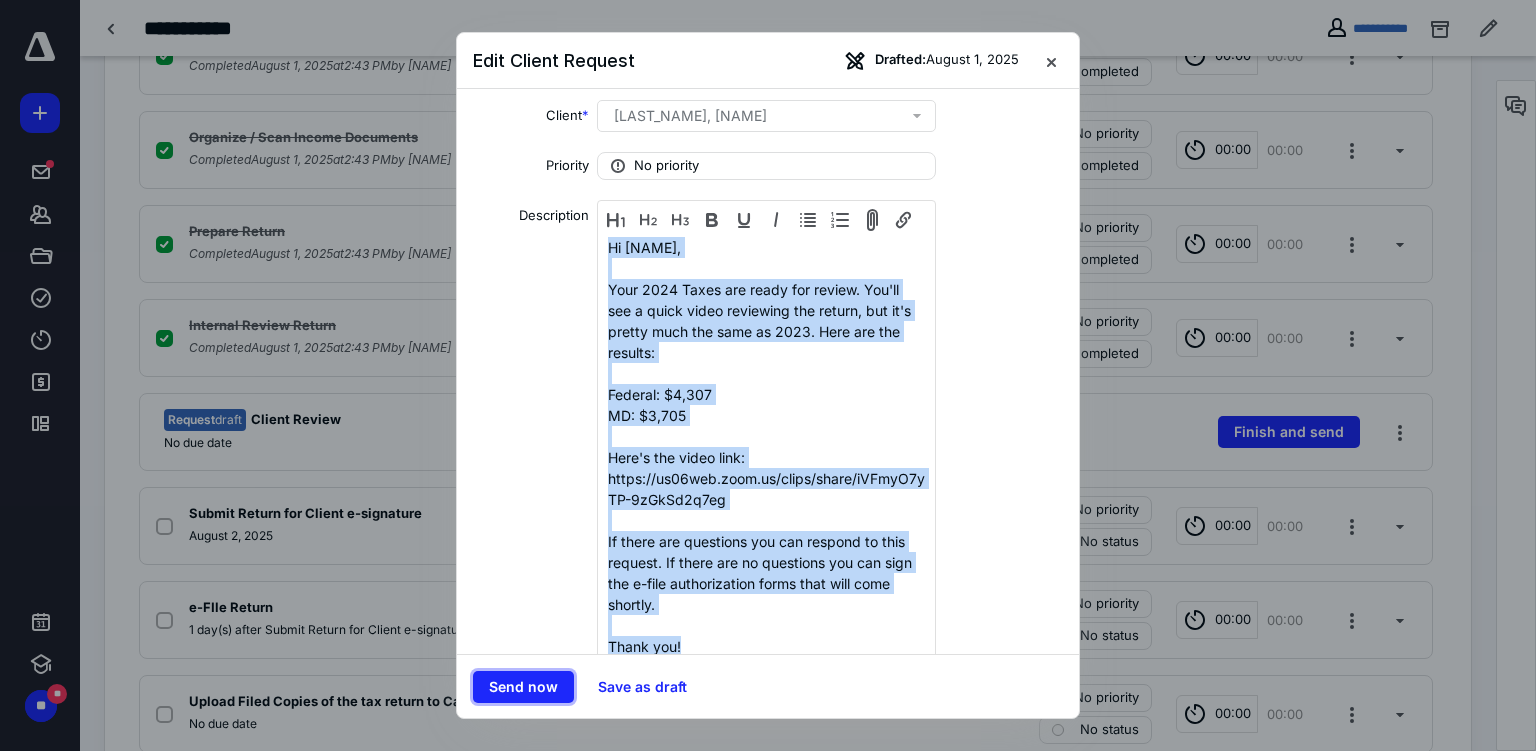 click on "Send now" at bounding box center (523, 687) 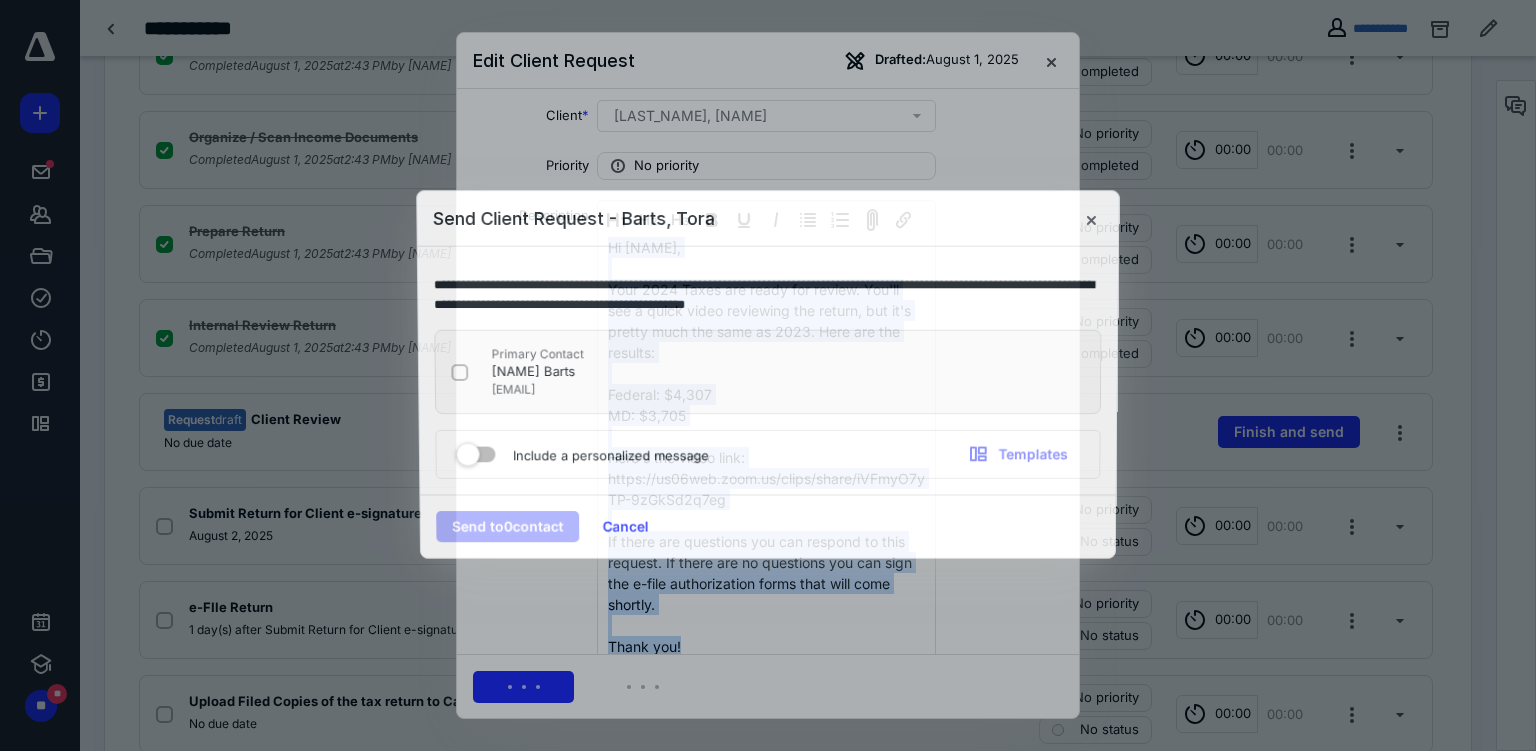 checkbox on "true" 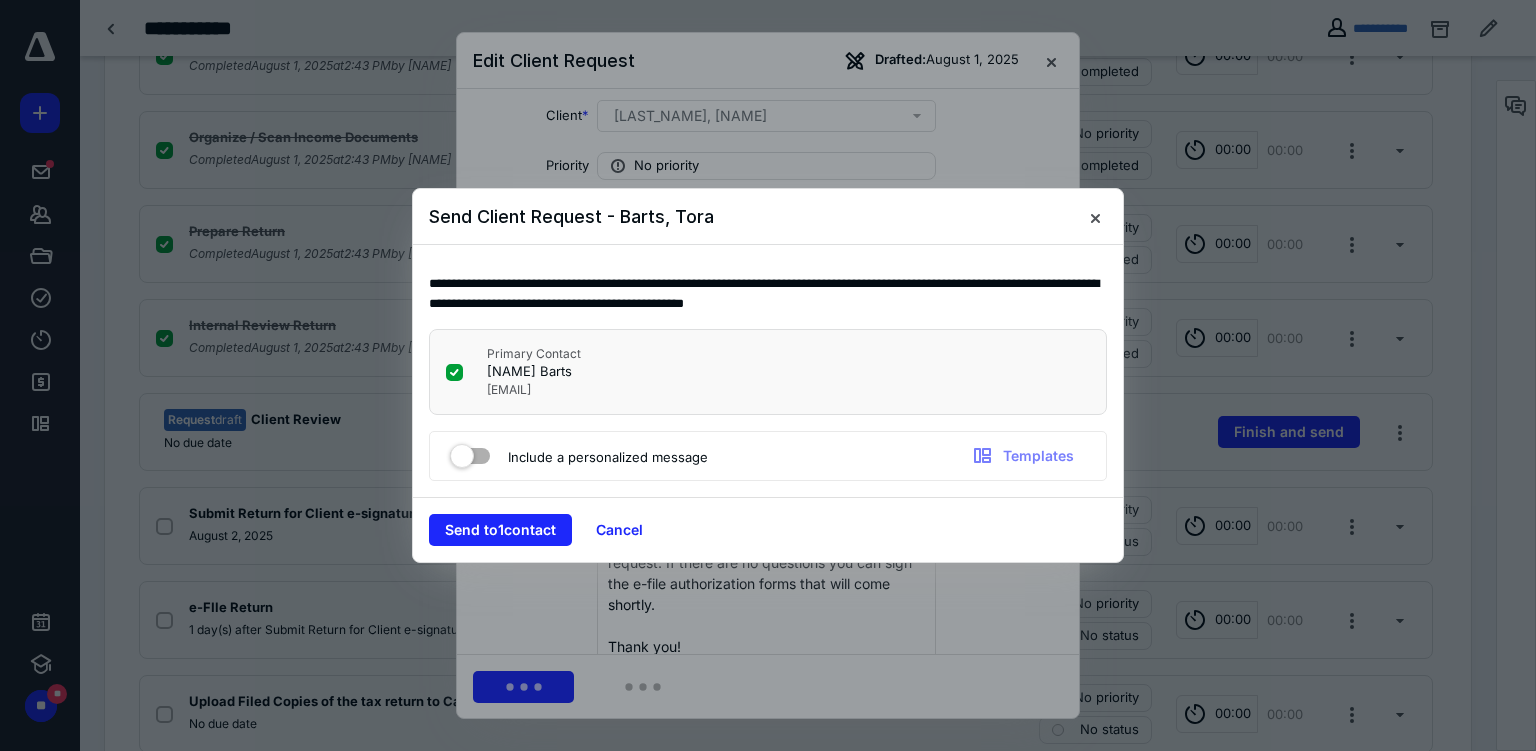 click at bounding box center (470, 452) 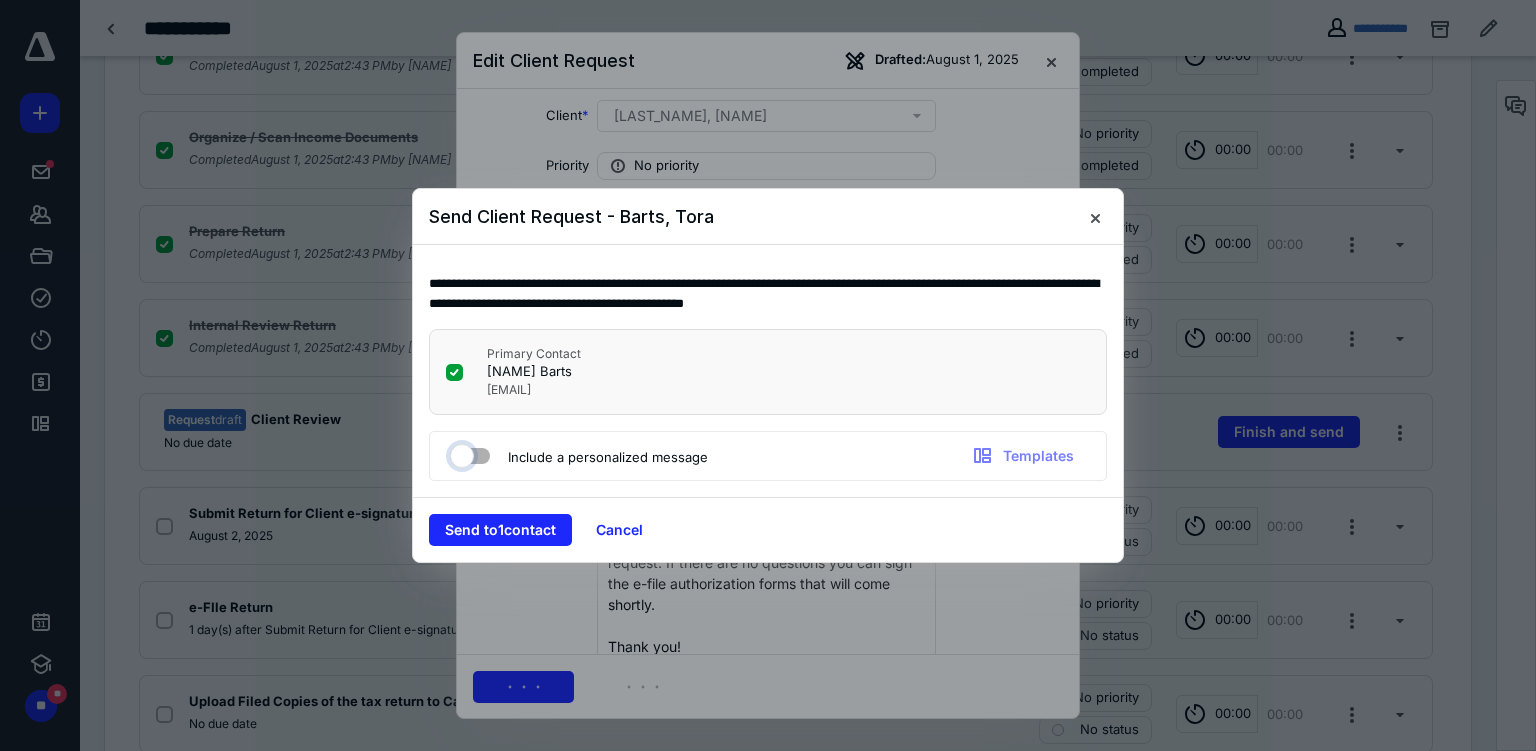 click at bounding box center (460, 453) 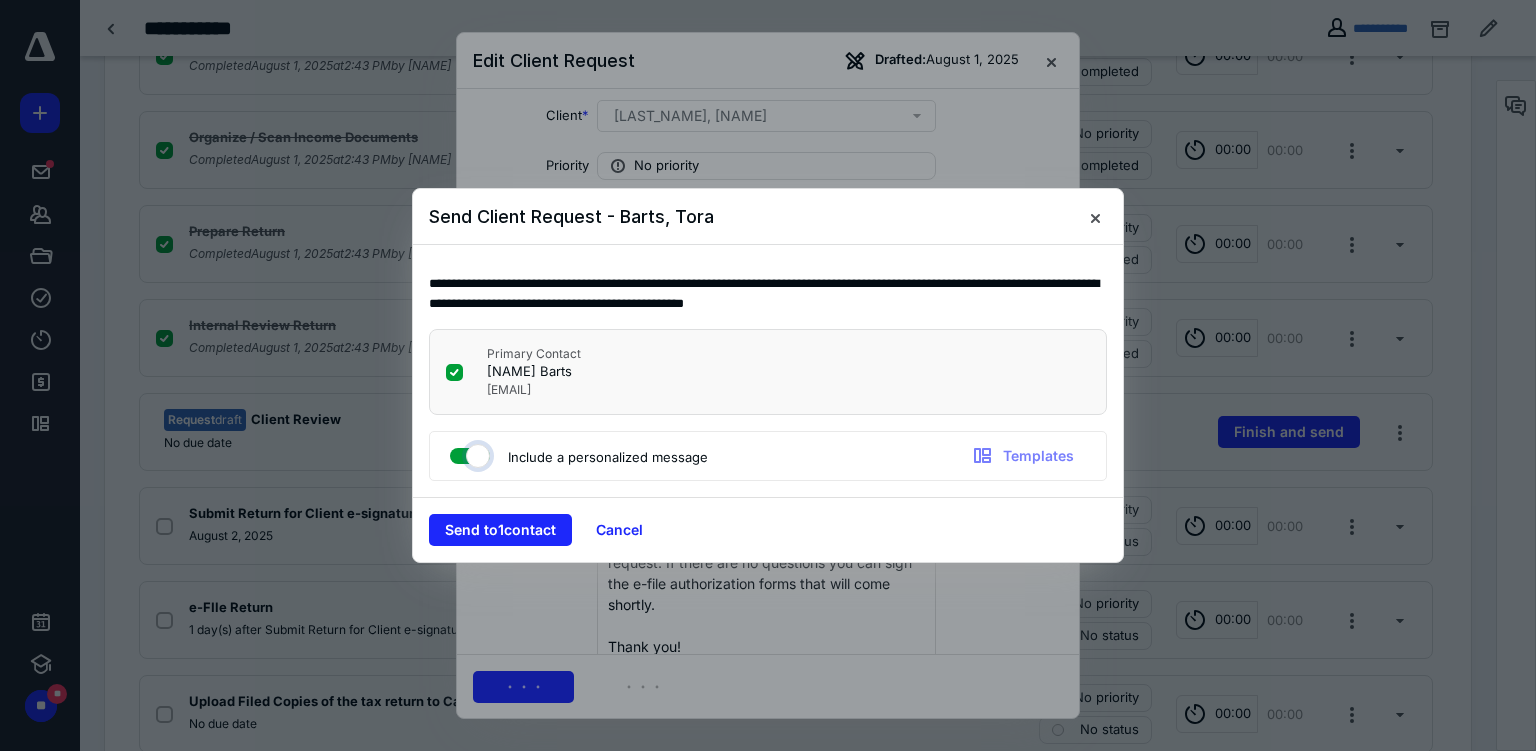 checkbox on "true" 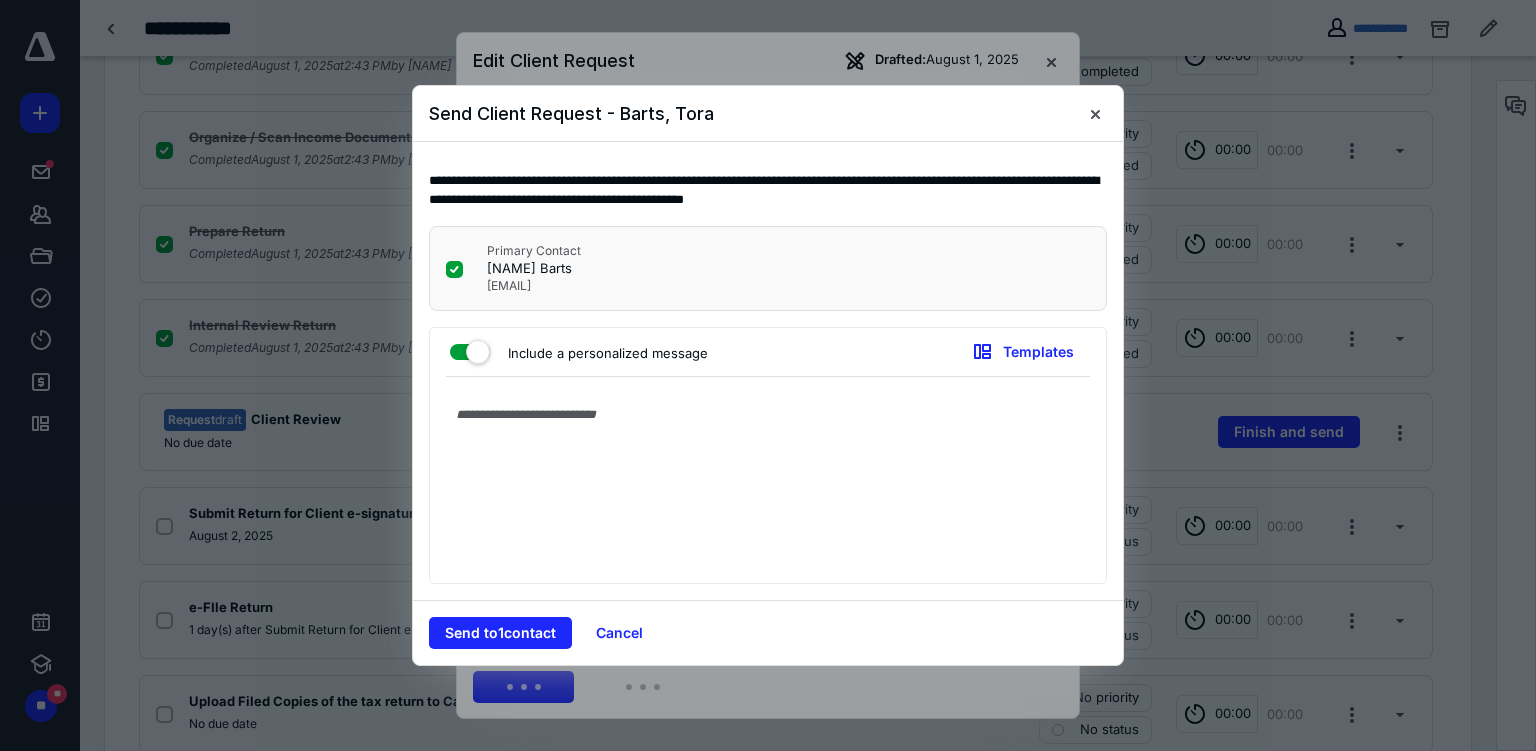 click at bounding box center (768, 485) 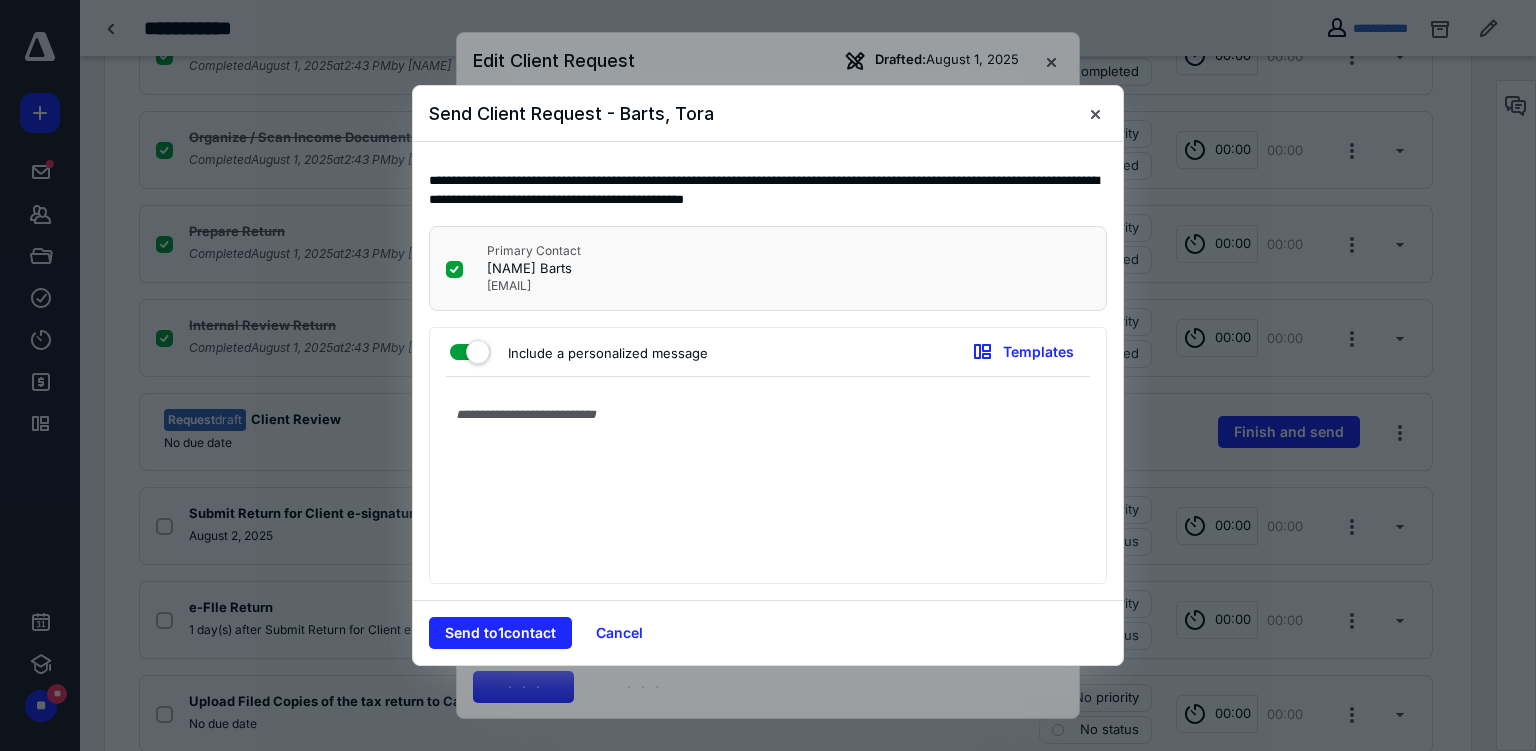 paste on "**********" 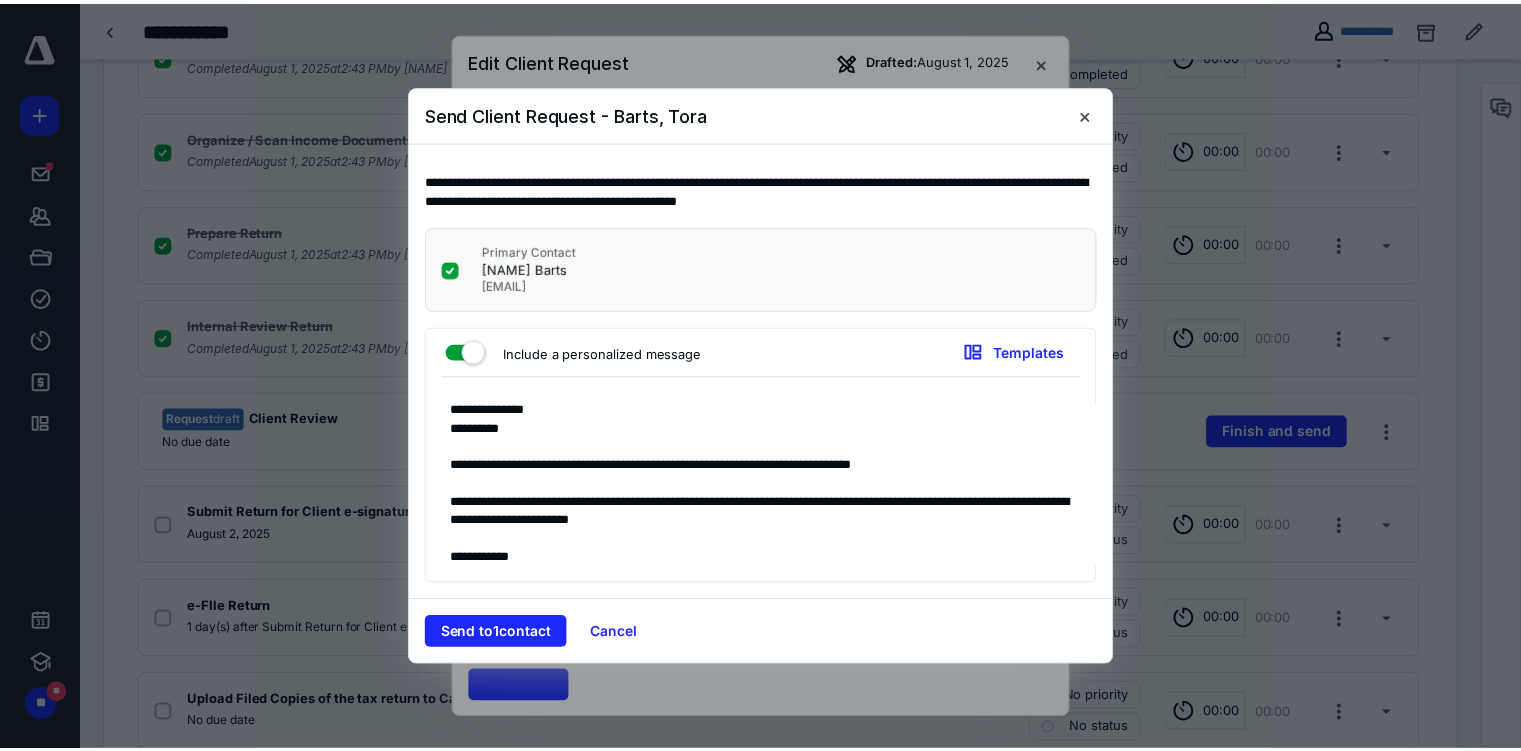 scroll, scrollTop: 132, scrollLeft: 0, axis: vertical 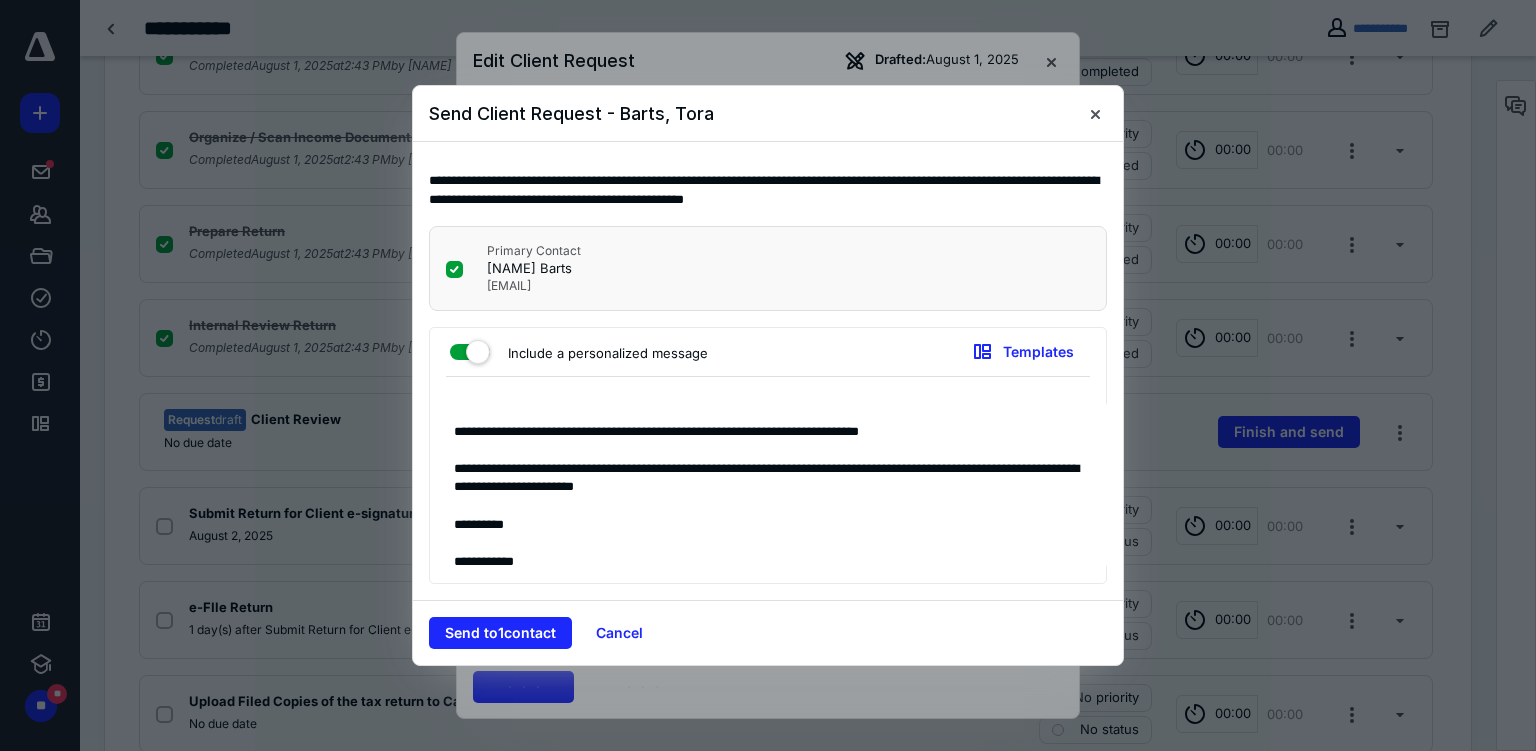 type on "**********" 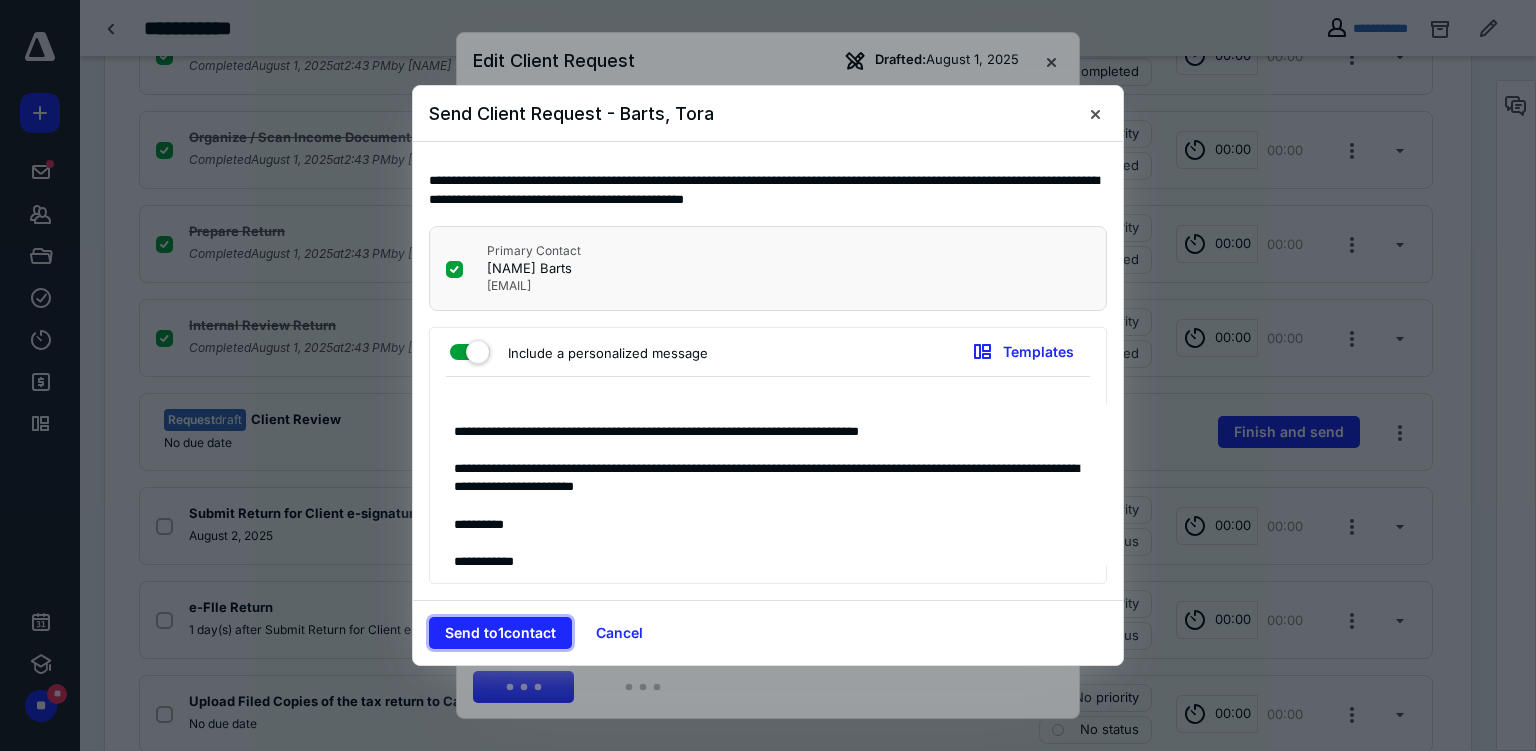 click on "Send to  1  contact" at bounding box center (500, 633) 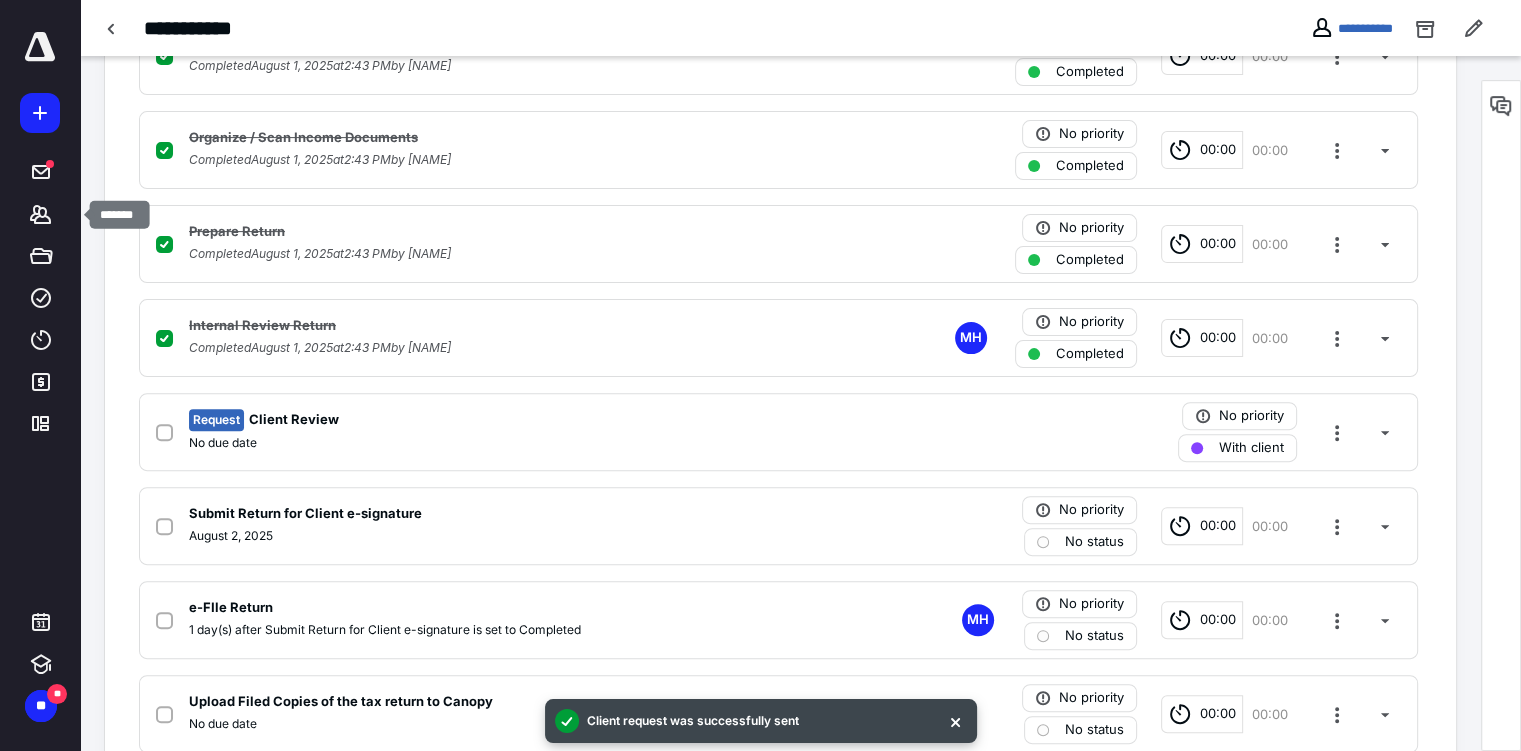 click 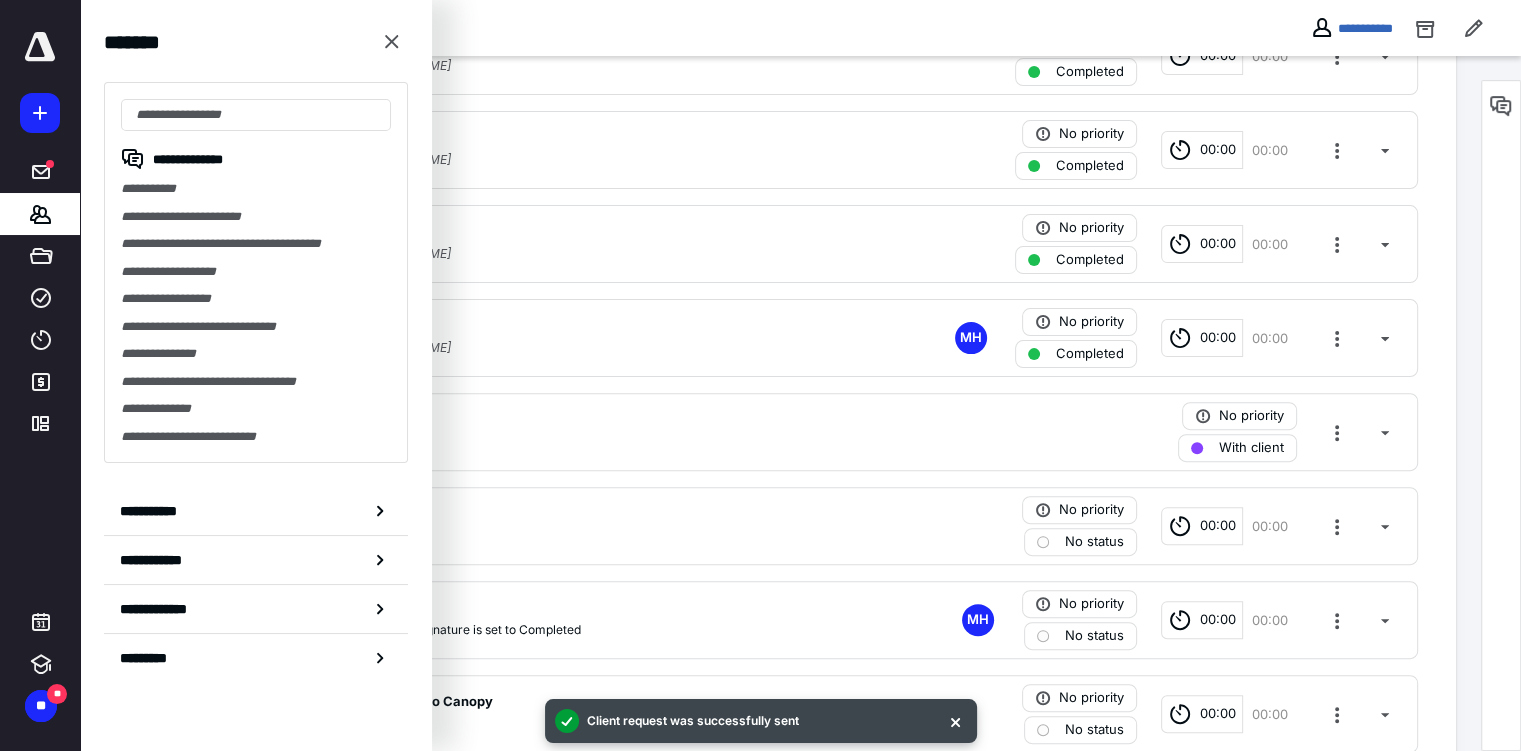 click on "**********" at bounding box center [256, 189] 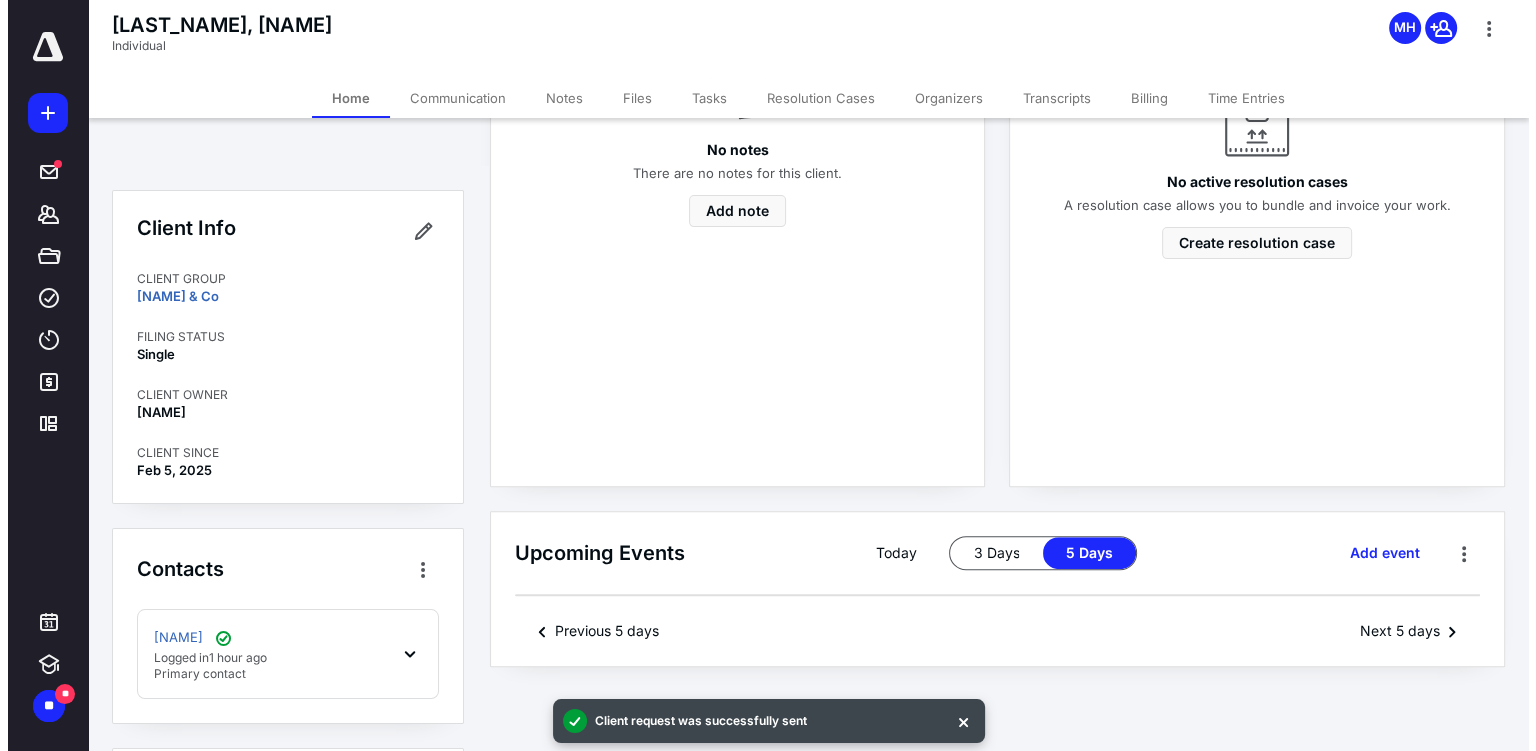 scroll, scrollTop: 0, scrollLeft: 0, axis: both 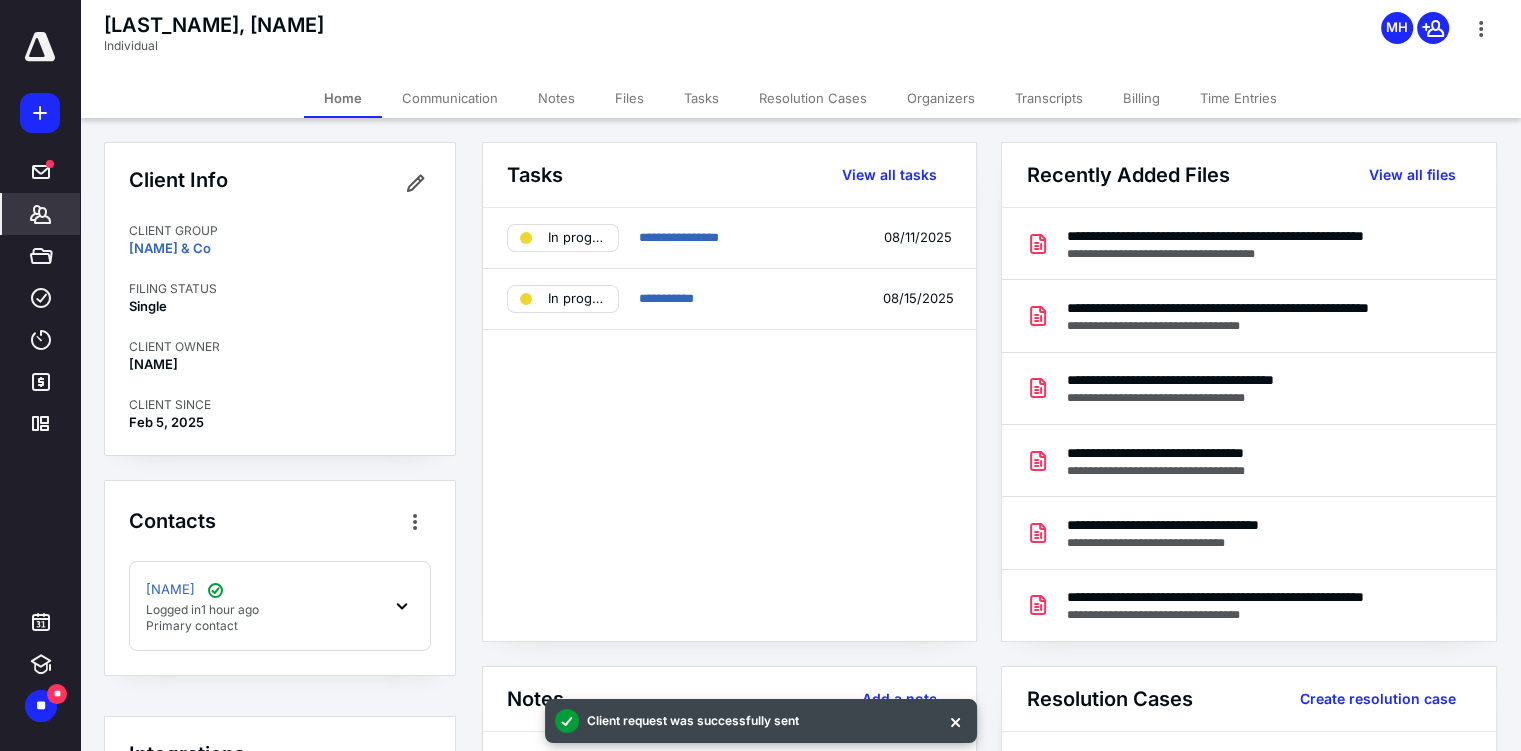 click on "Files" at bounding box center (629, 98) 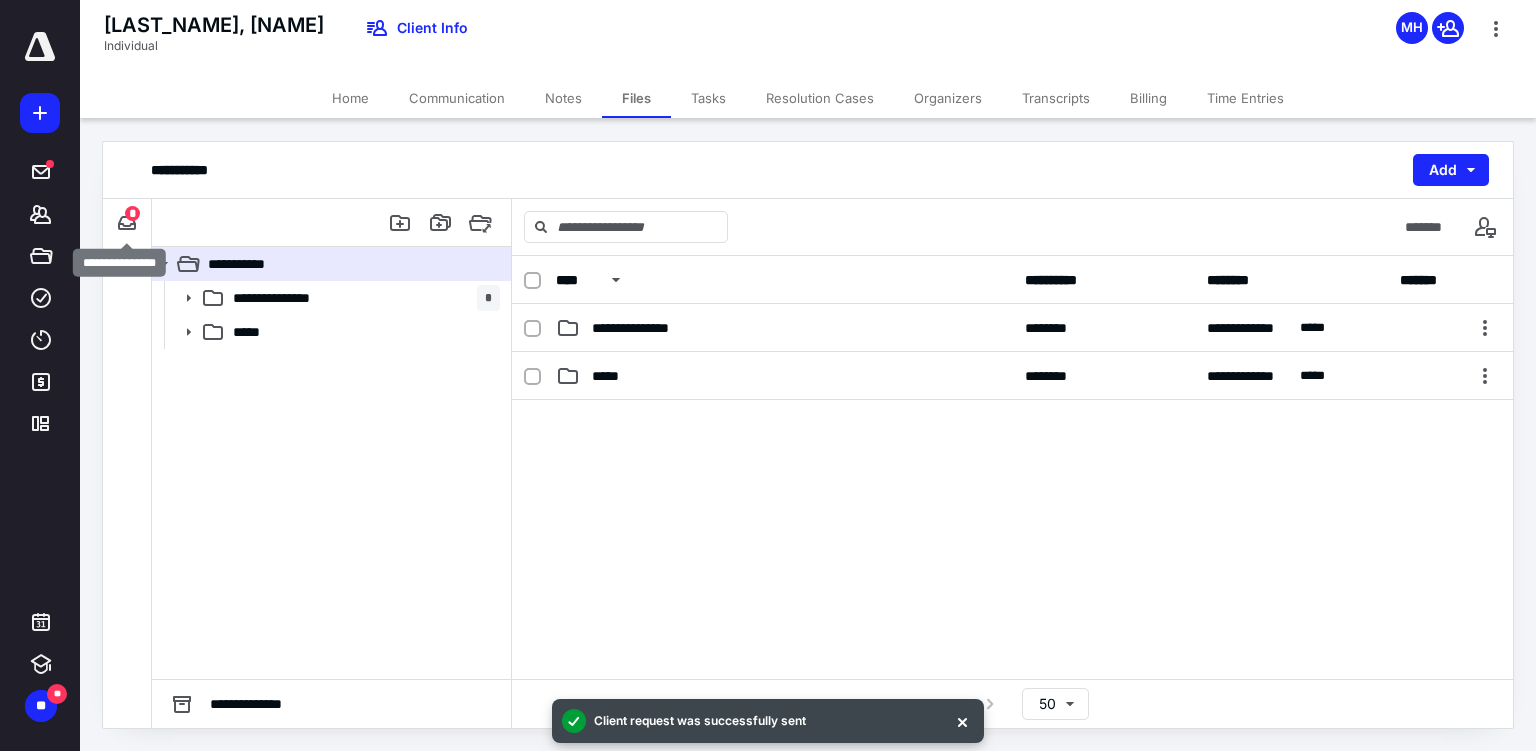 click at bounding box center [127, 223] 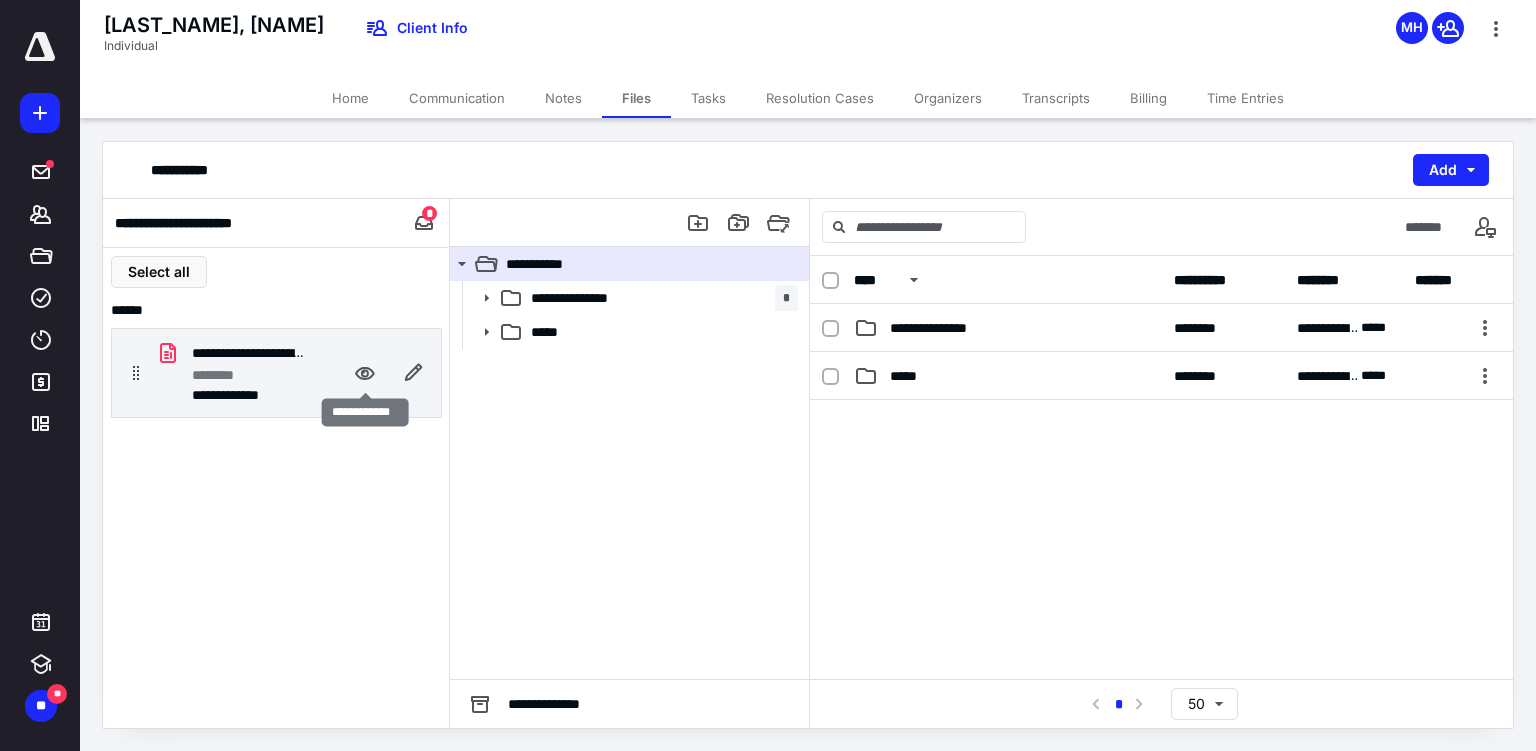 click at bounding box center [365, 373] 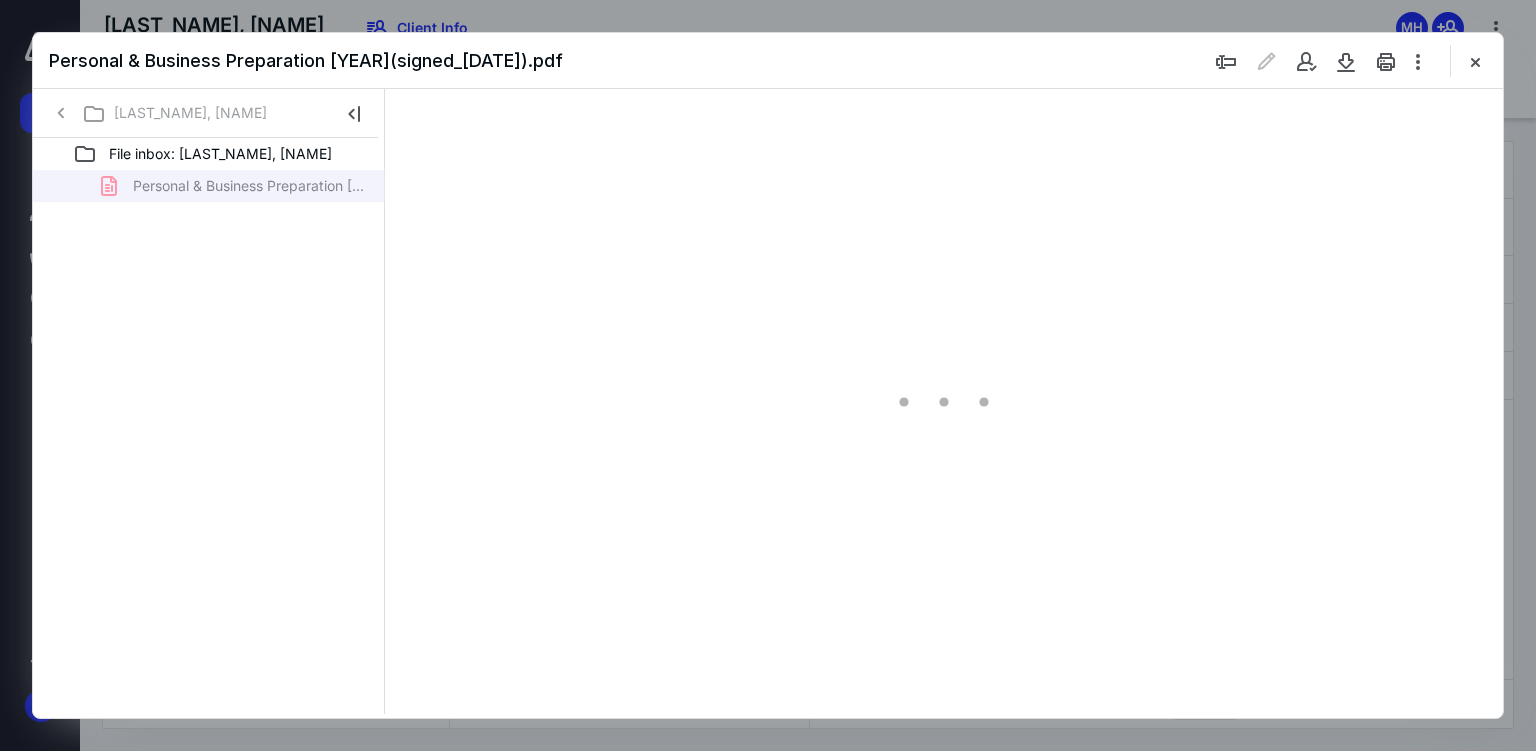 scroll, scrollTop: 0, scrollLeft: 0, axis: both 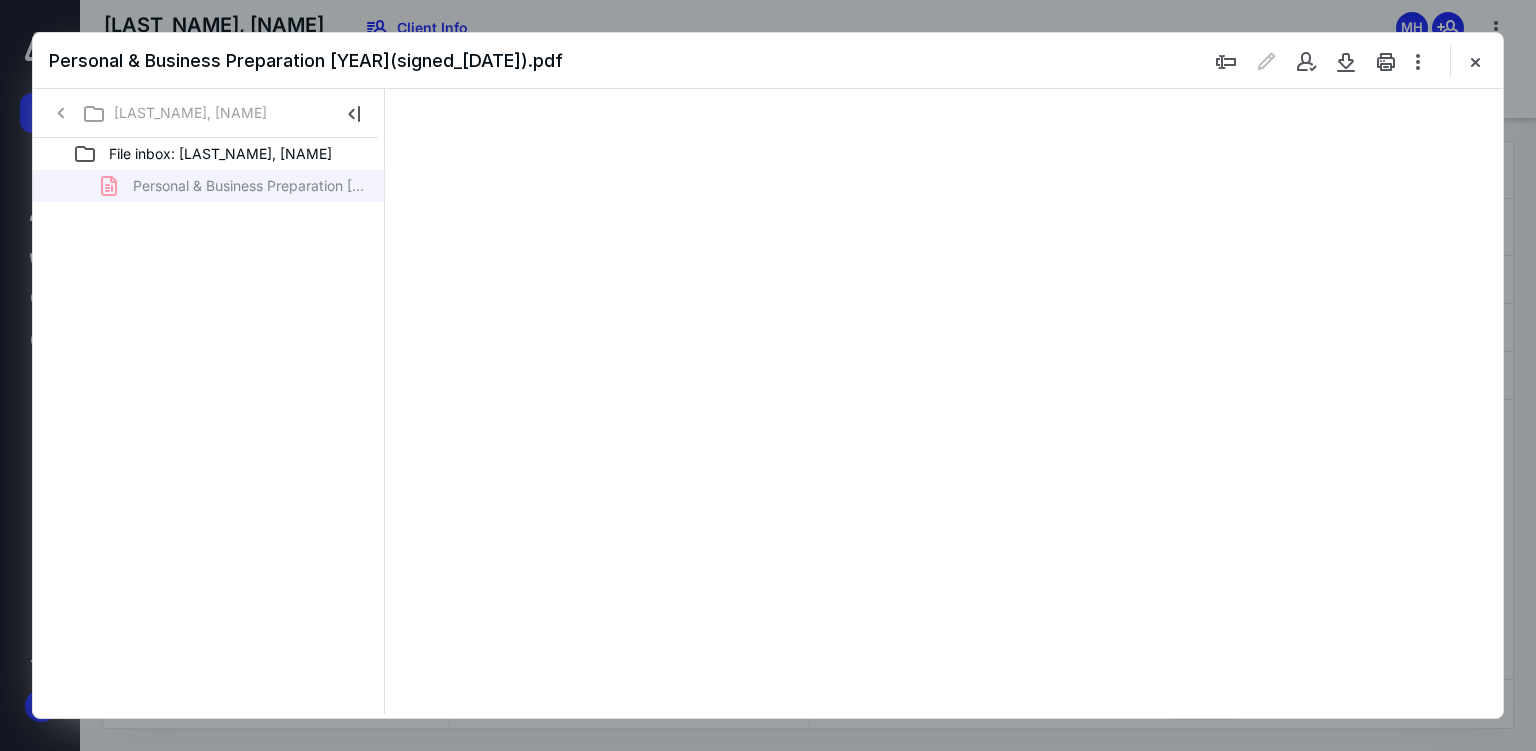 type on "69" 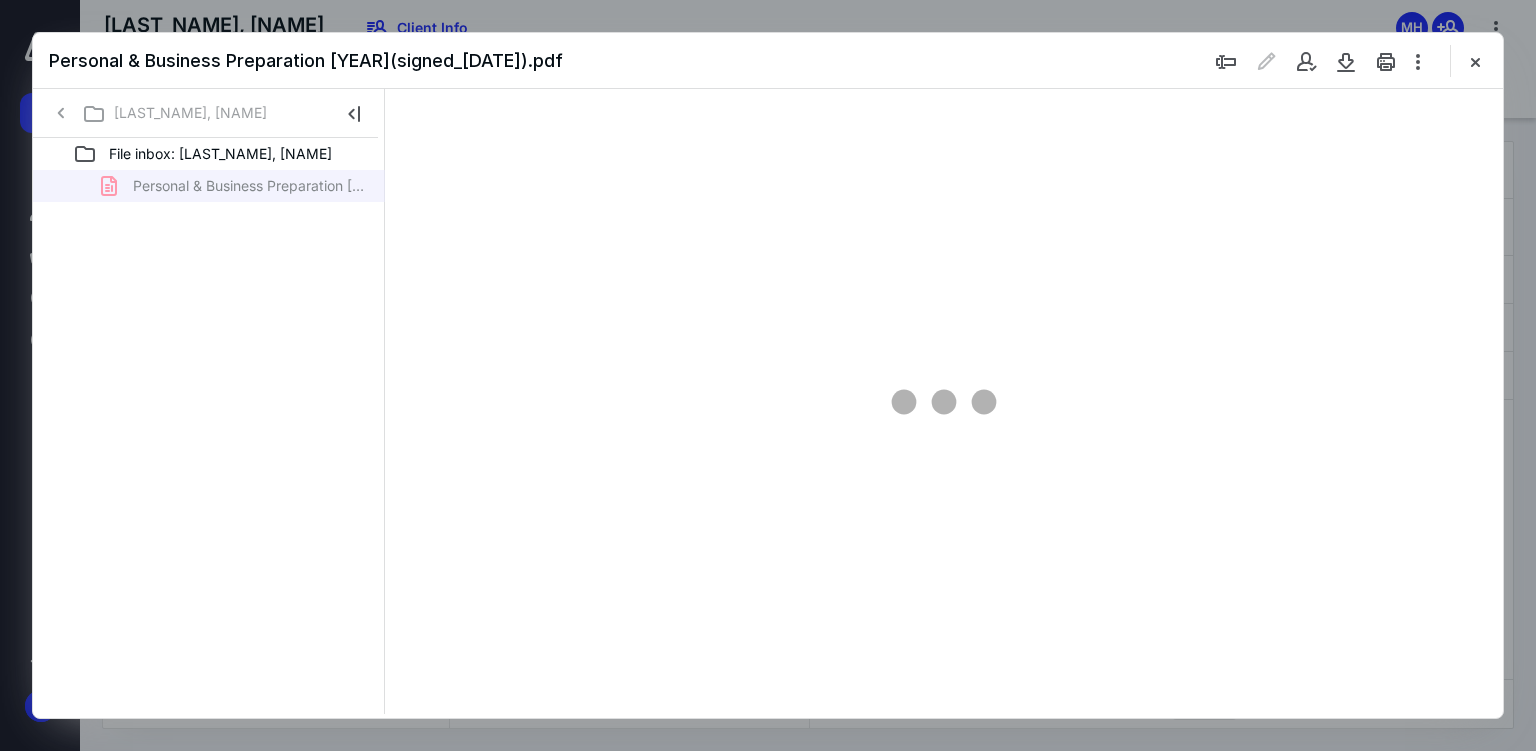 scroll, scrollTop: 79, scrollLeft: 0, axis: vertical 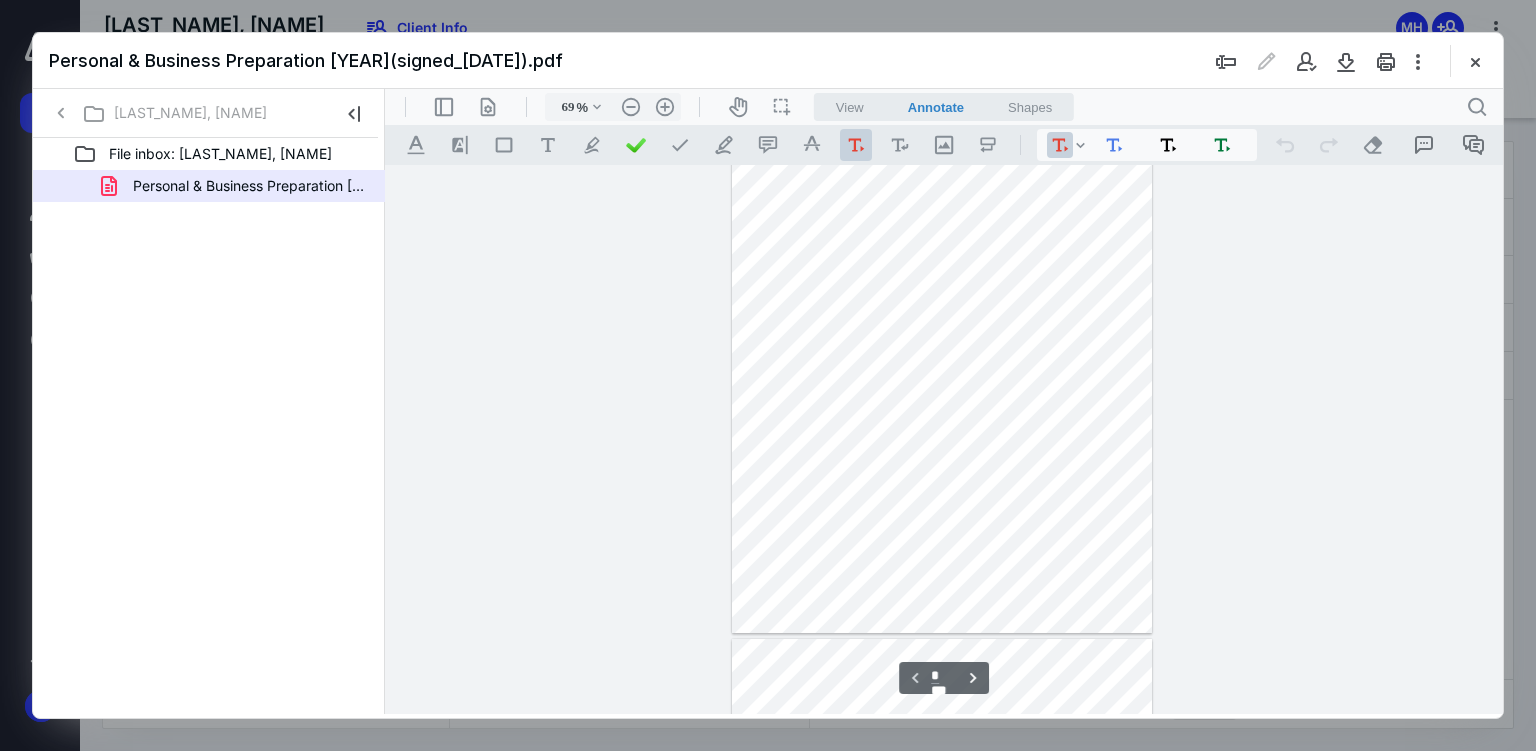 click on "**********" at bounding box center [944, 440] 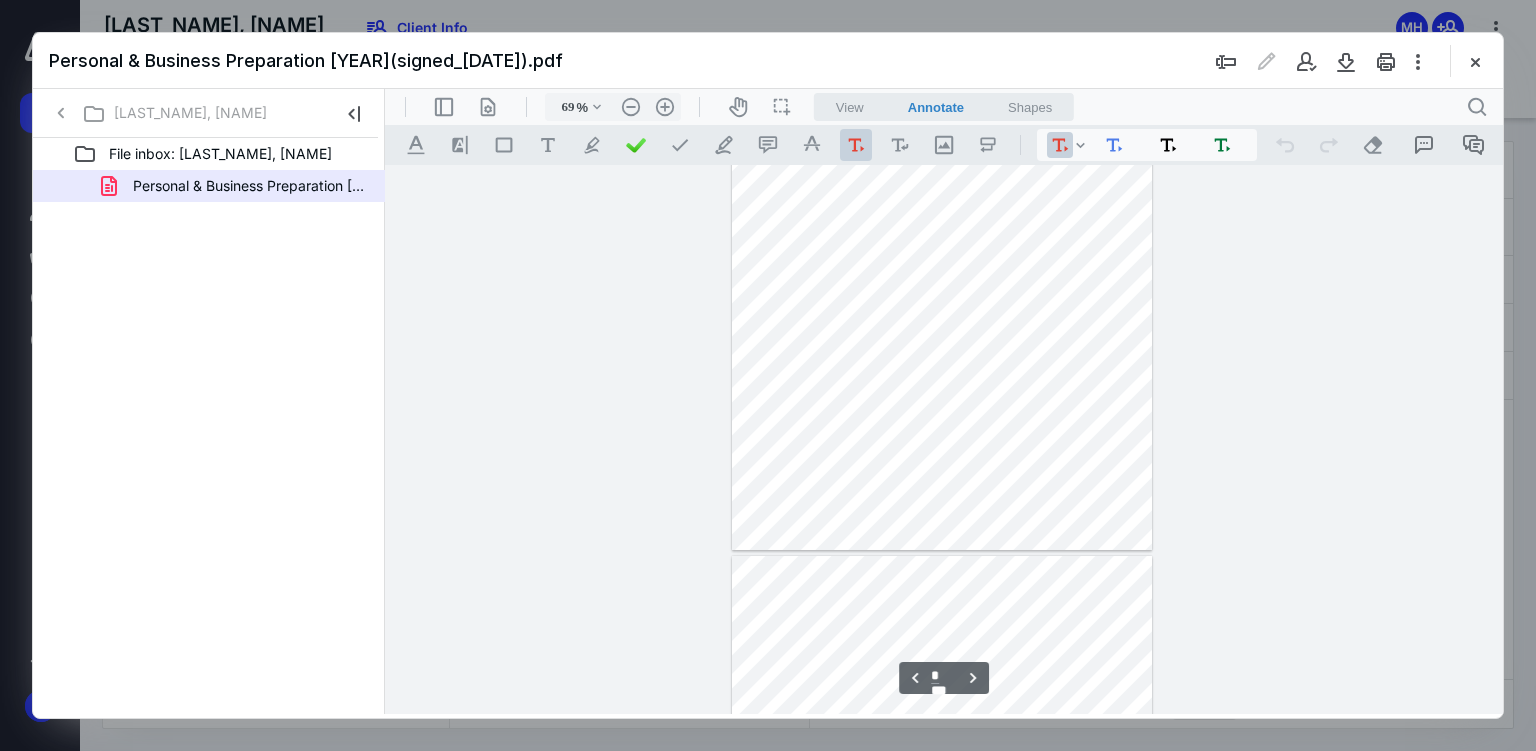 type on "*" 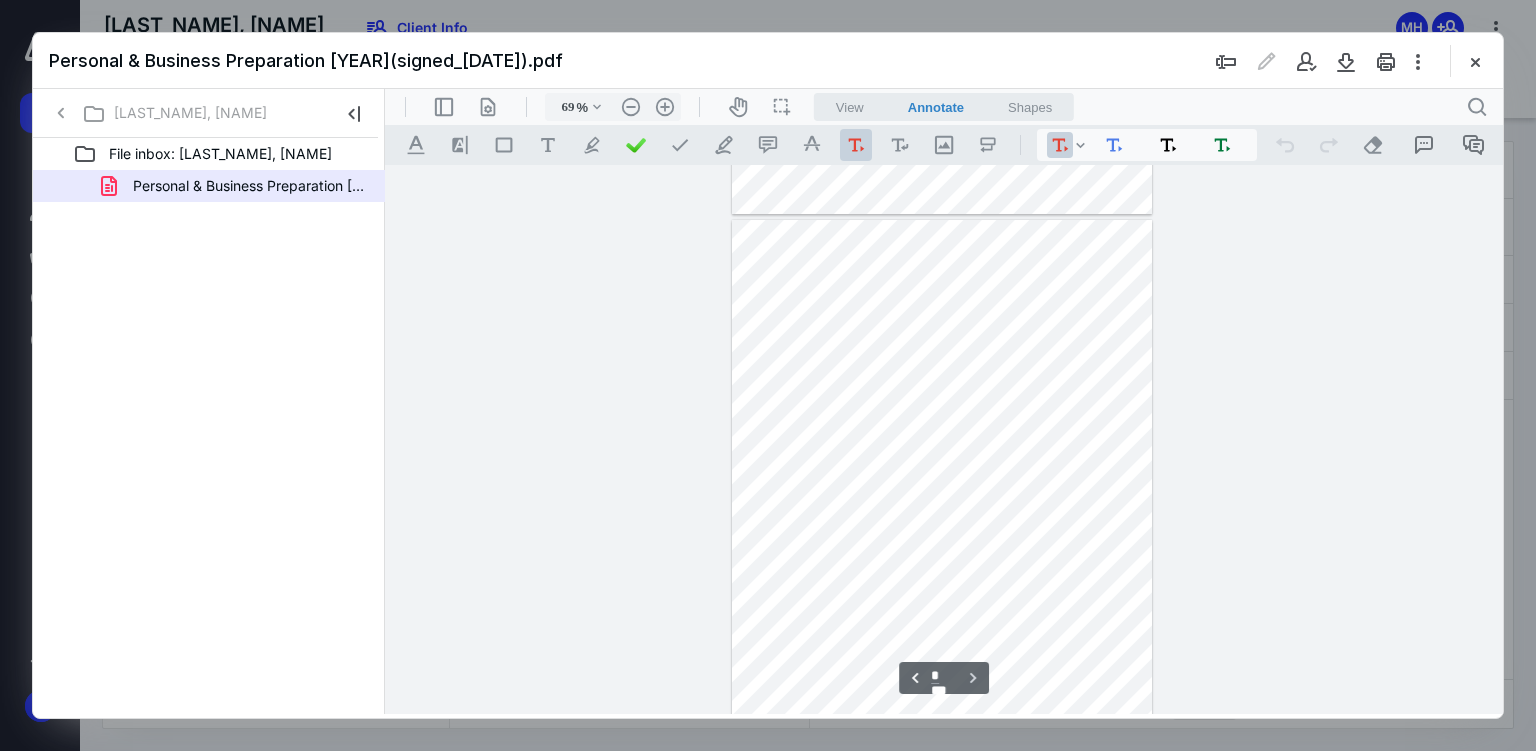 scroll, scrollTop: 2200, scrollLeft: 0, axis: vertical 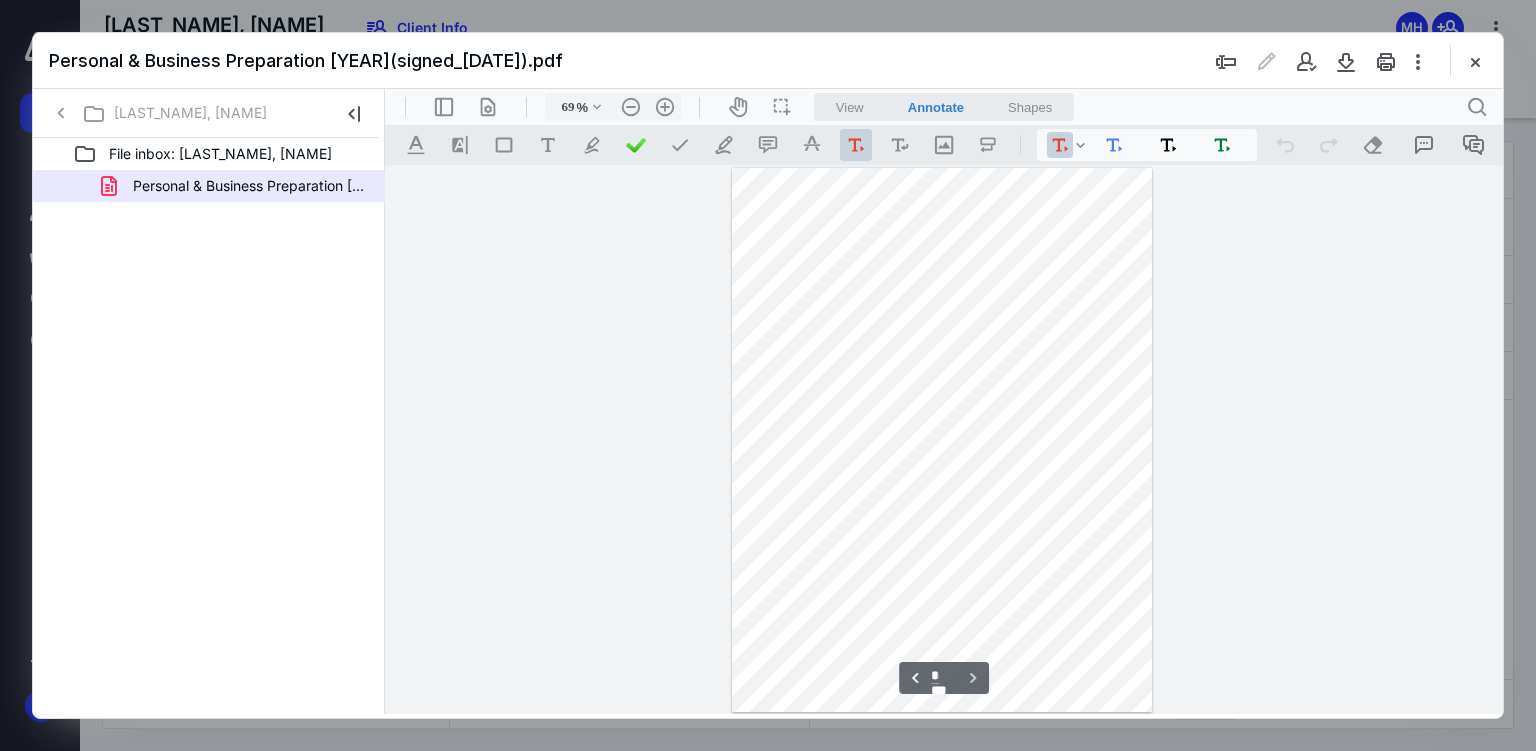 click at bounding box center (1475, 61) 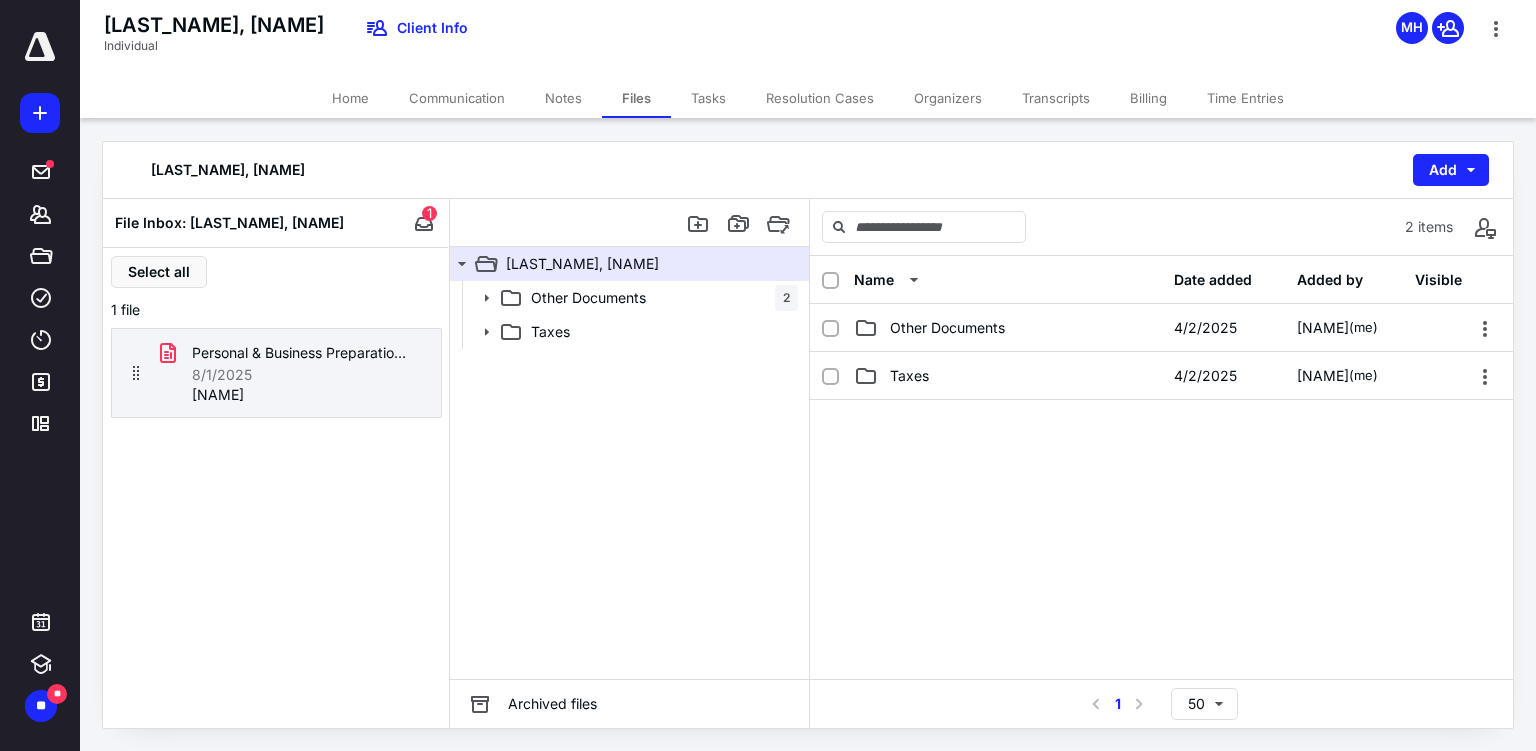 click on "Home" at bounding box center (350, 98) 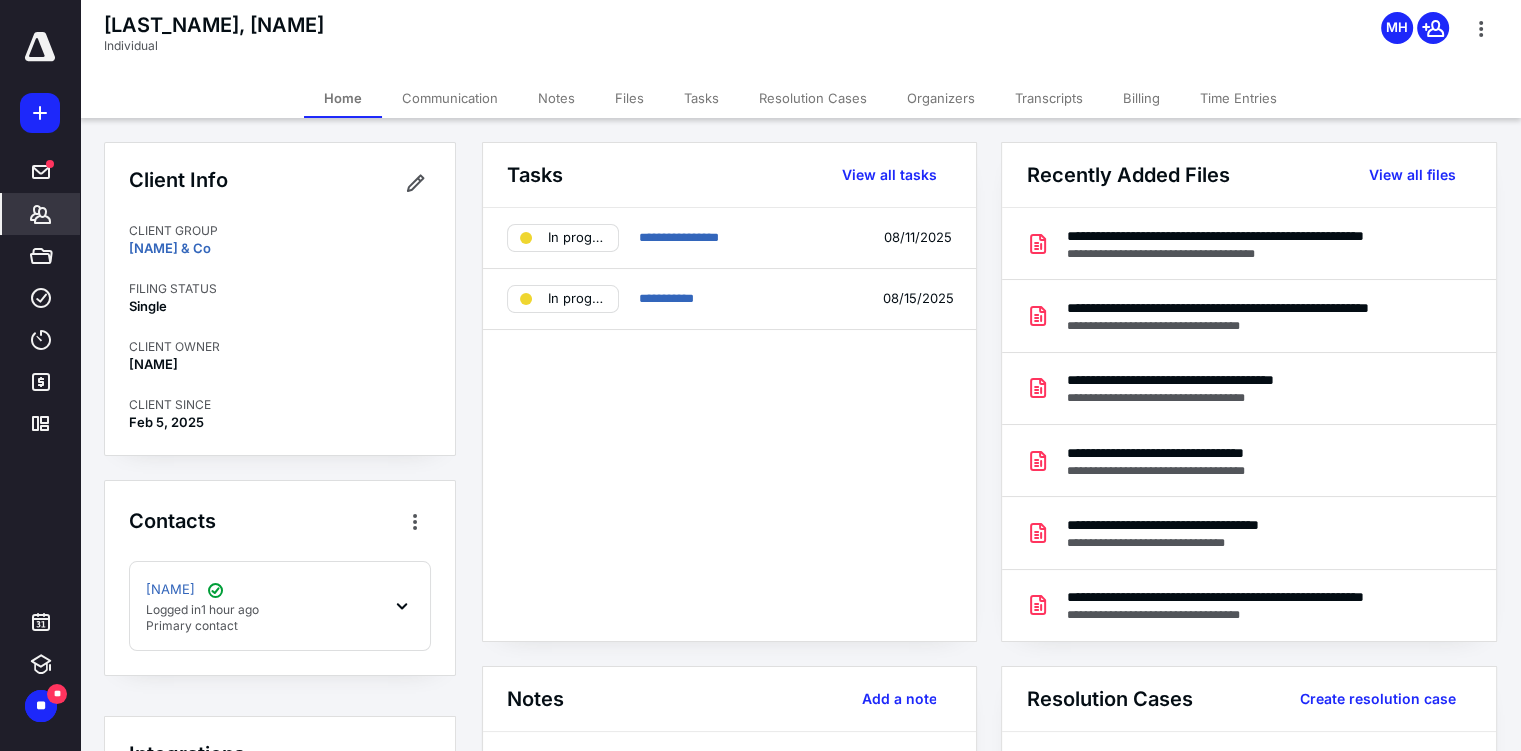 click on "Files" at bounding box center [629, 98] 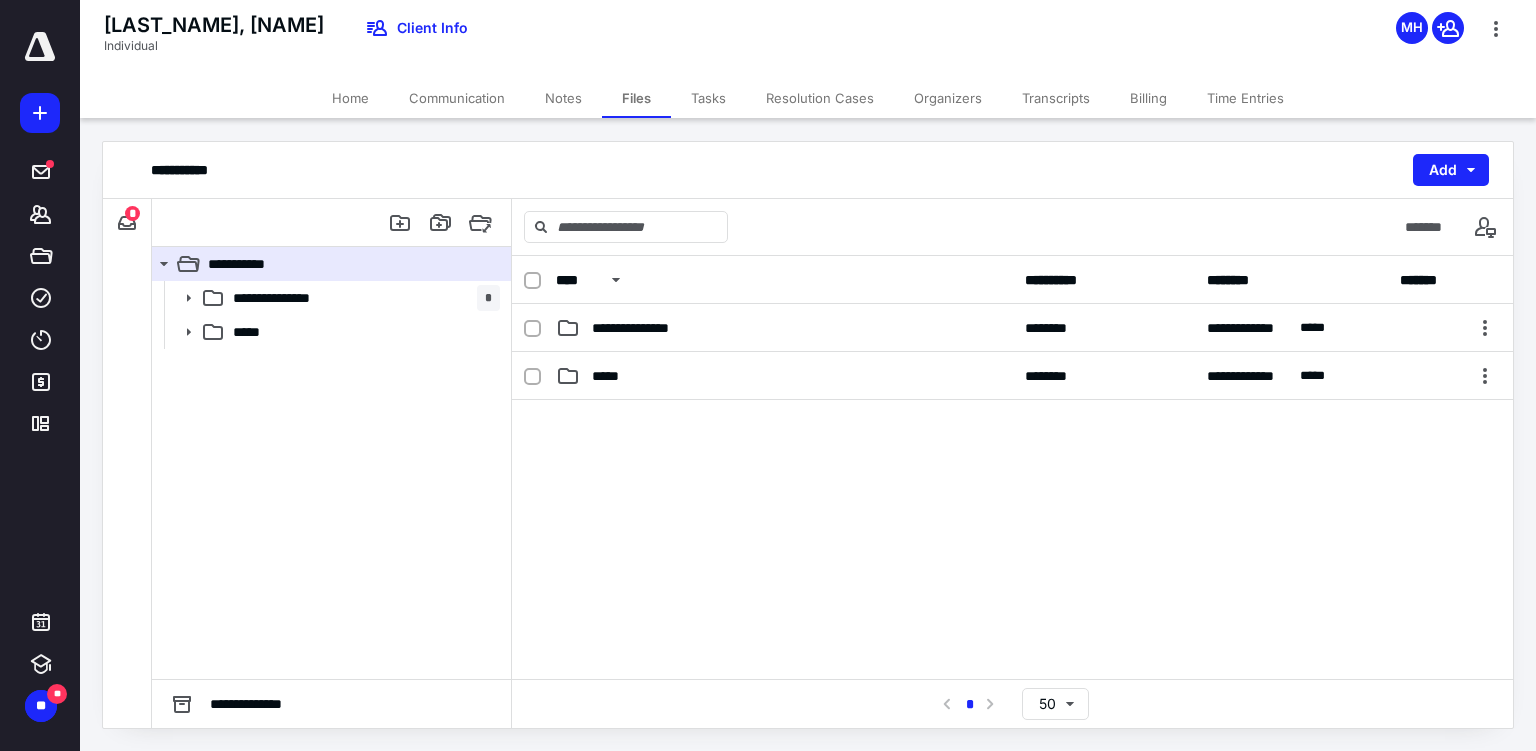 click on "*" at bounding box center [132, 213] 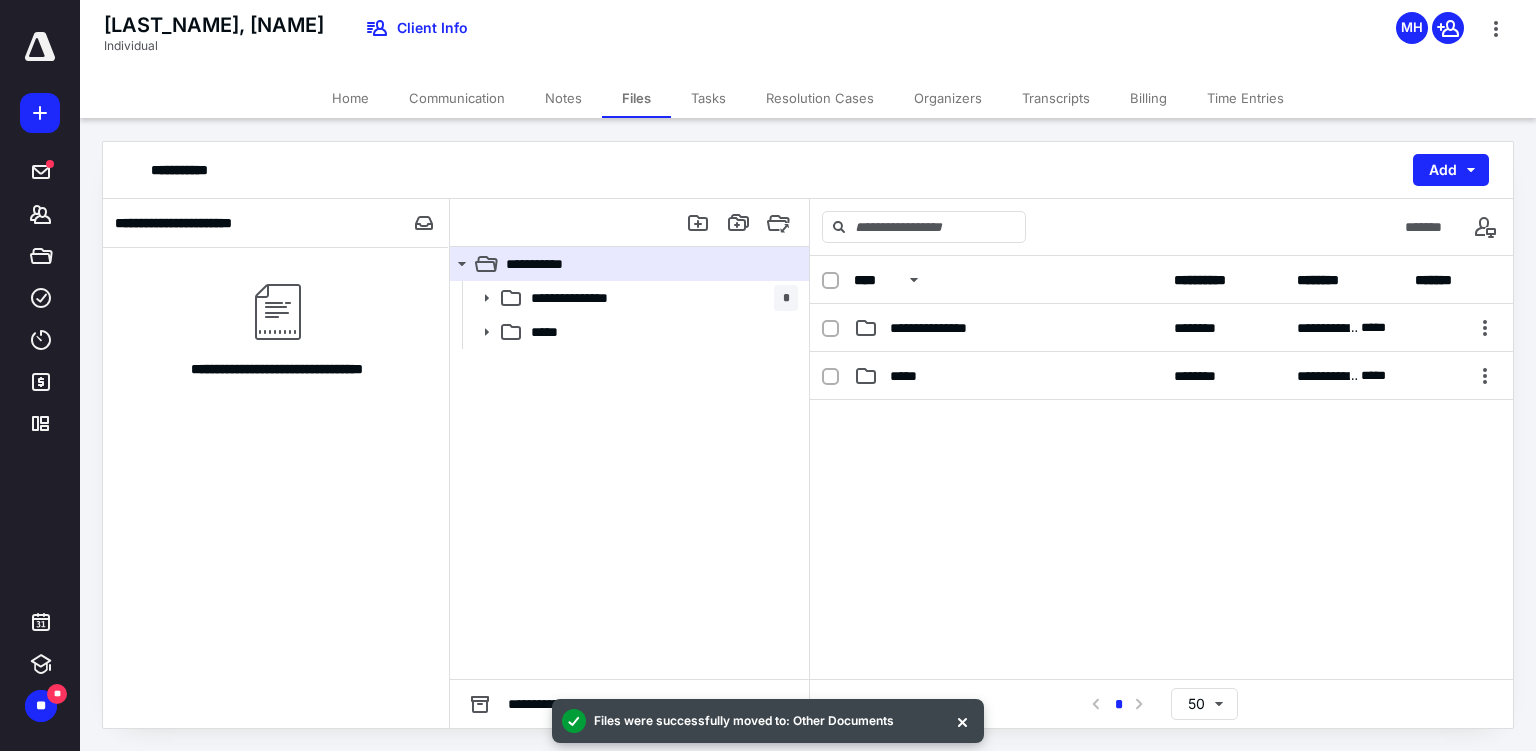click 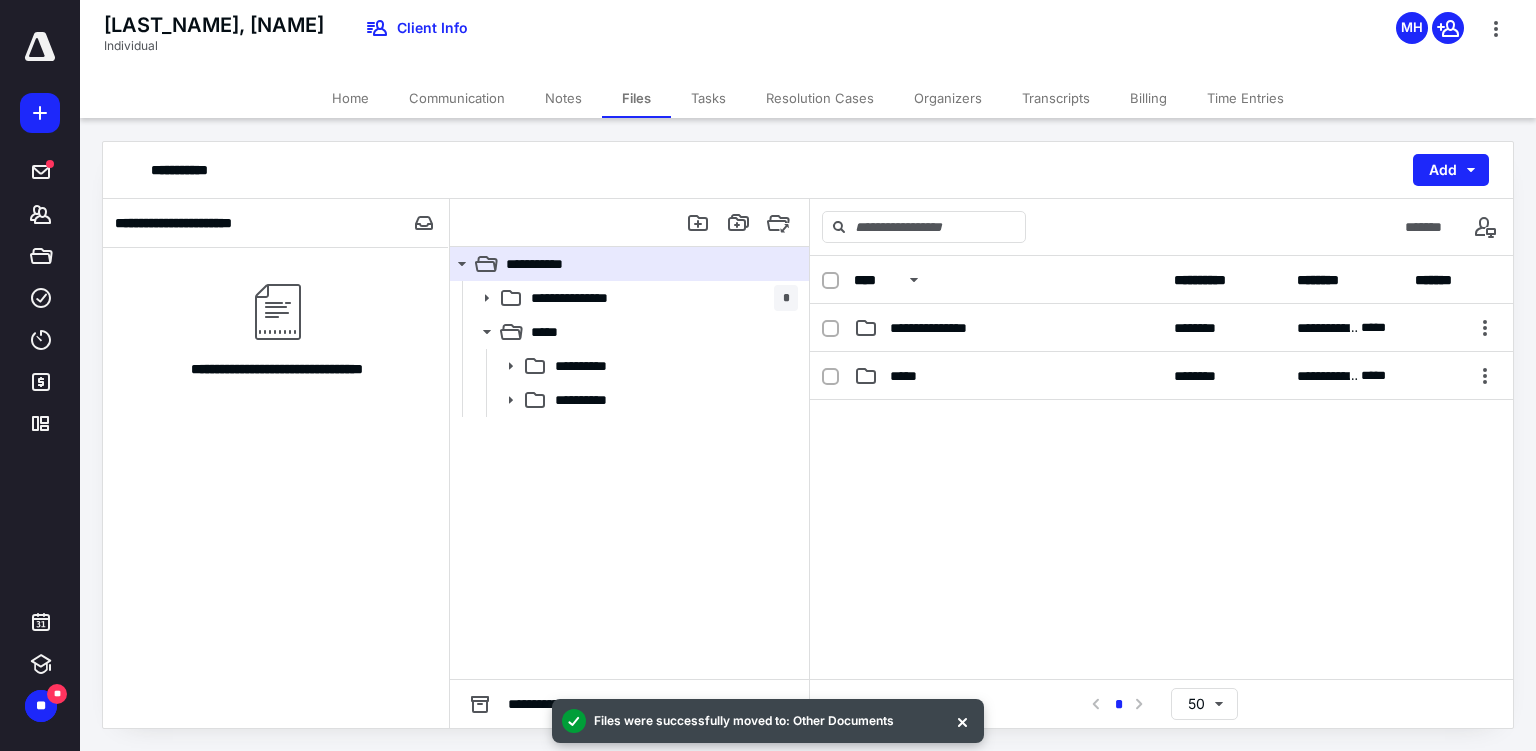 click at bounding box center (504, 400) 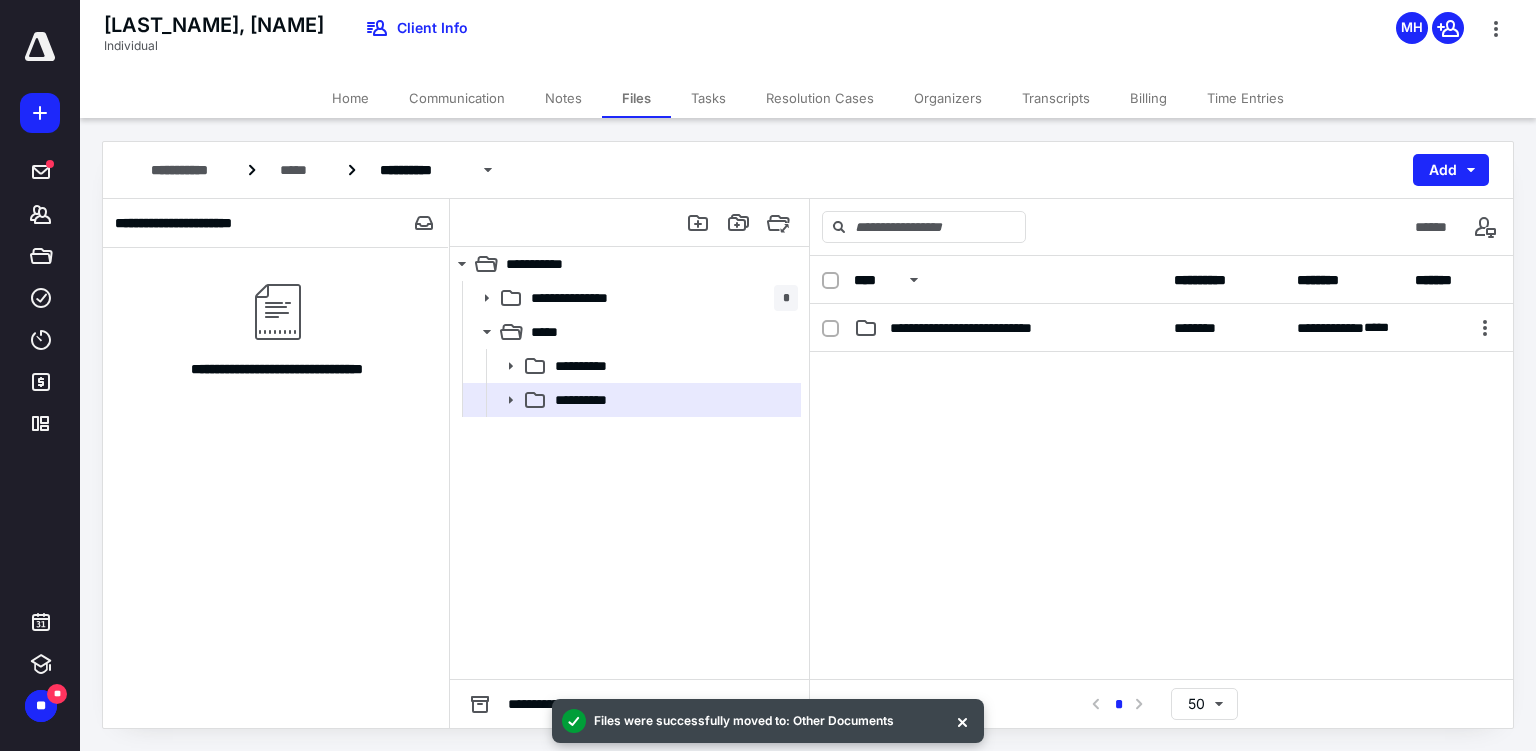 click 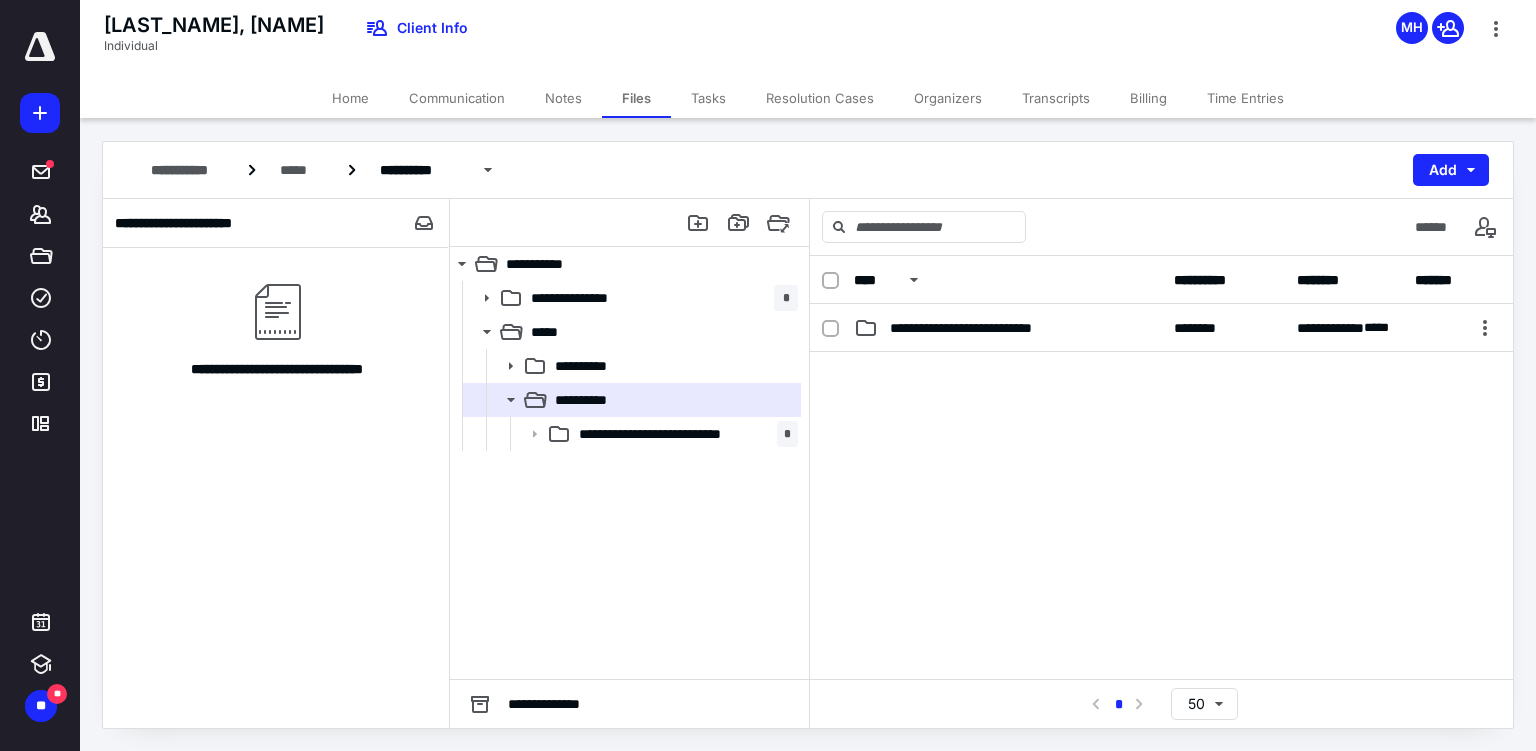 click 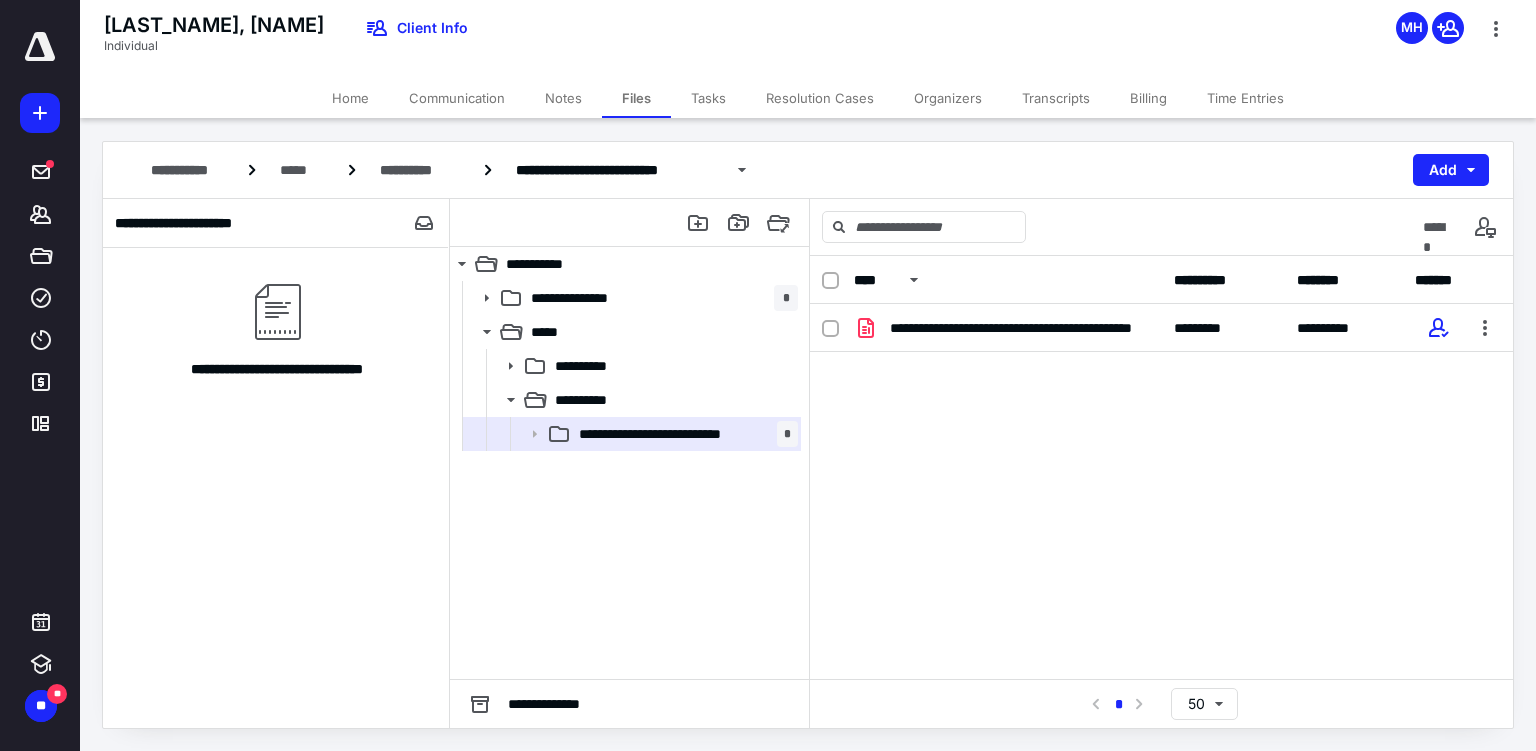 click on "**********" at bounding box center (1020, 328) 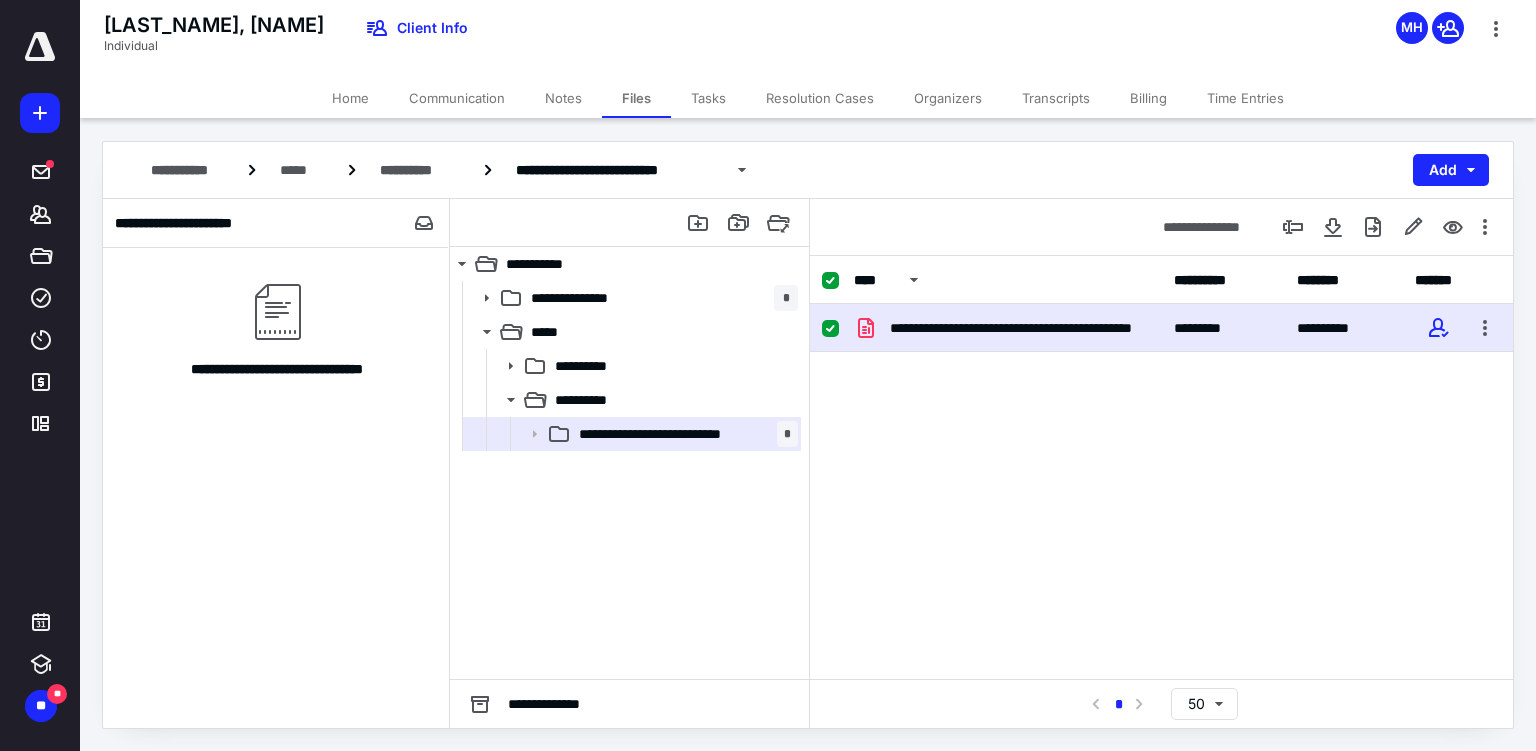click on "**********" at bounding box center (629, 480) 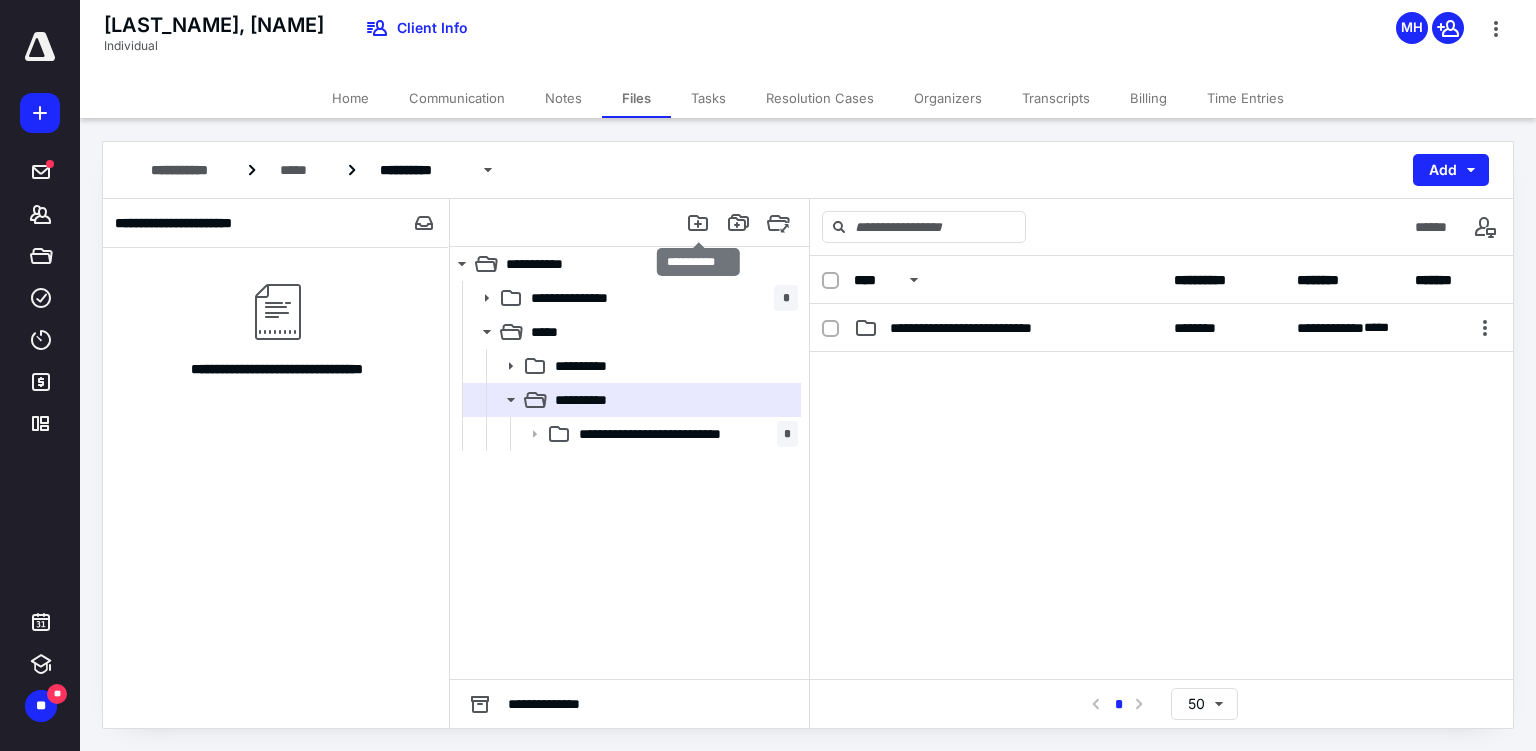 click at bounding box center [698, 223] 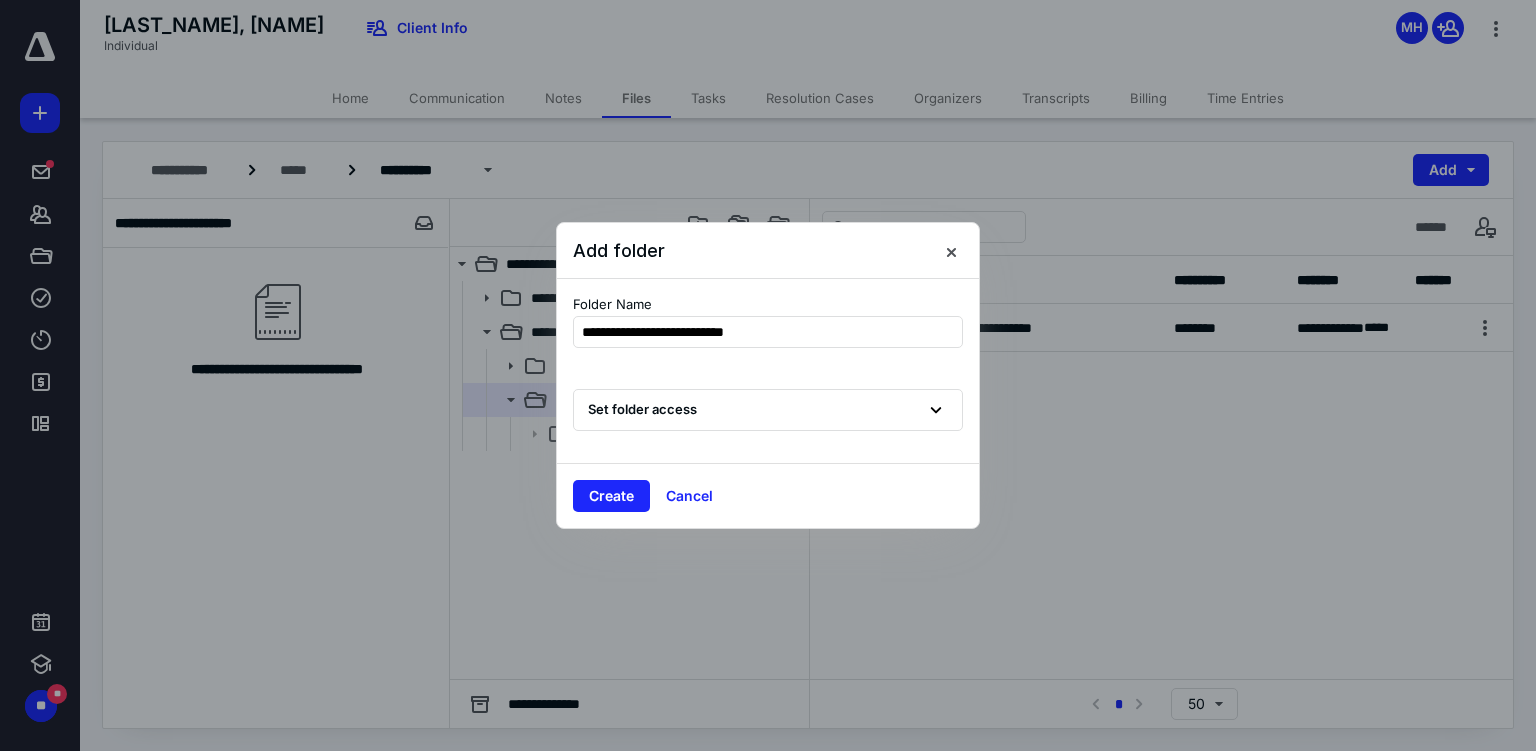type on "**********" 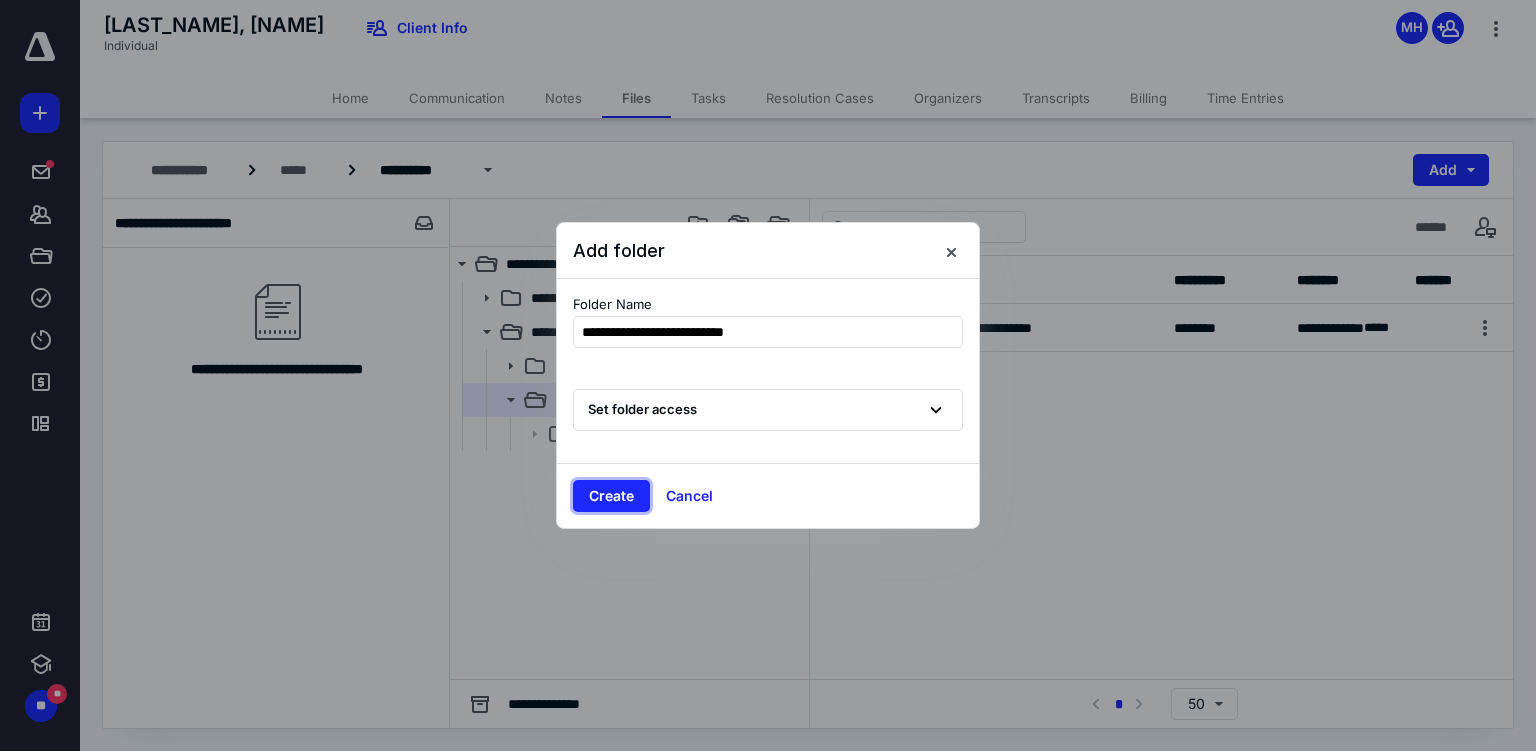 click on "Create" at bounding box center (611, 496) 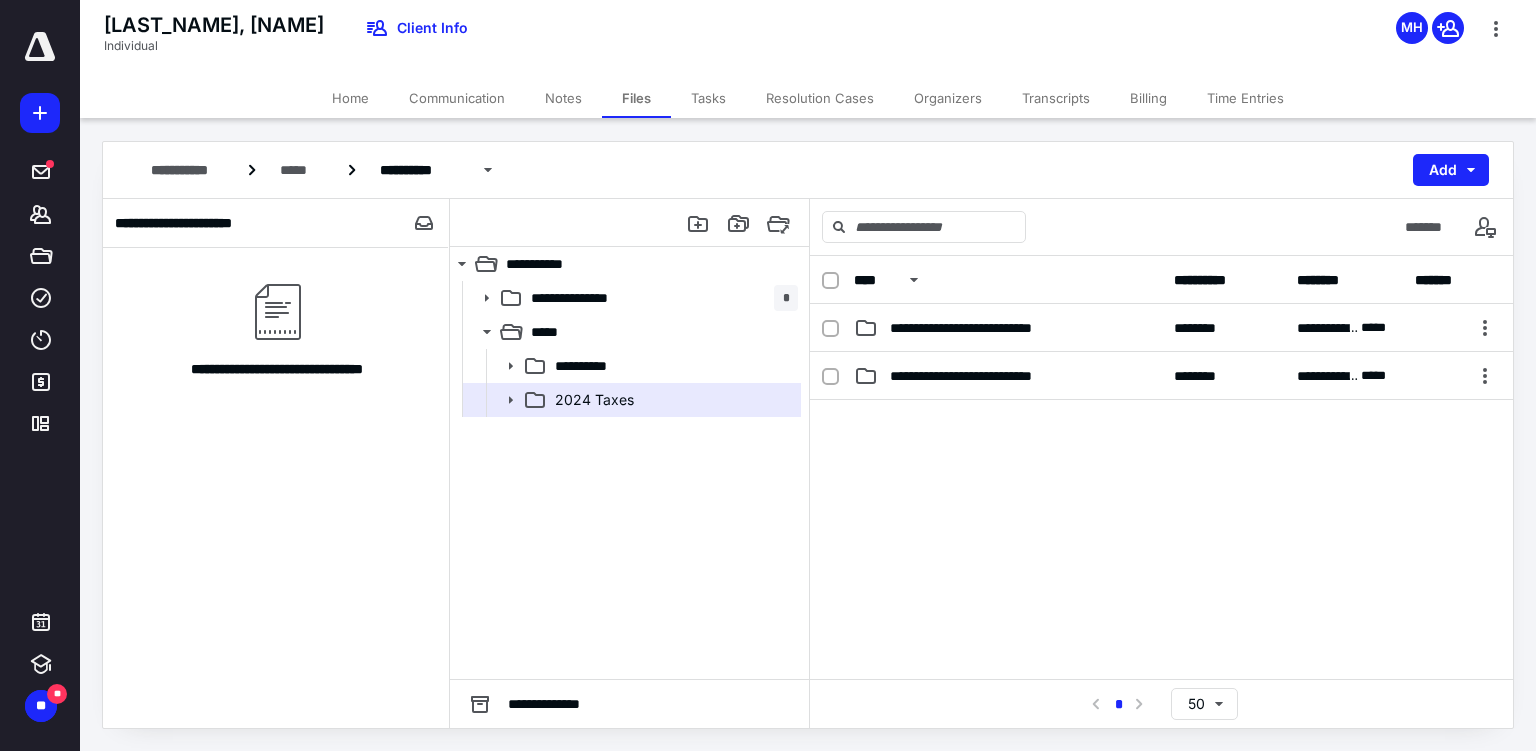 click on "**********" at bounding box center (1161, 376) 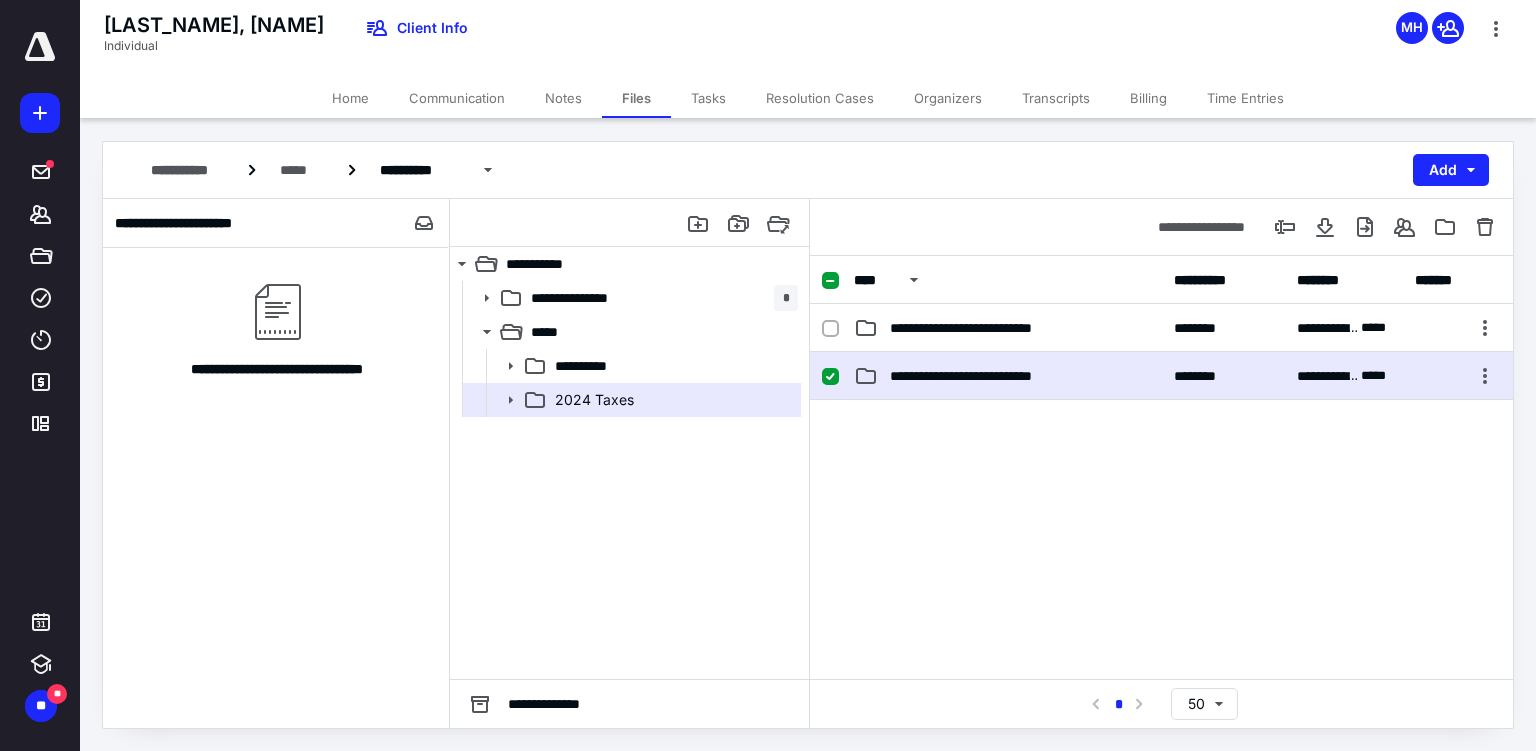 click on "**********" at bounding box center [1161, 376] 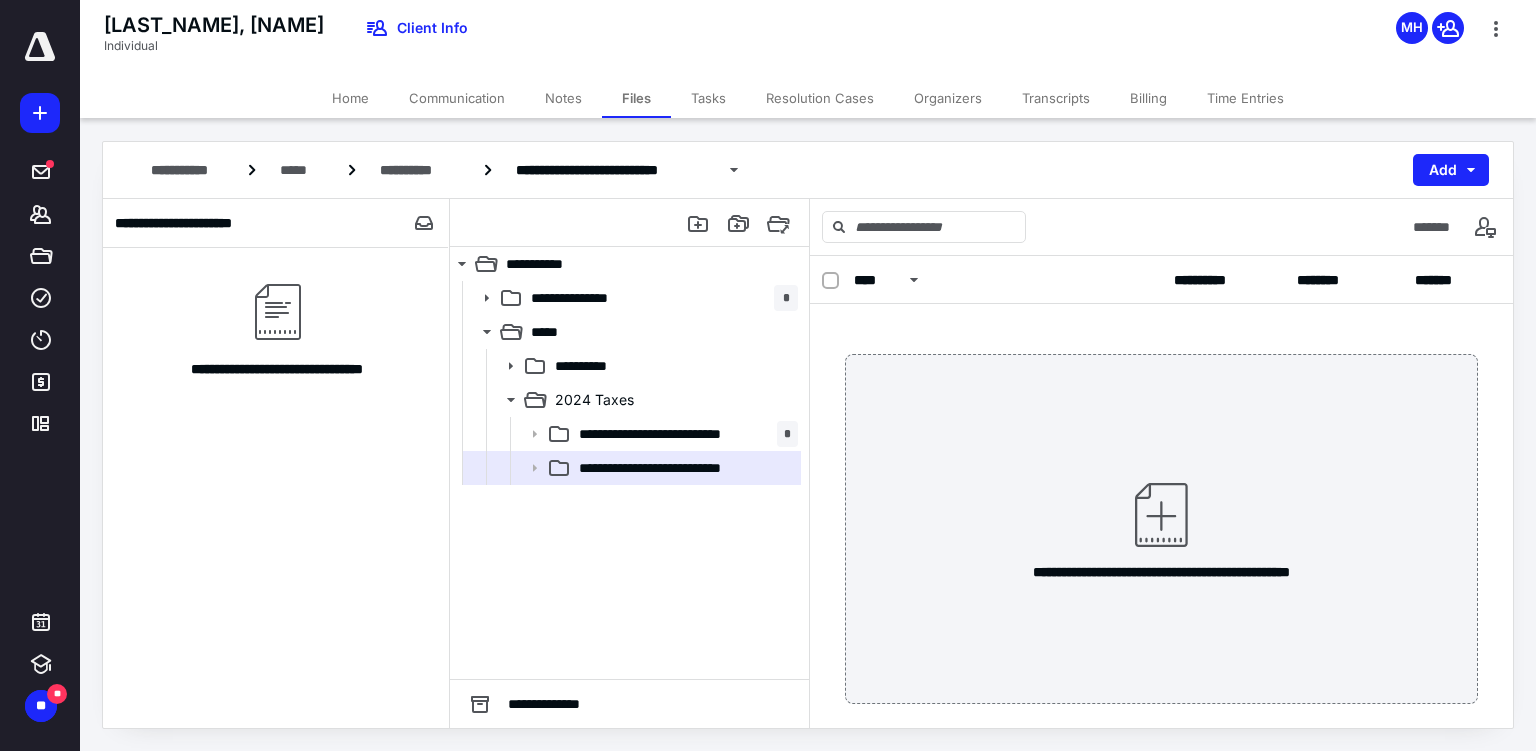 click on "Add" at bounding box center [1451, 170] 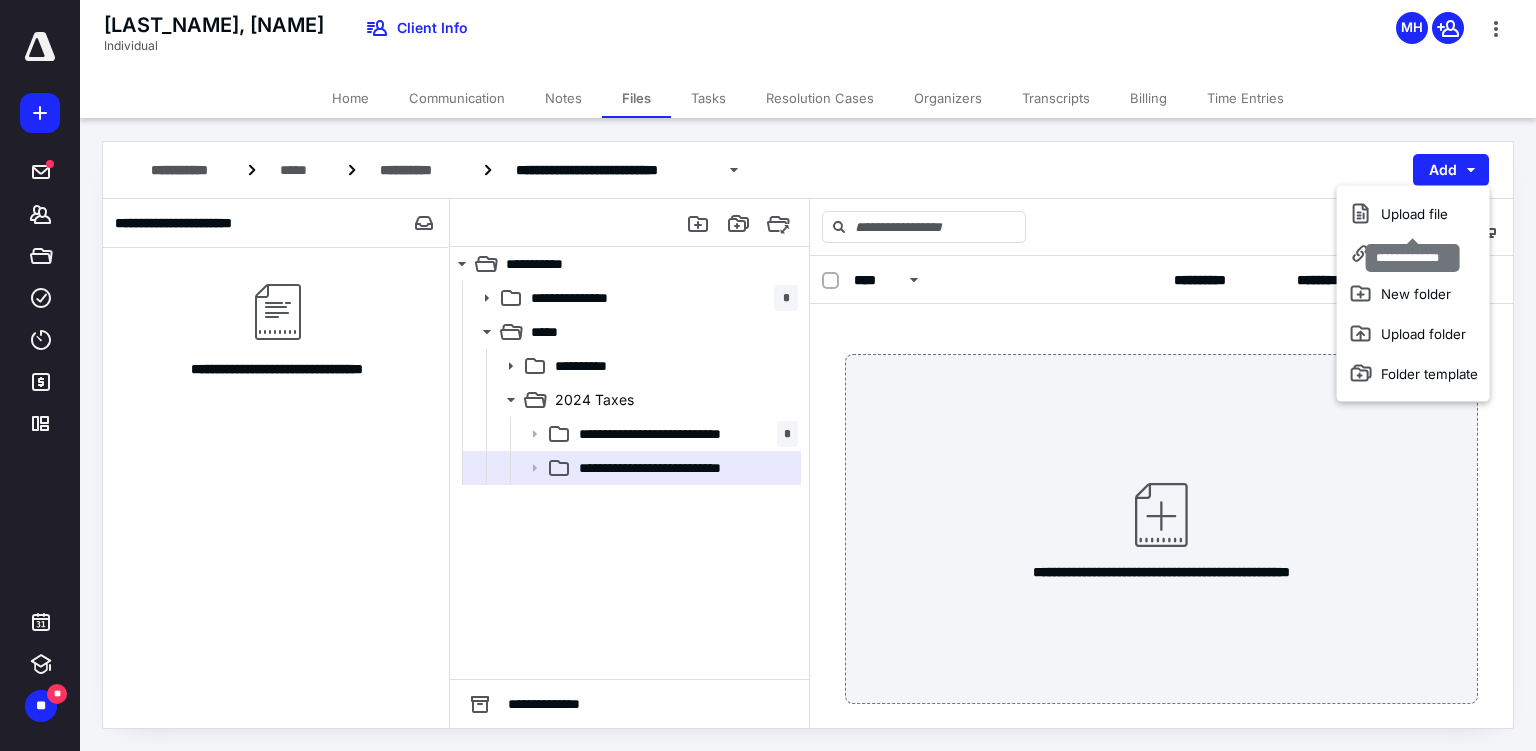 click on "Upload file" at bounding box center [1413, 214] 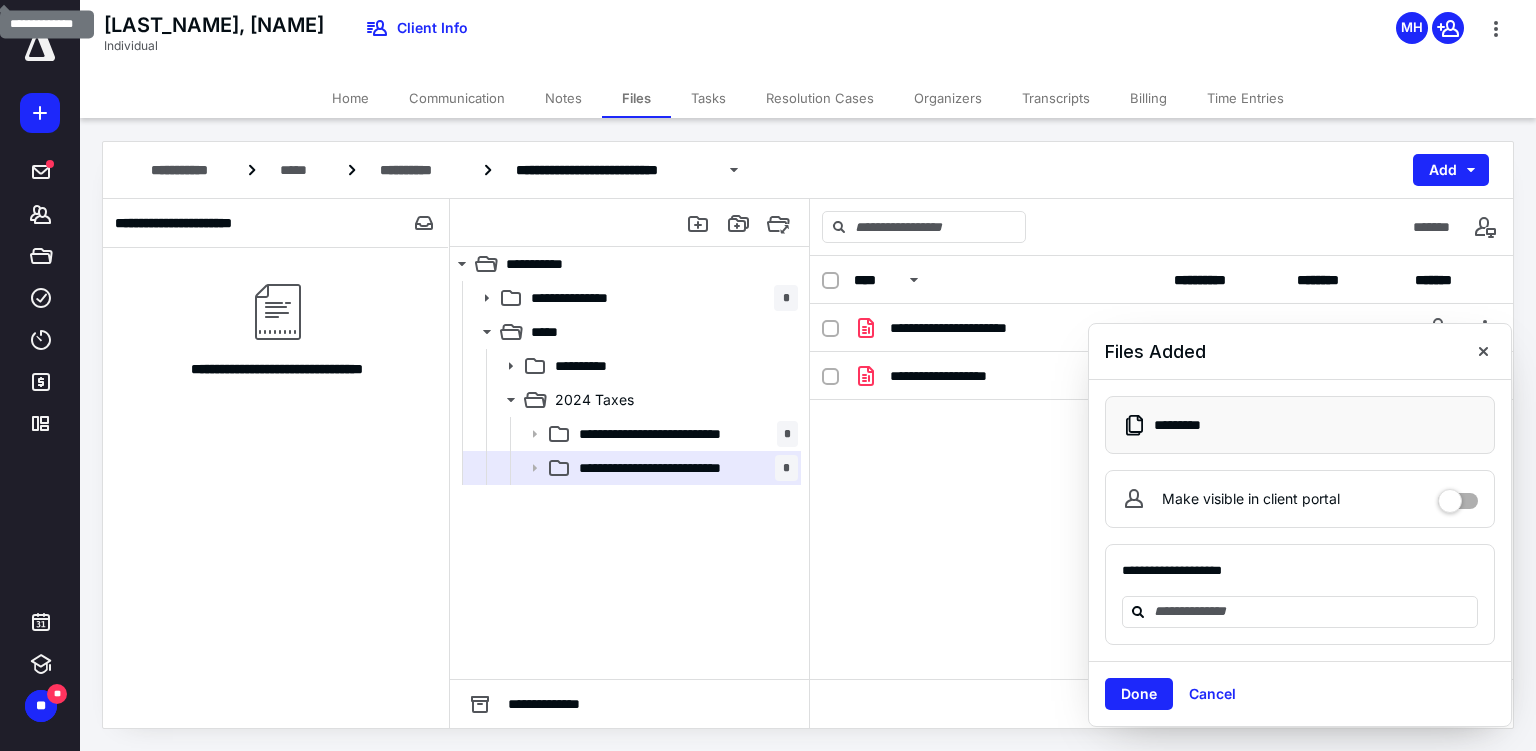click at bounding box center [1483, 351] 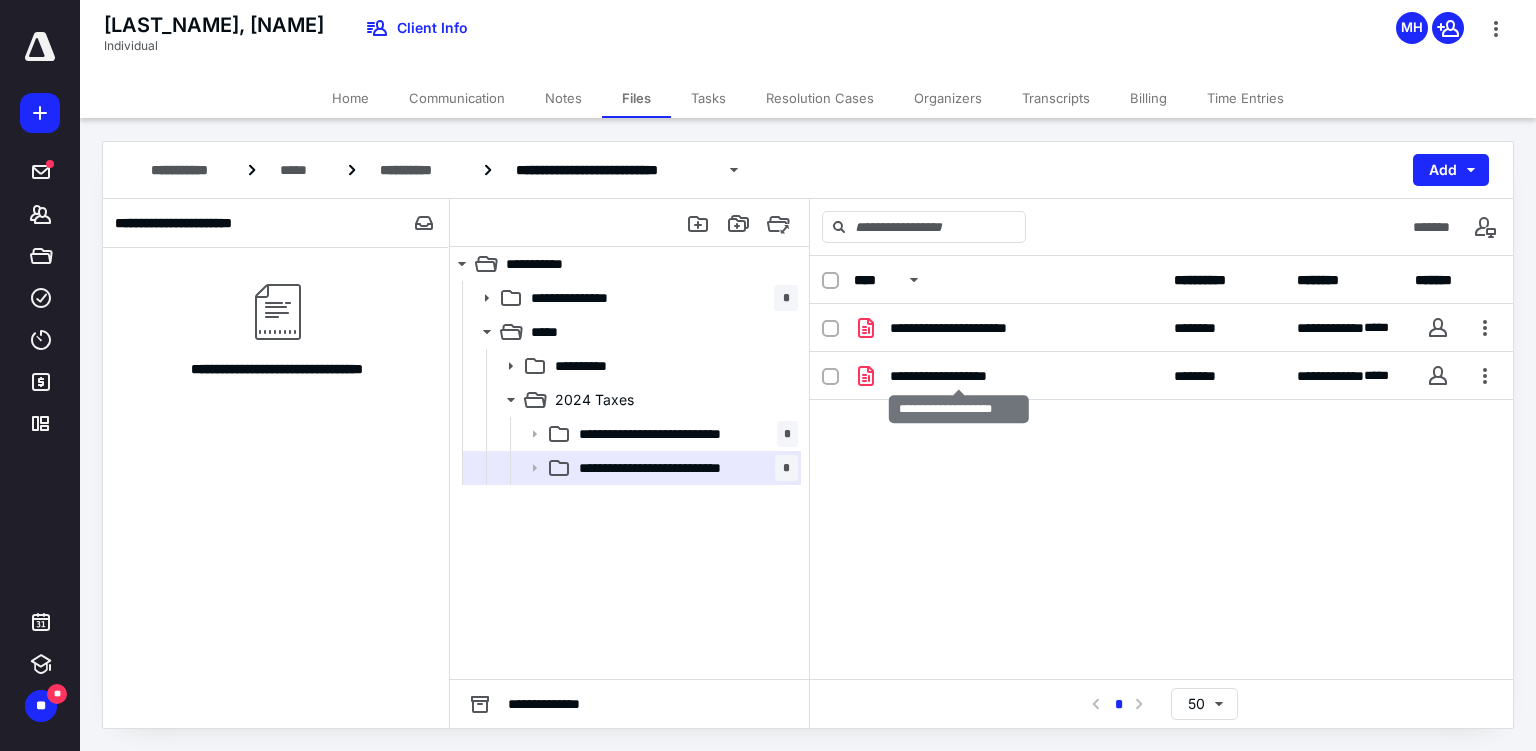 click on "**********" at bounding box center (959, 376) 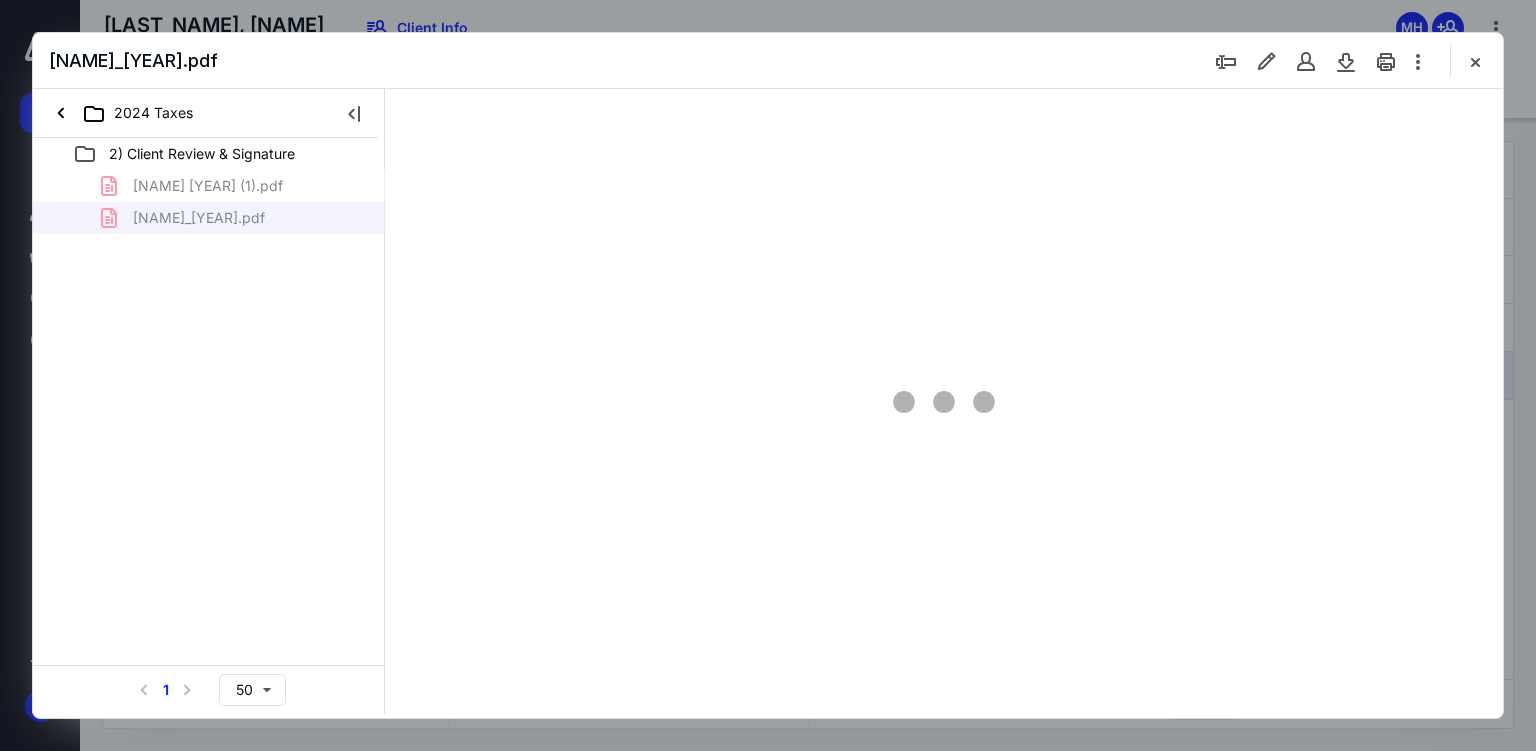scroll, scrollTop: 0, scrollLeft: 0, axis: both 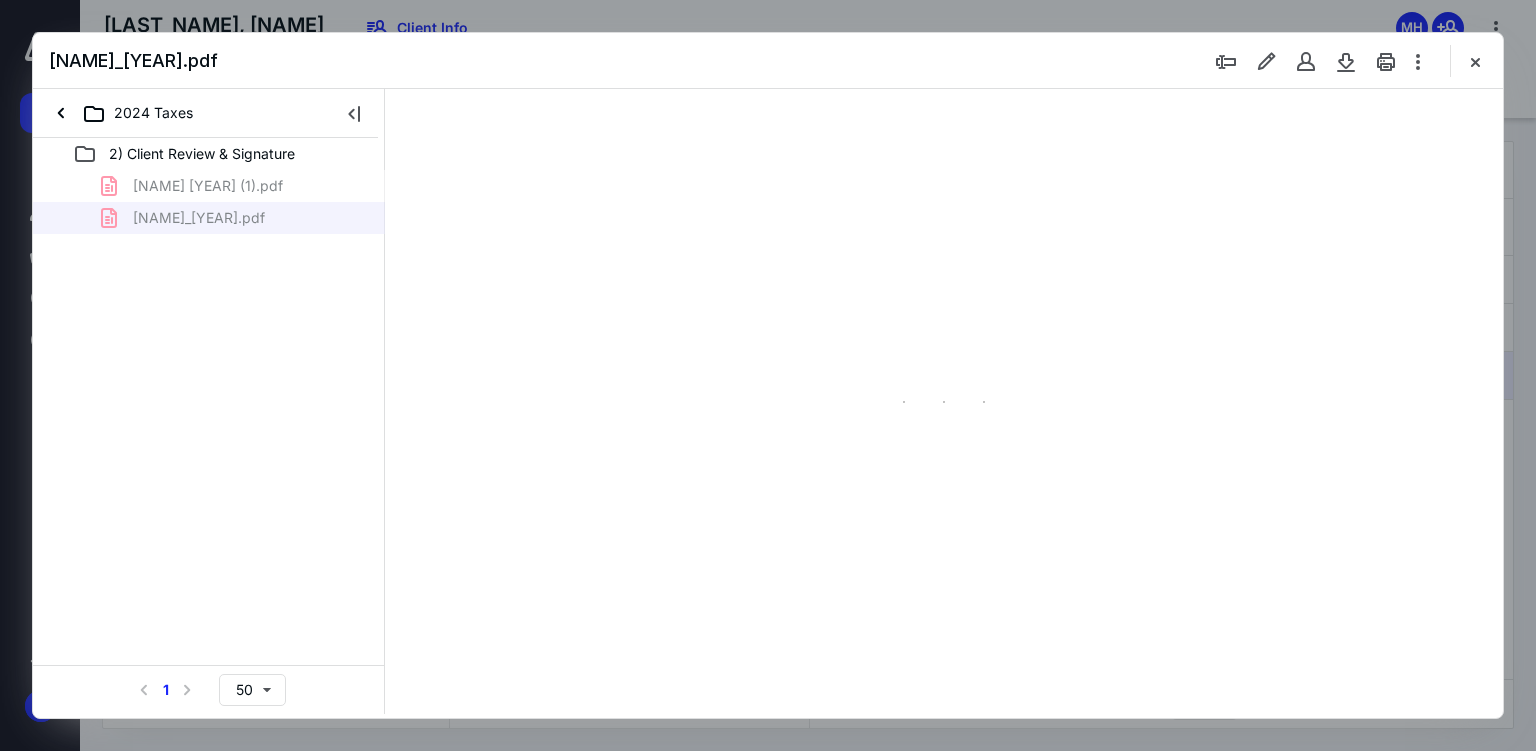 type on "69" 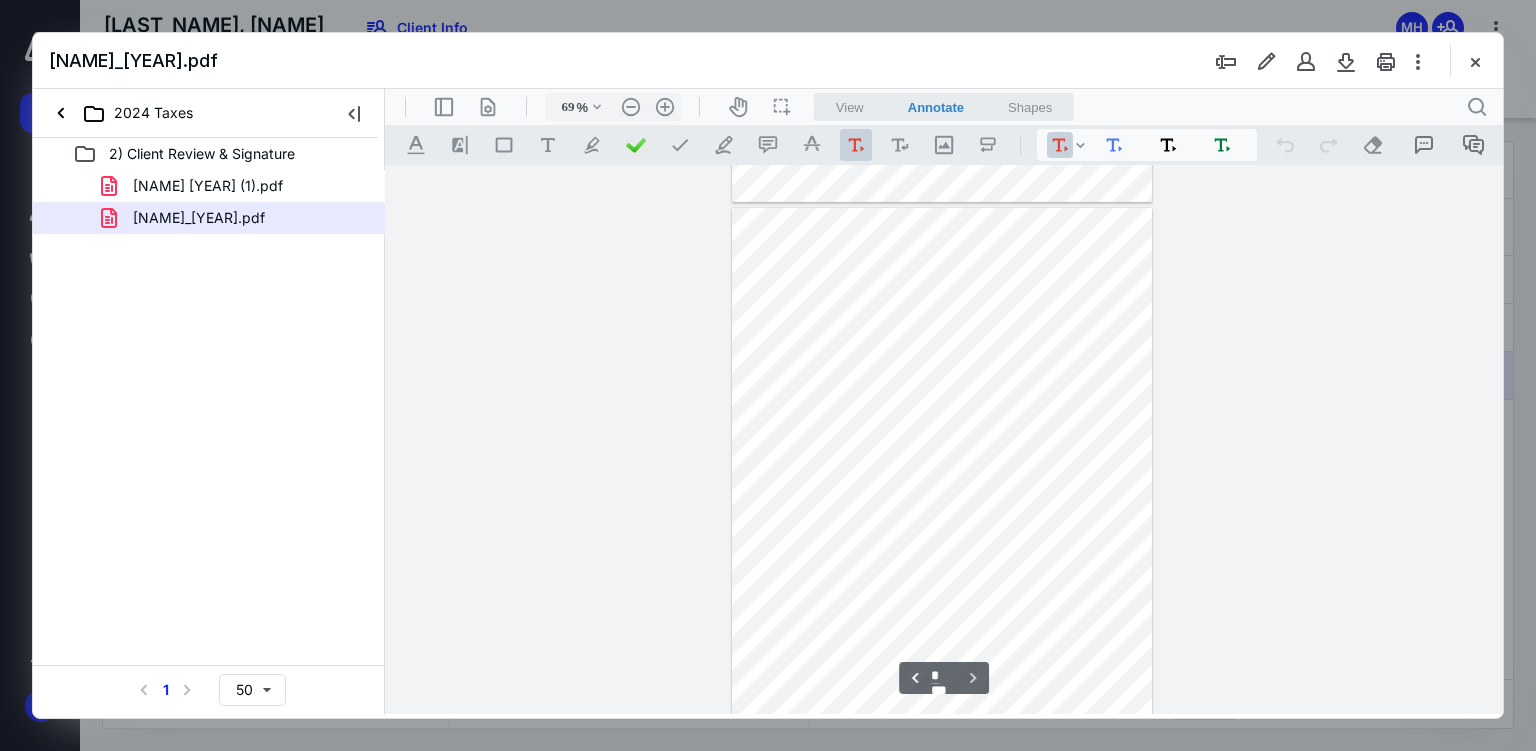 scroll, scrollTop: 512, scrollLeft: 0, axis: vertical 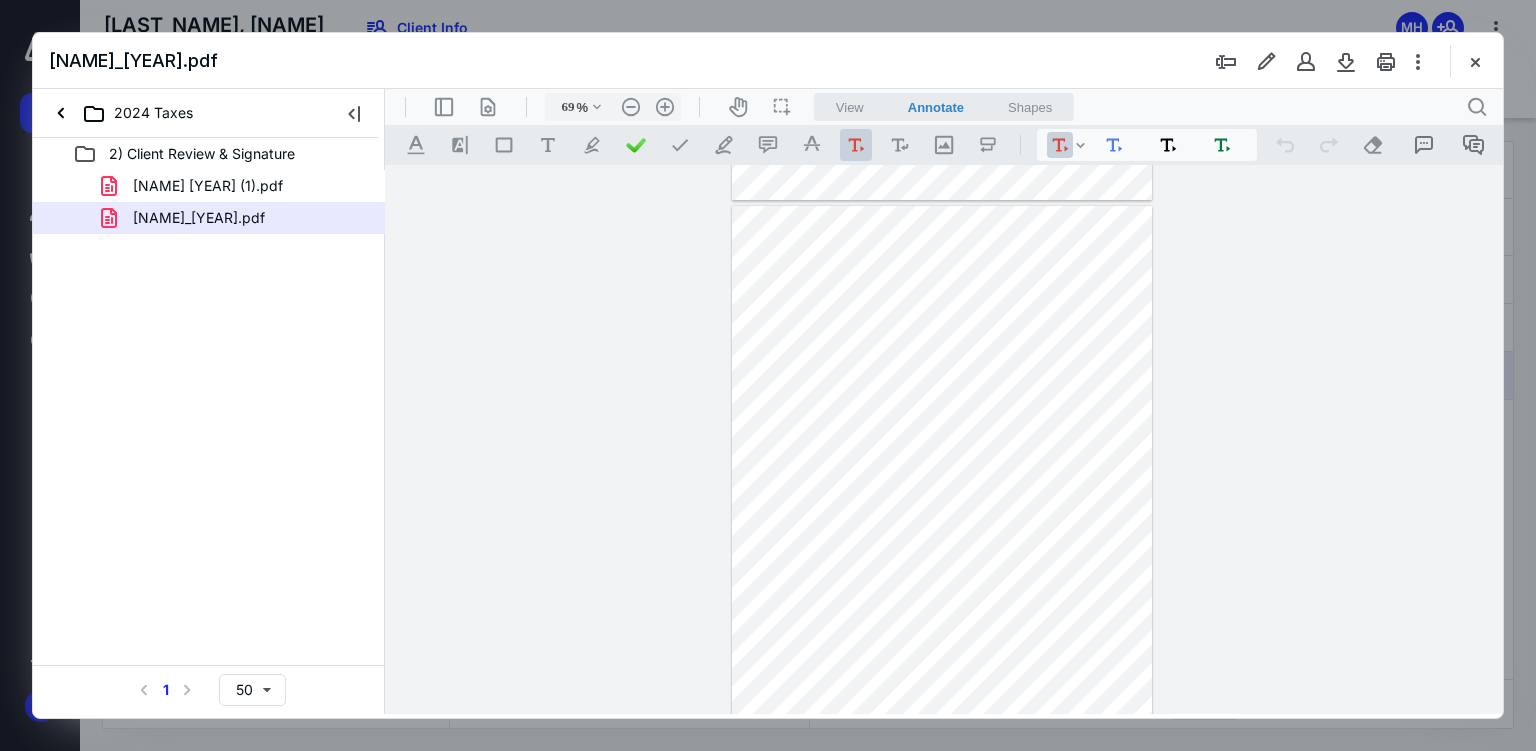 type on "*" 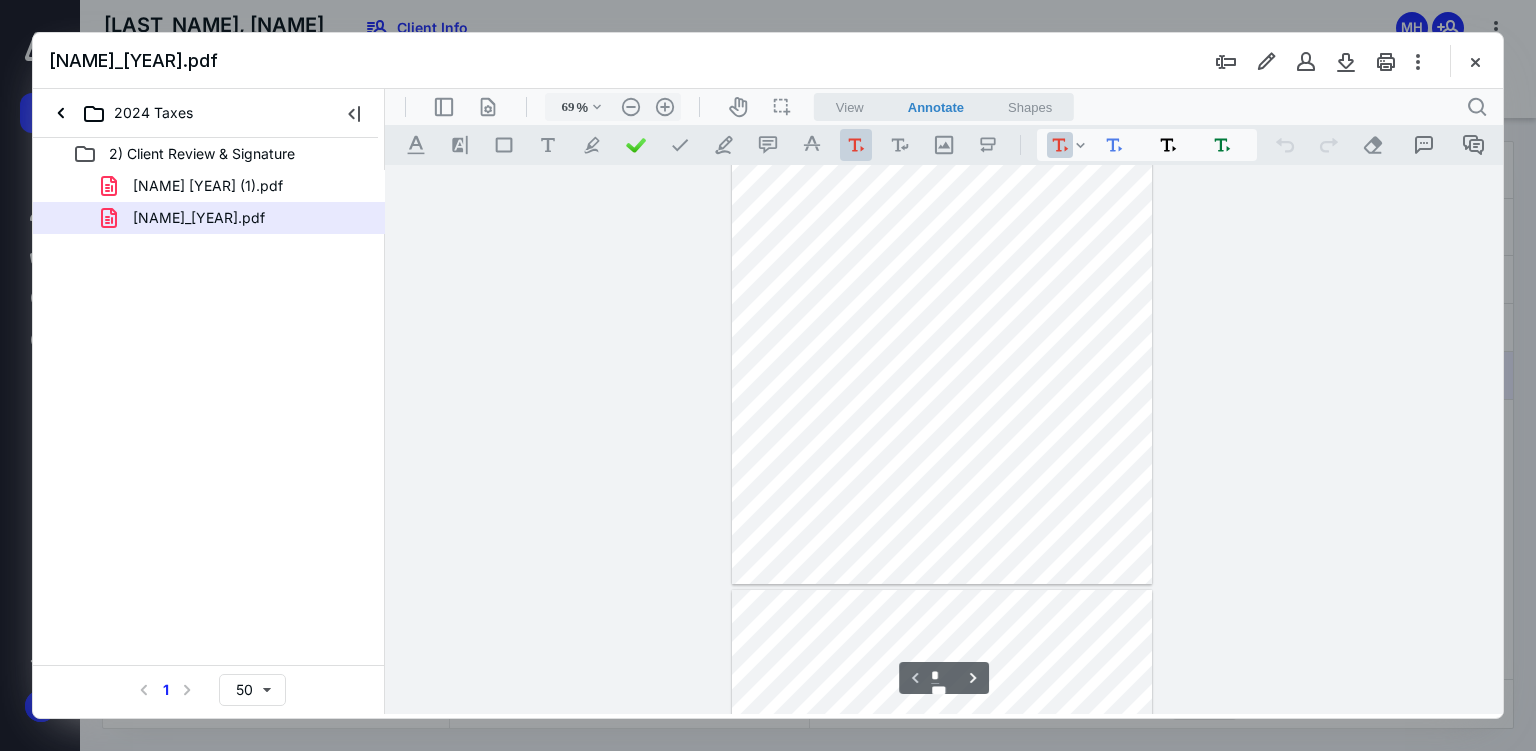 scroll, scrollTop: 68, scrollLeft: 0, axis: vertical 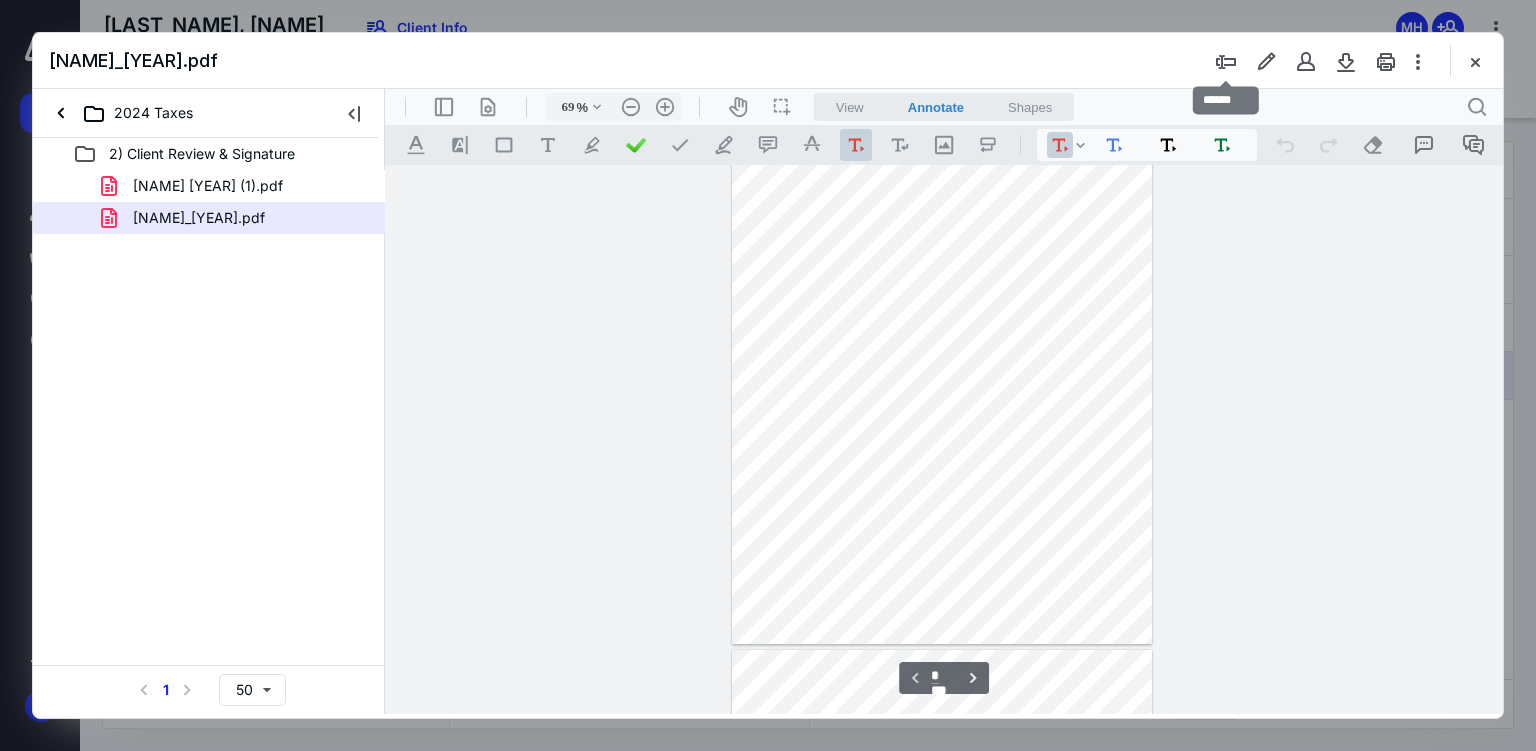 click at bounding box center (1226, 61) 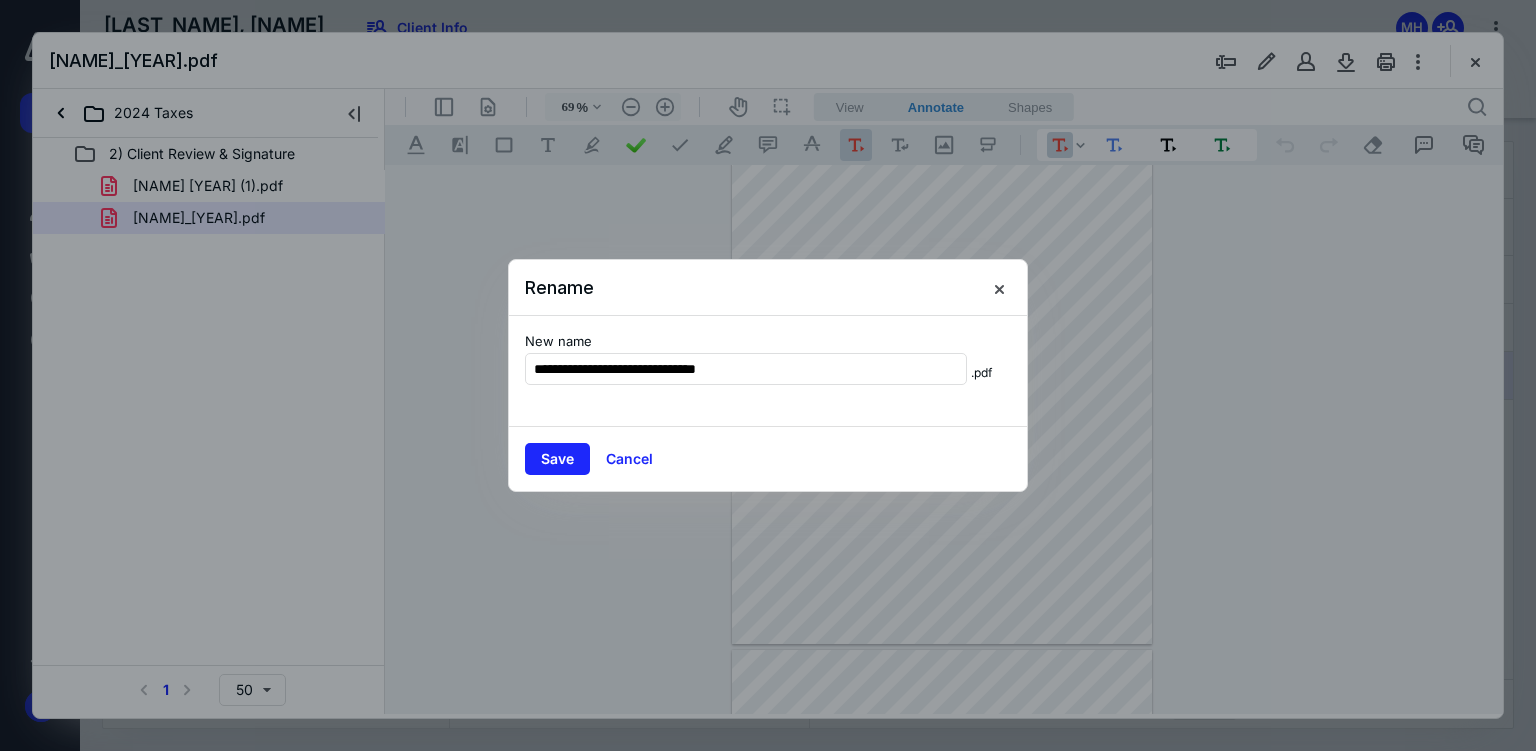 type on "**********" 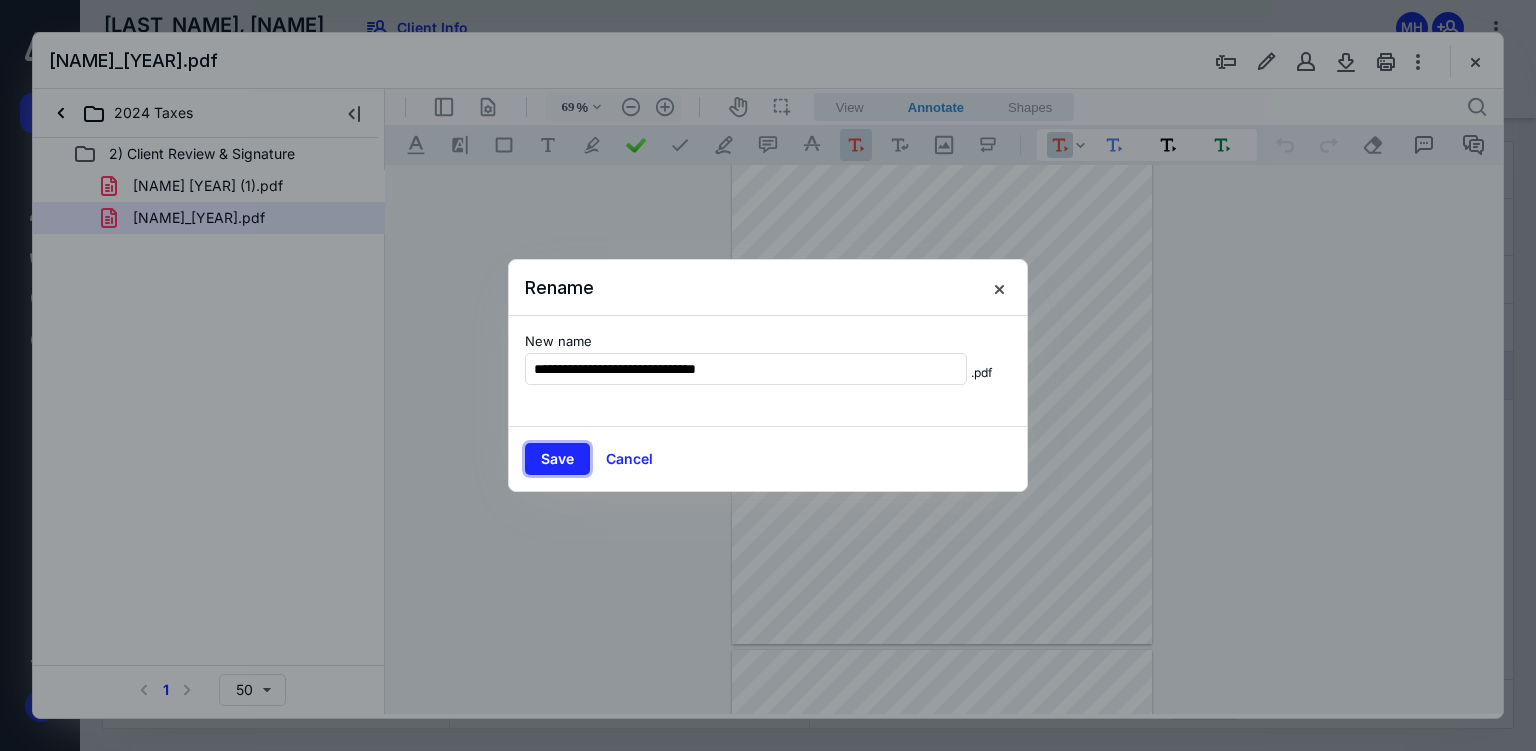 click on "Save" at bounding box center (557, 459) 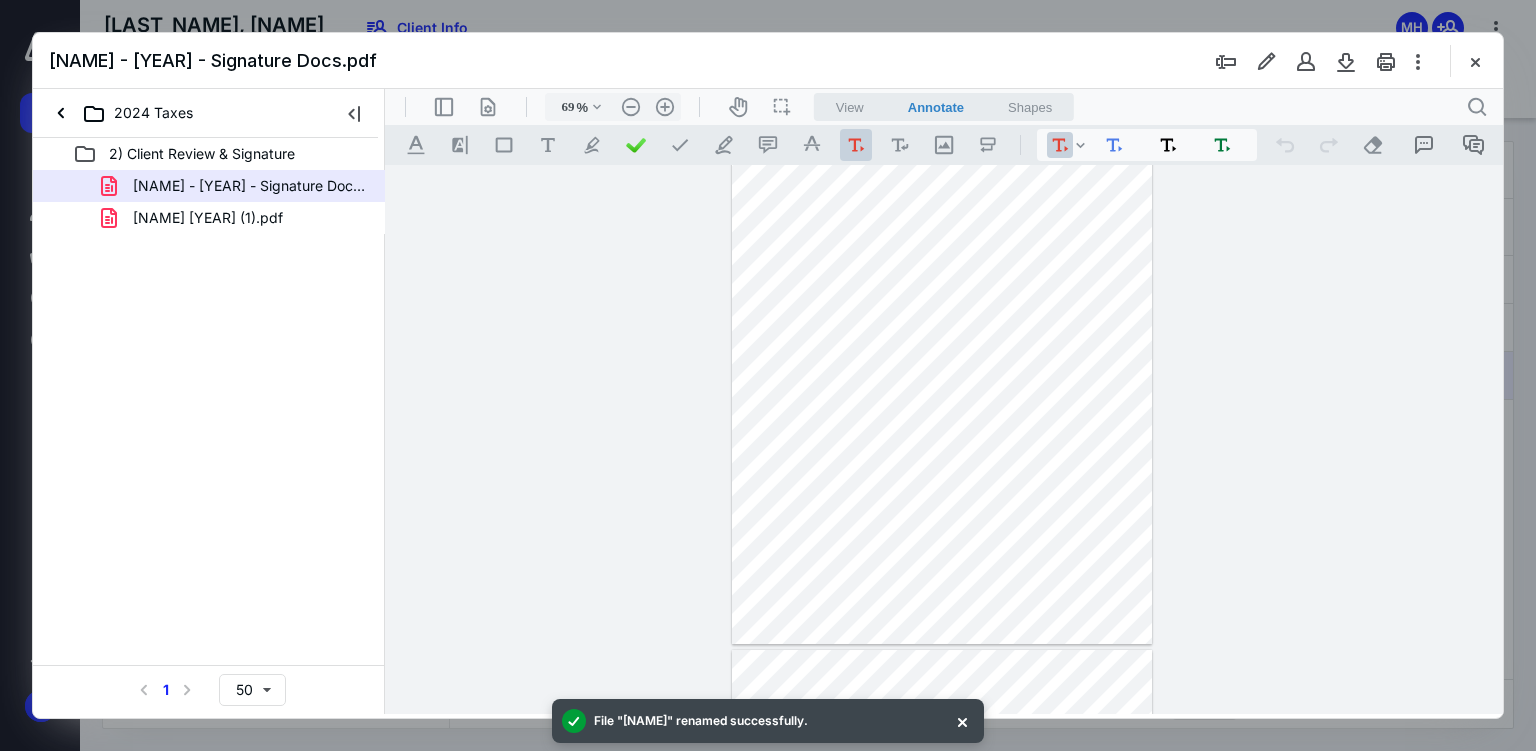 click on "[NAME] - [YEAR] - Signature Docs.pdf" at bounding box center (249, 186) 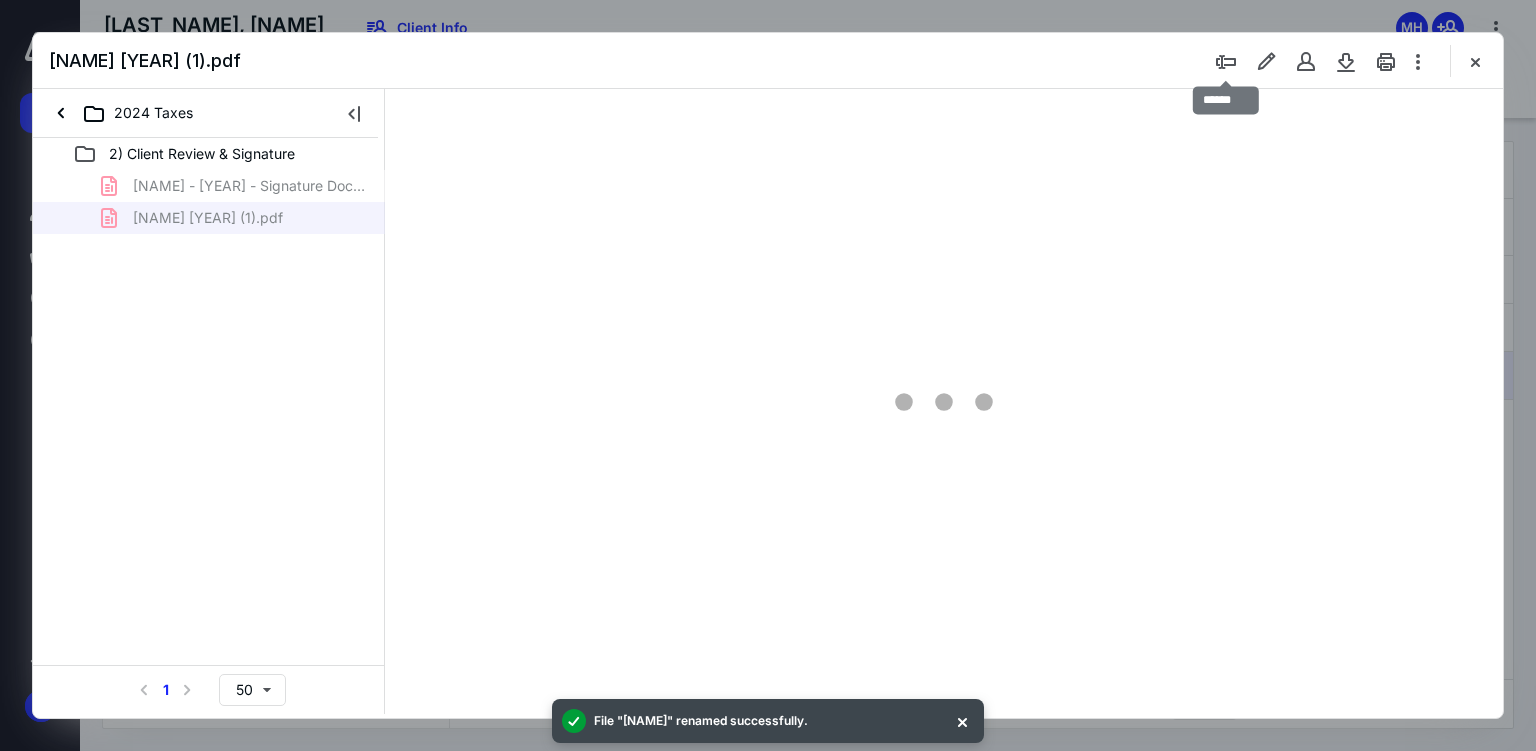 click at bounding box center (1226, 61) 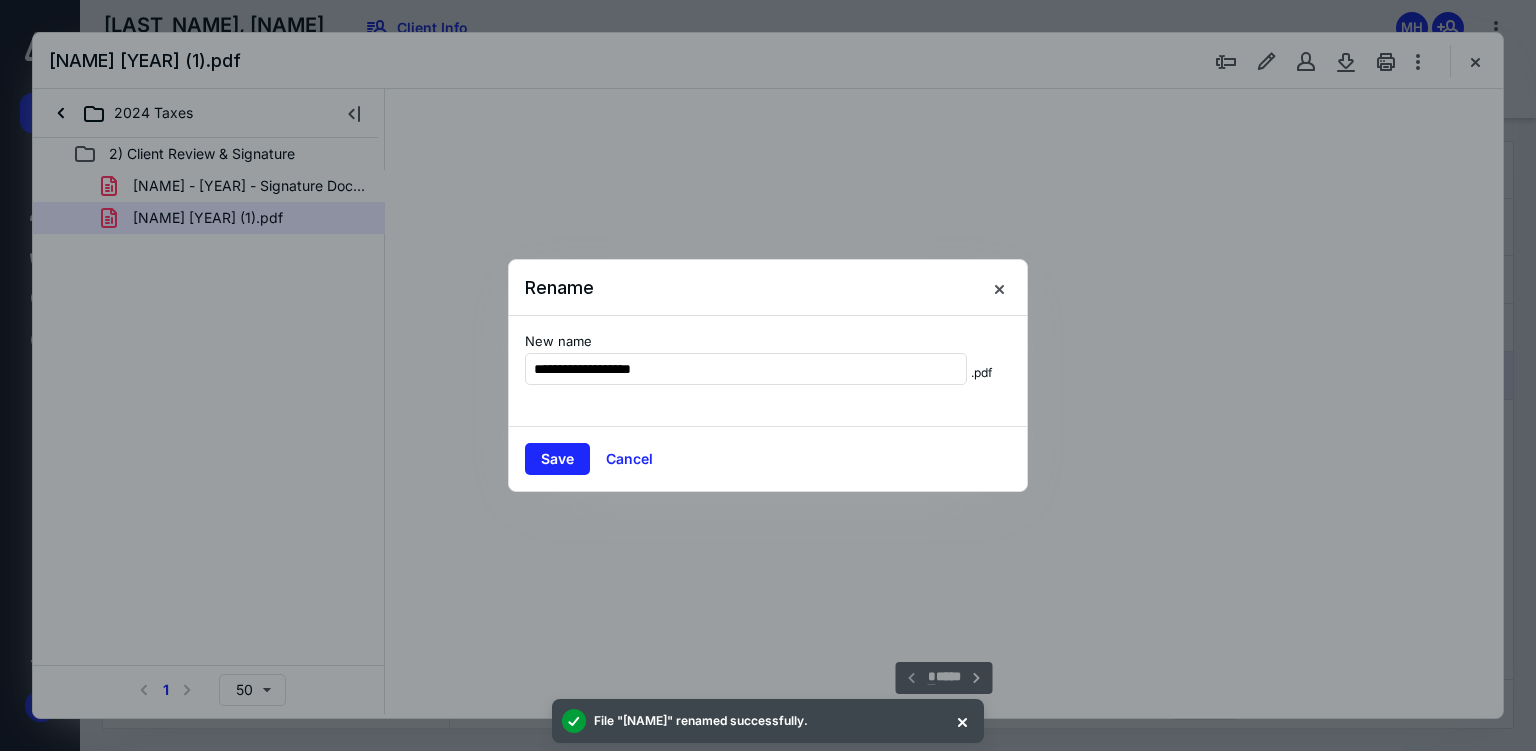 type on "65" 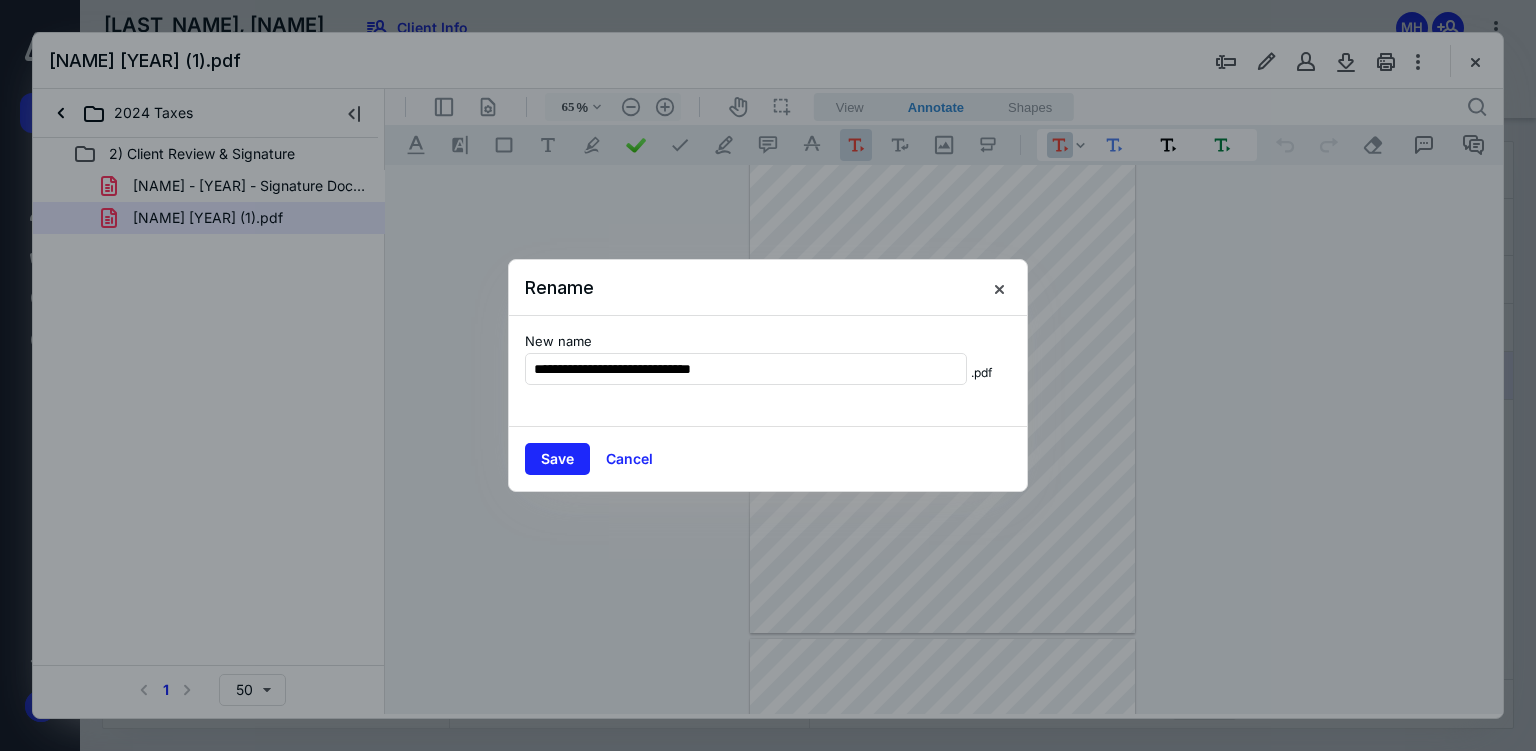 type on "**********" 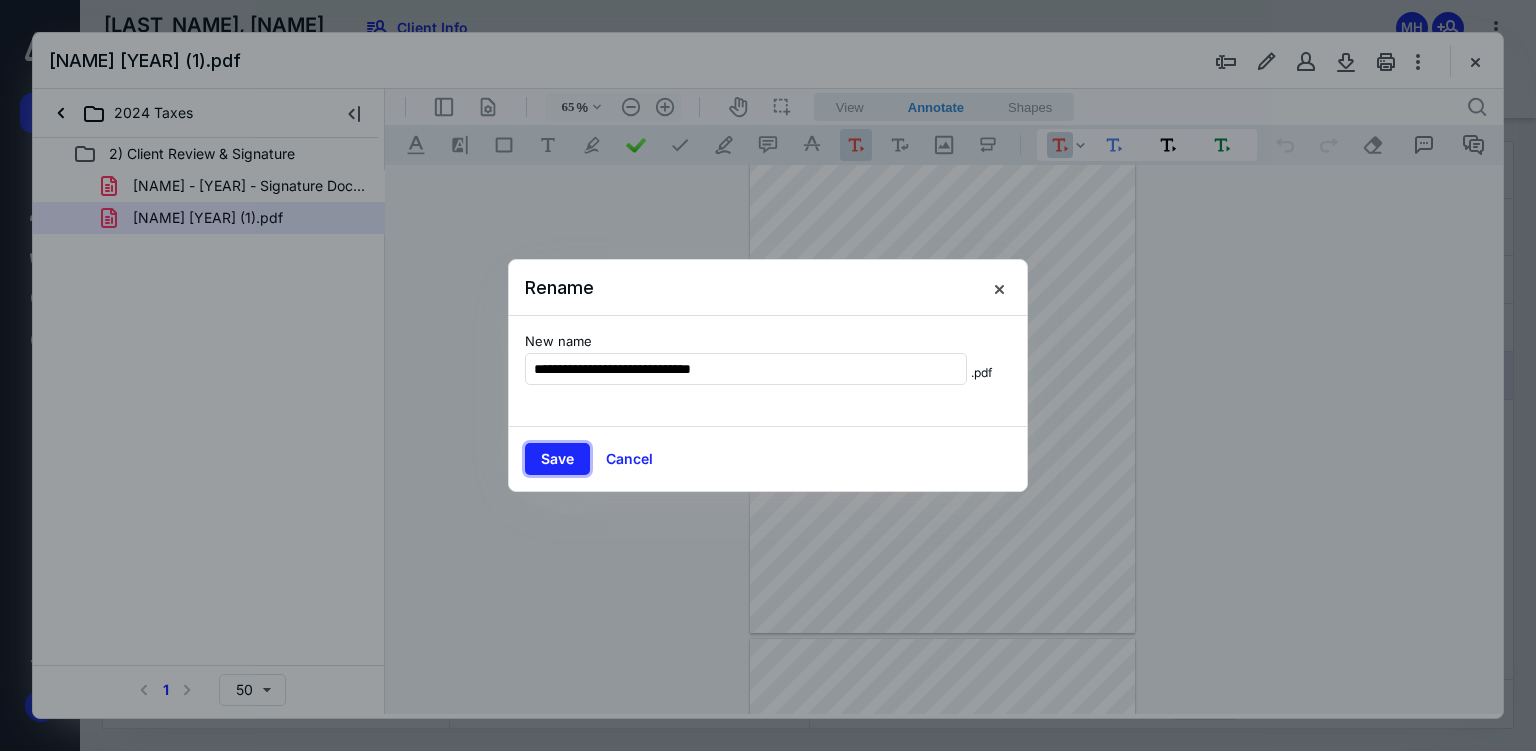 click on "Save" at bounding box center (557, 459) 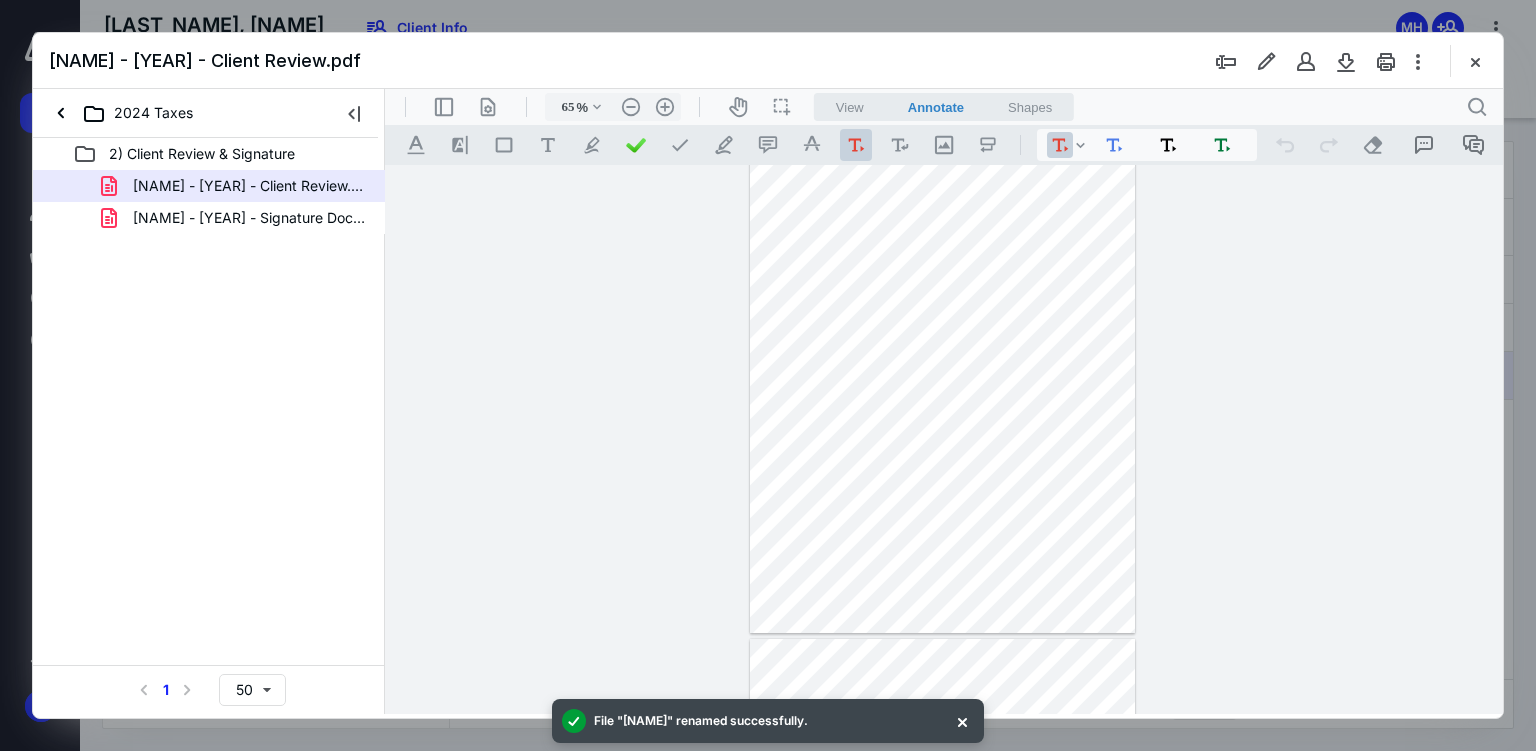 click on "[NAME] - [YEAR] - Client Review.pdf" at bounding box center (237, 186) 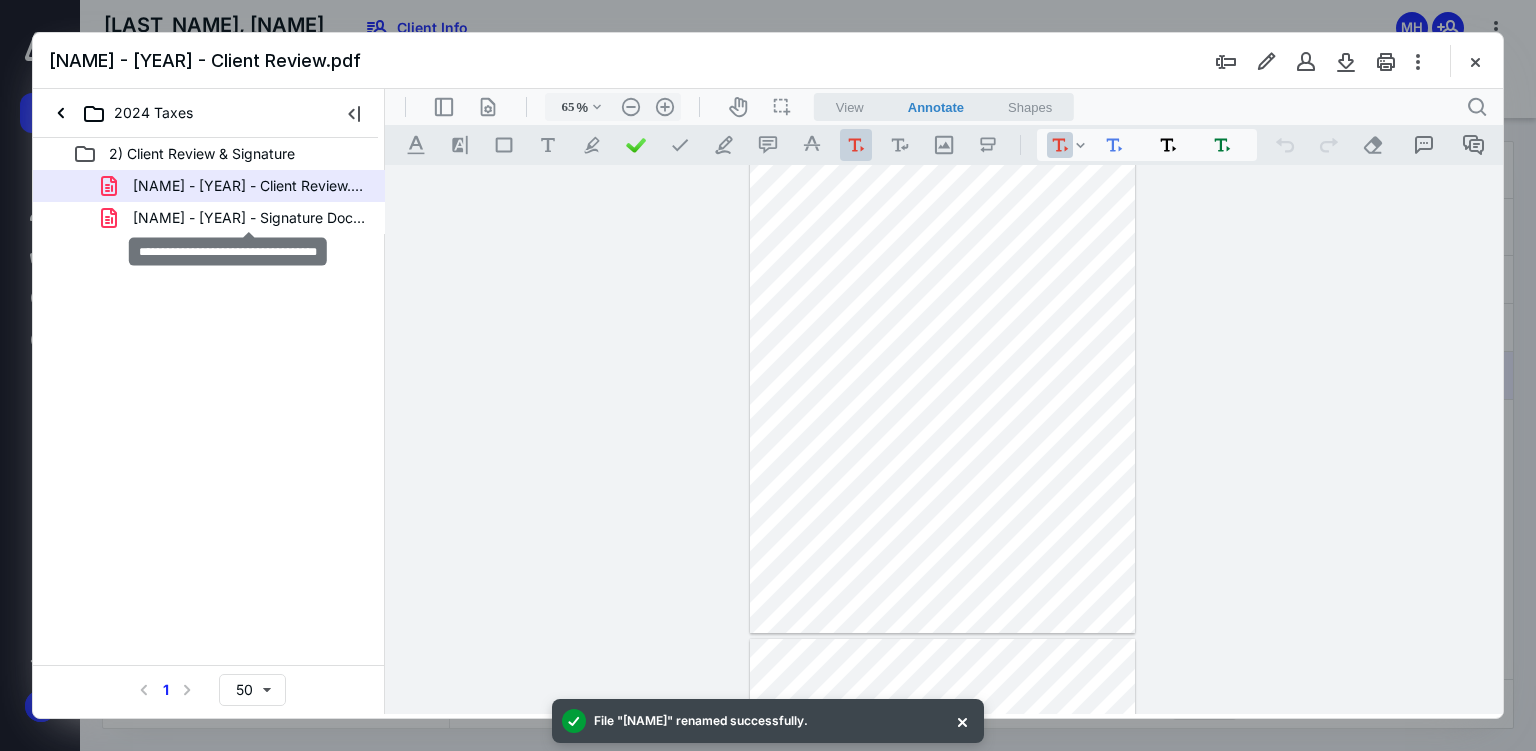 click on "[NAME] - [YEAR] - Signature Docs.pdf" at bounding box center [249, 218] 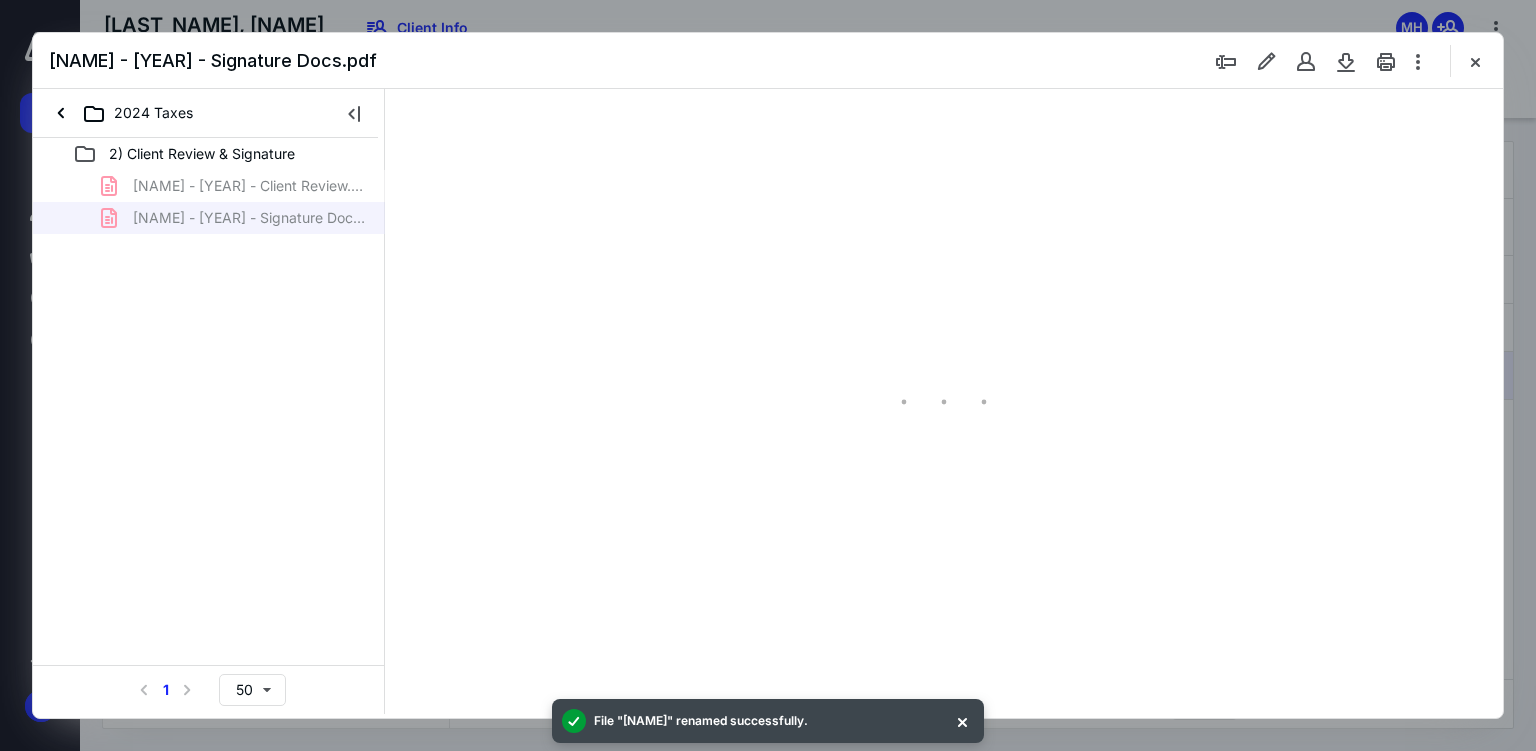 type on "69" 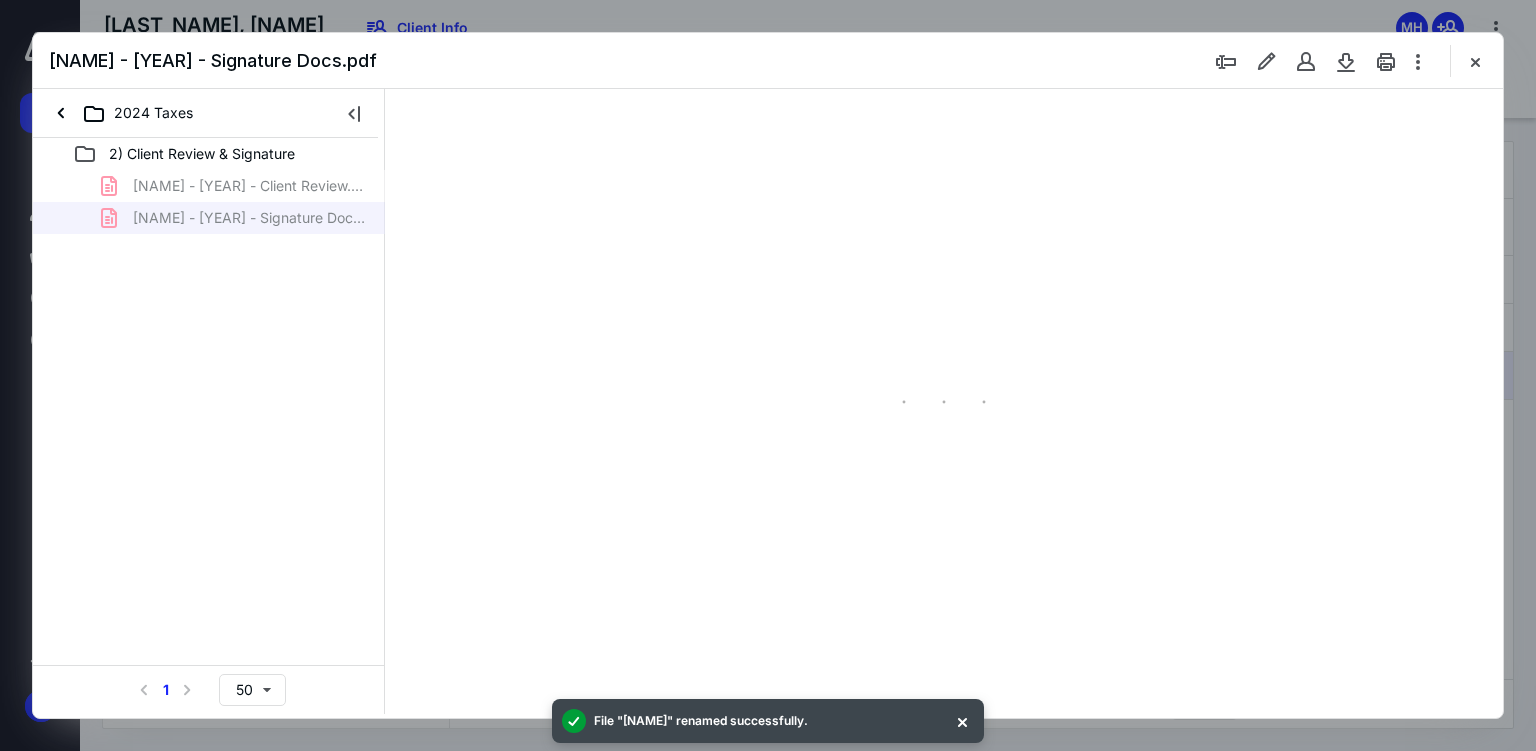 scroll, scrollTop: 79, scrollLeft: 0, axis: vertical 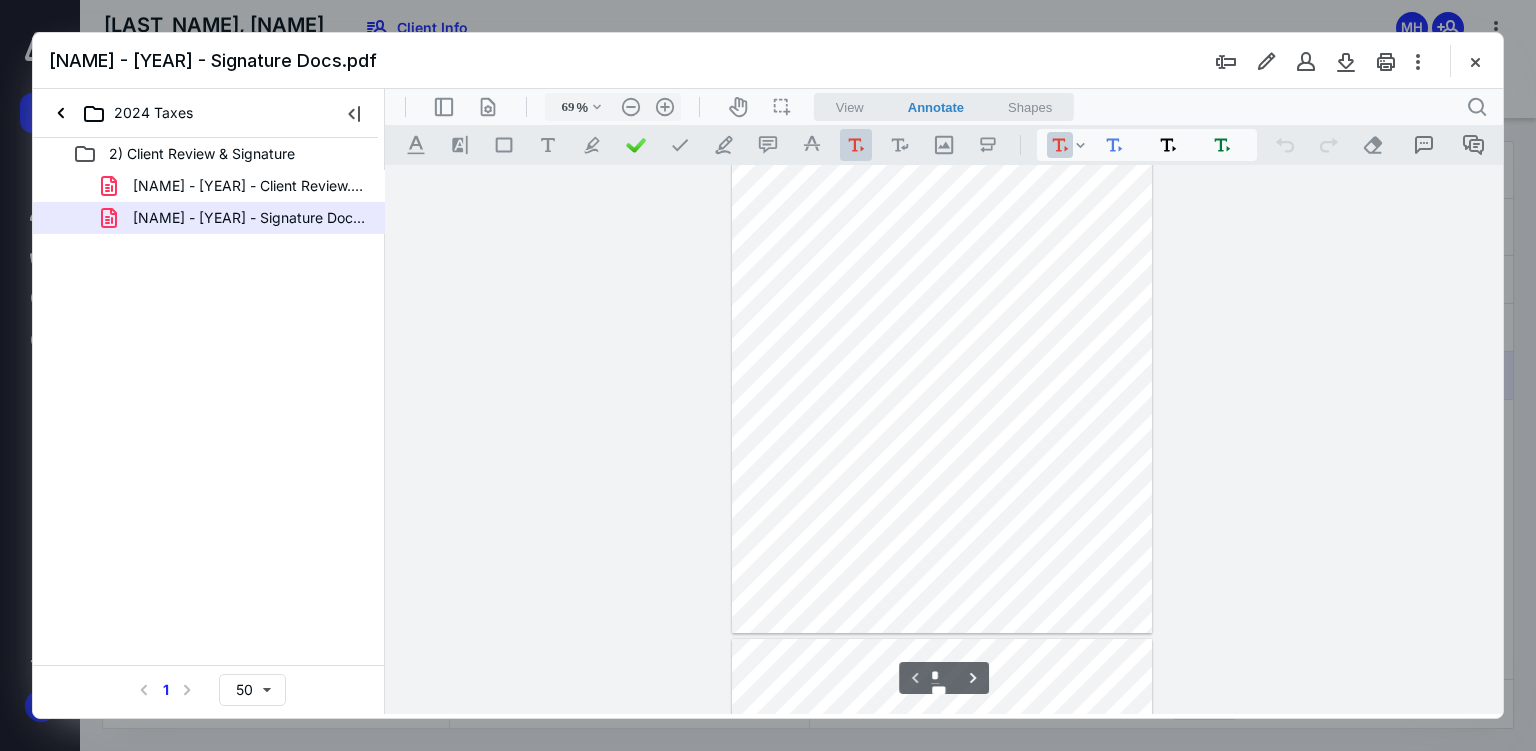 click at bounding box center (1418, 61) 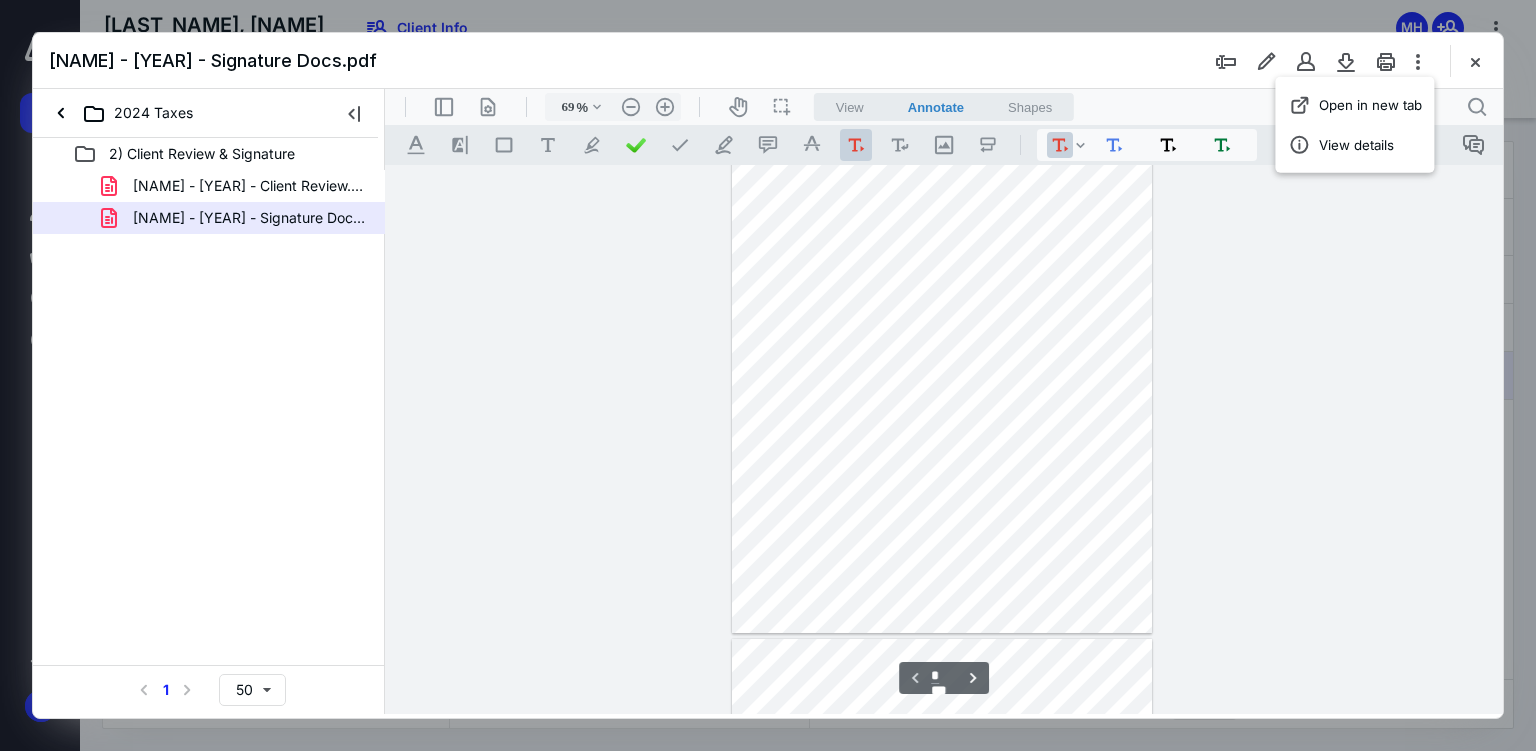 click at bounding box center [944, 440] 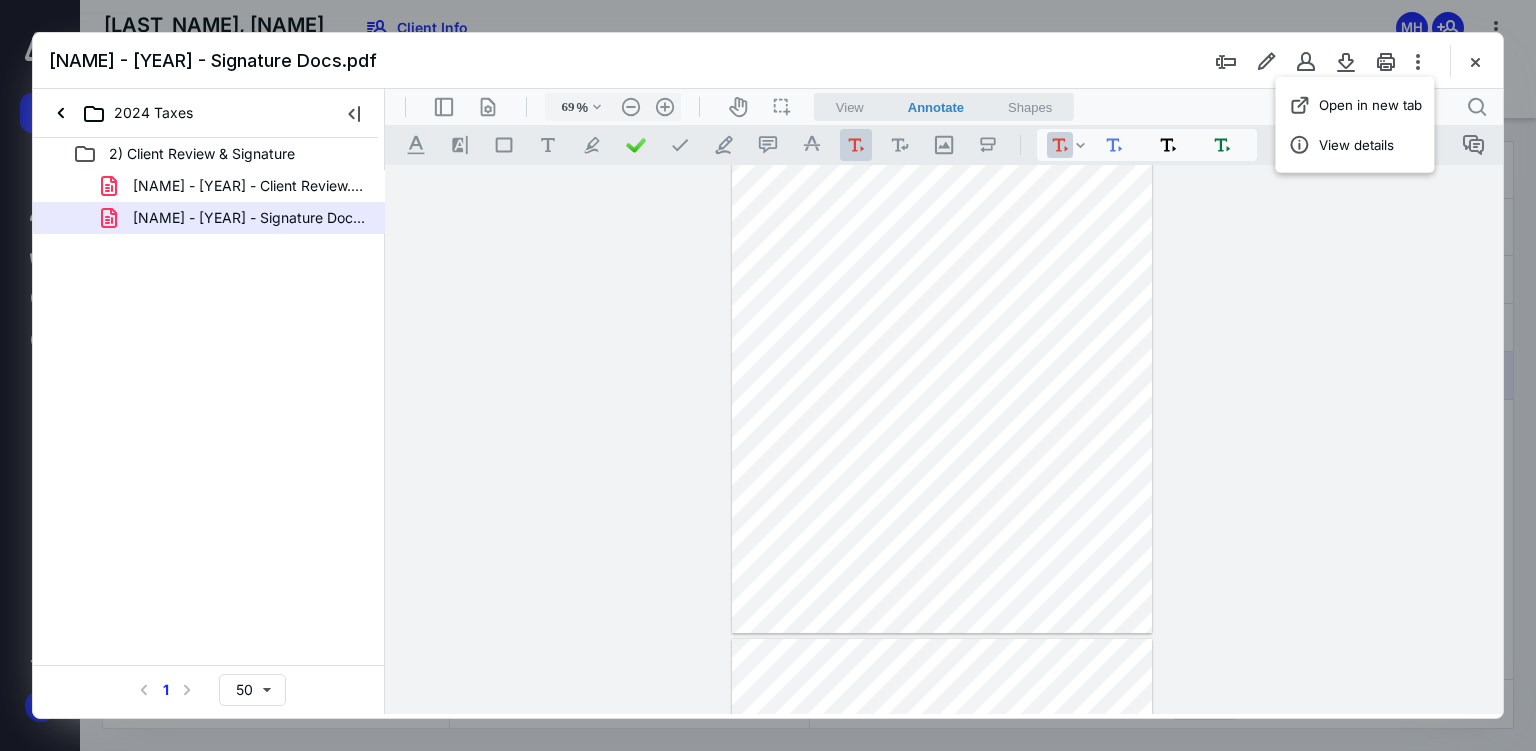 click at bounding box center [1475, 61] 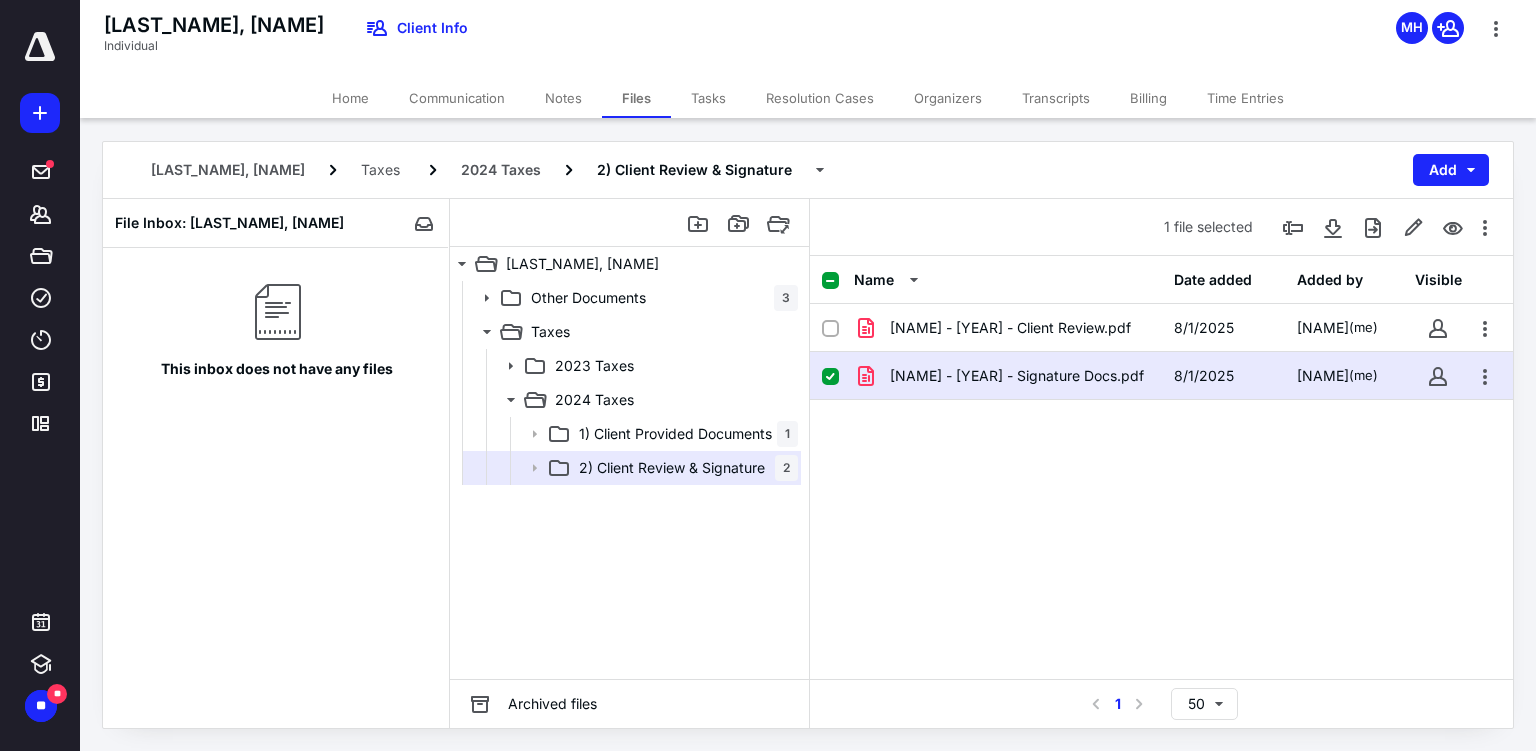 click at bounding box center [1485, 376] 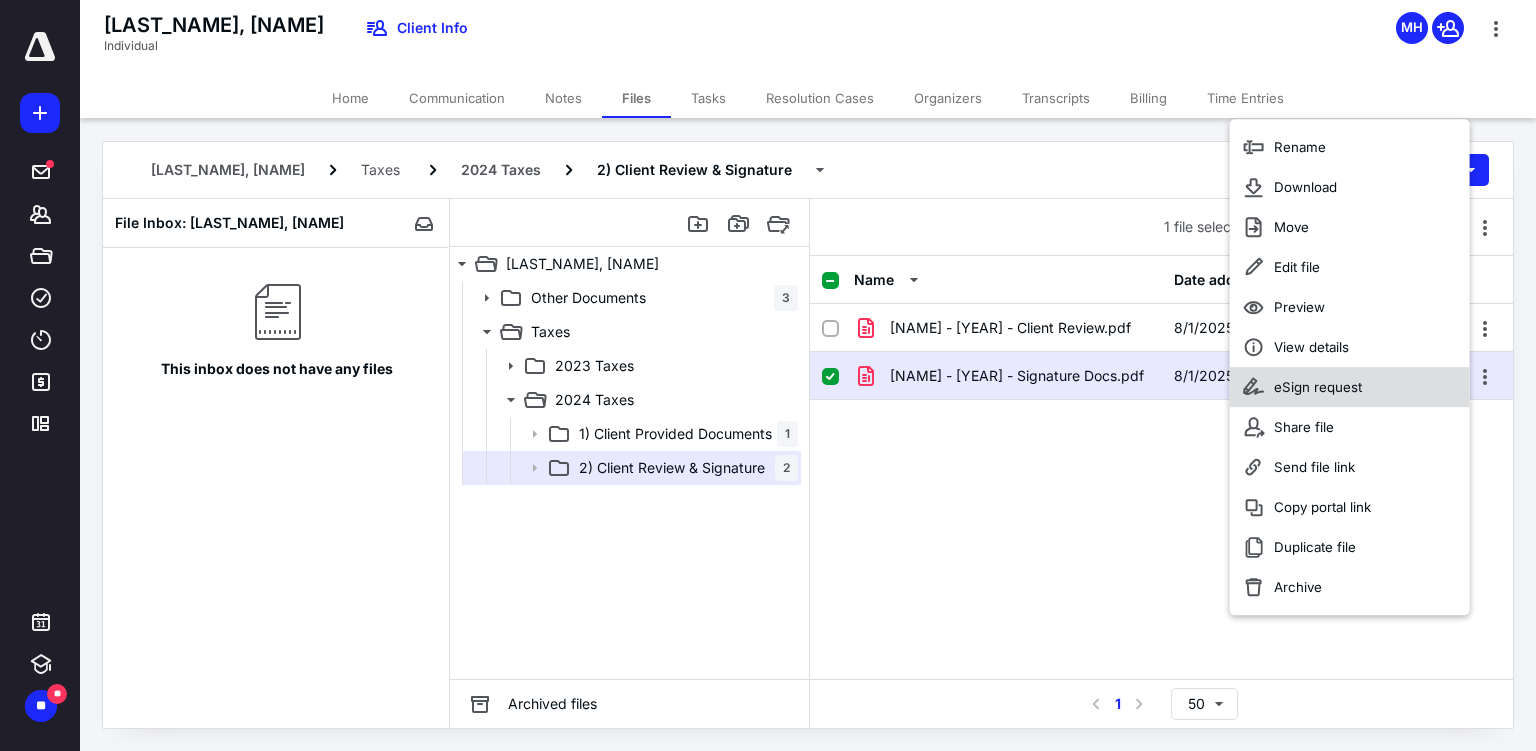 click on "eSign request" at bounding box center [1350, 387] 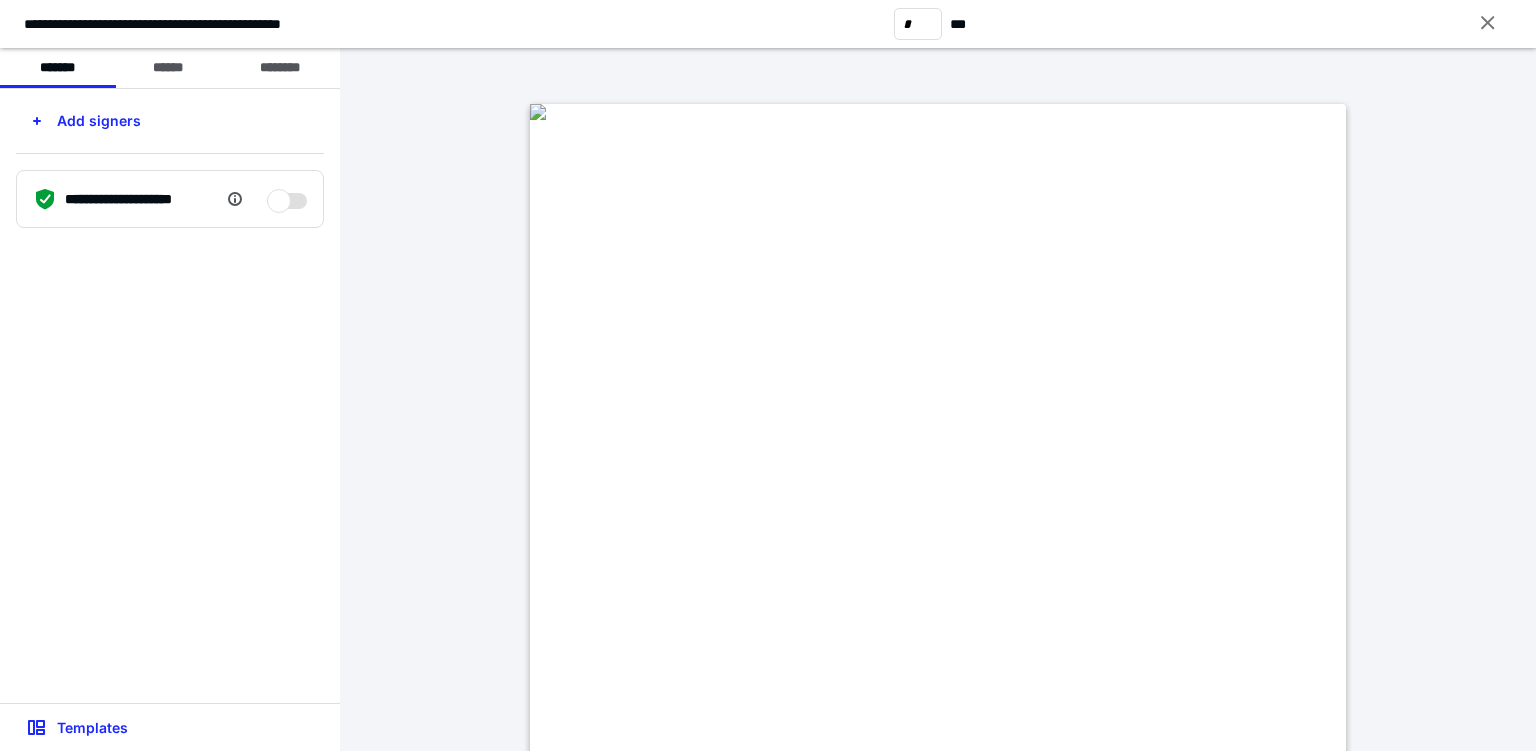 click on "Add signers" at bounding box center [86, 121] 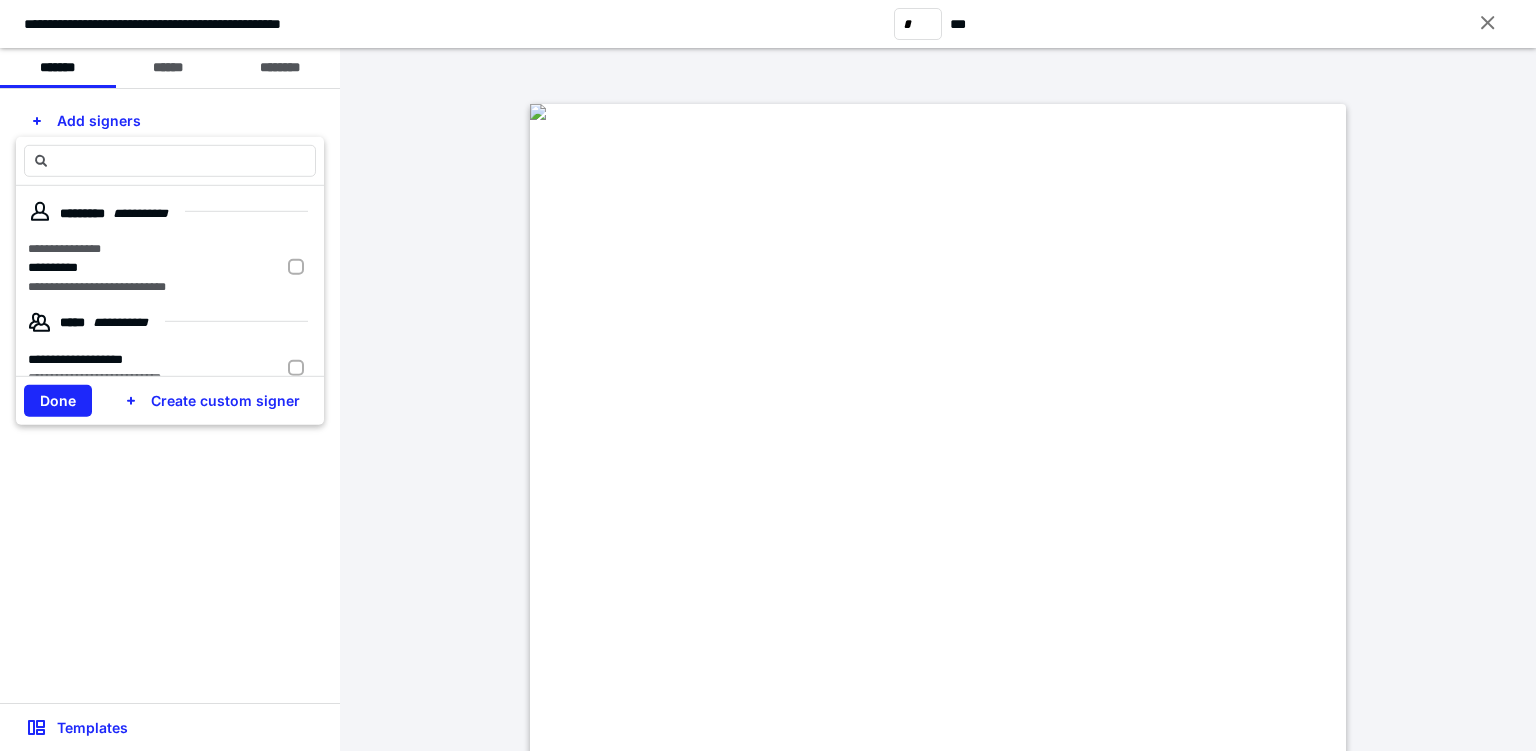 click on "**********" at bounding box center (117, 249) 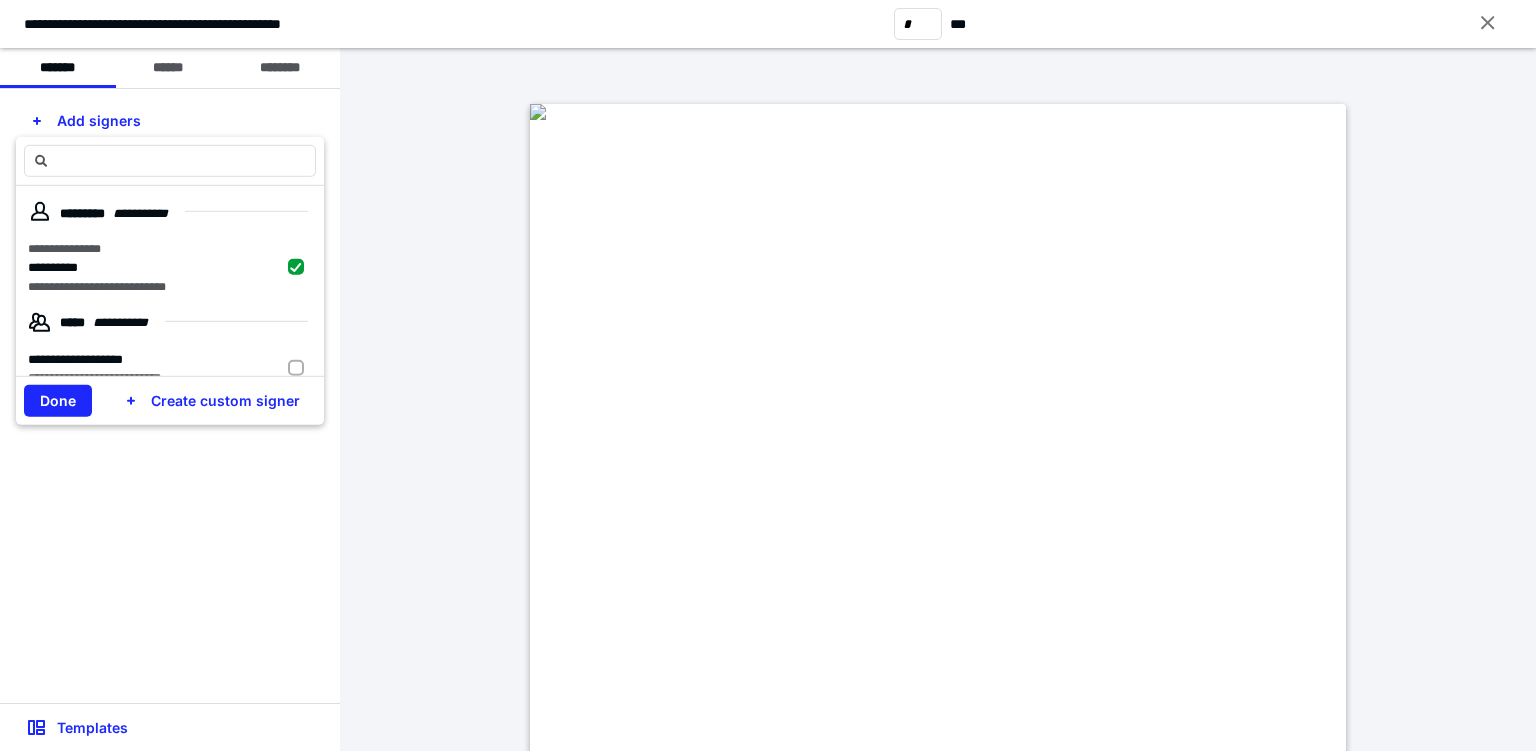 checkbox on "true" 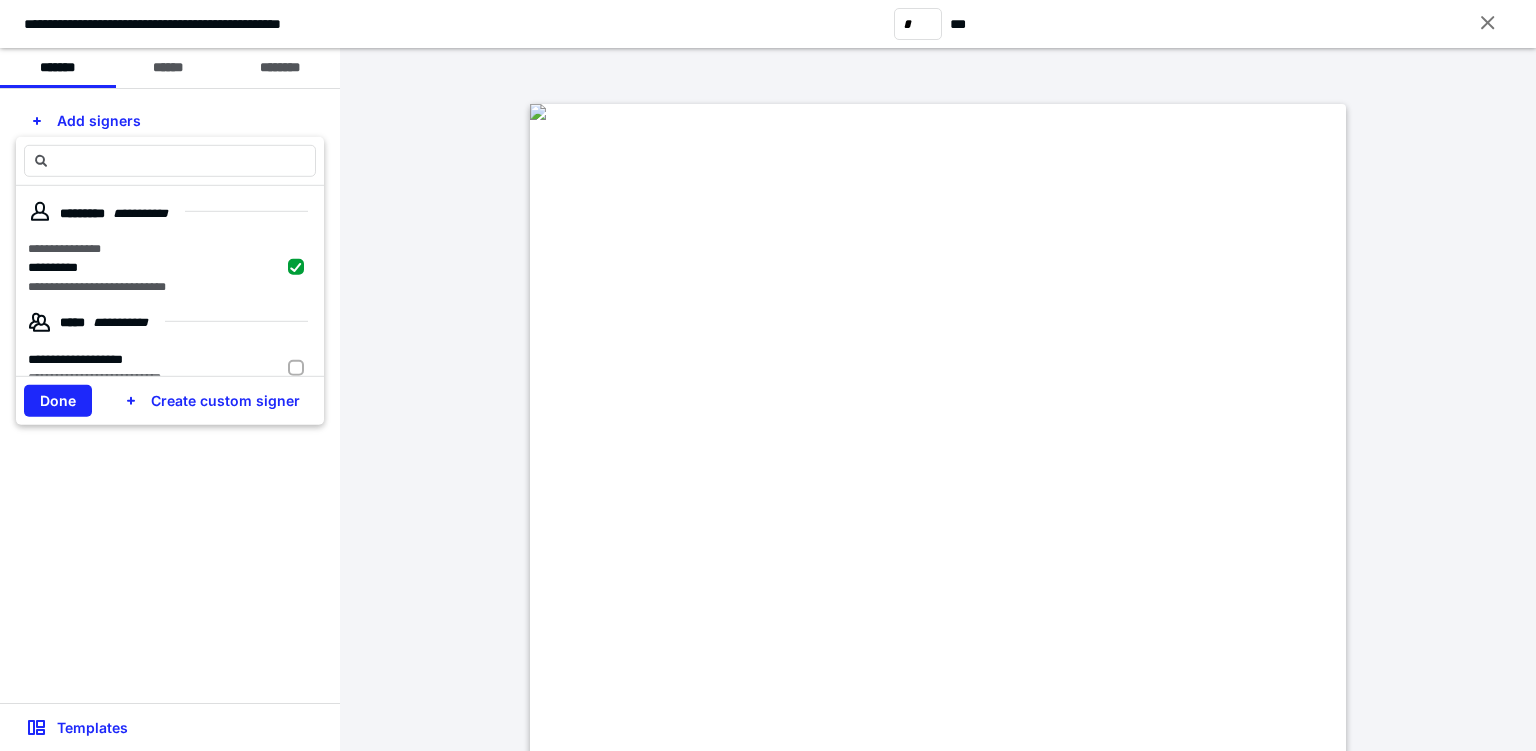 click on "**********" at bounding box center [75, 358] 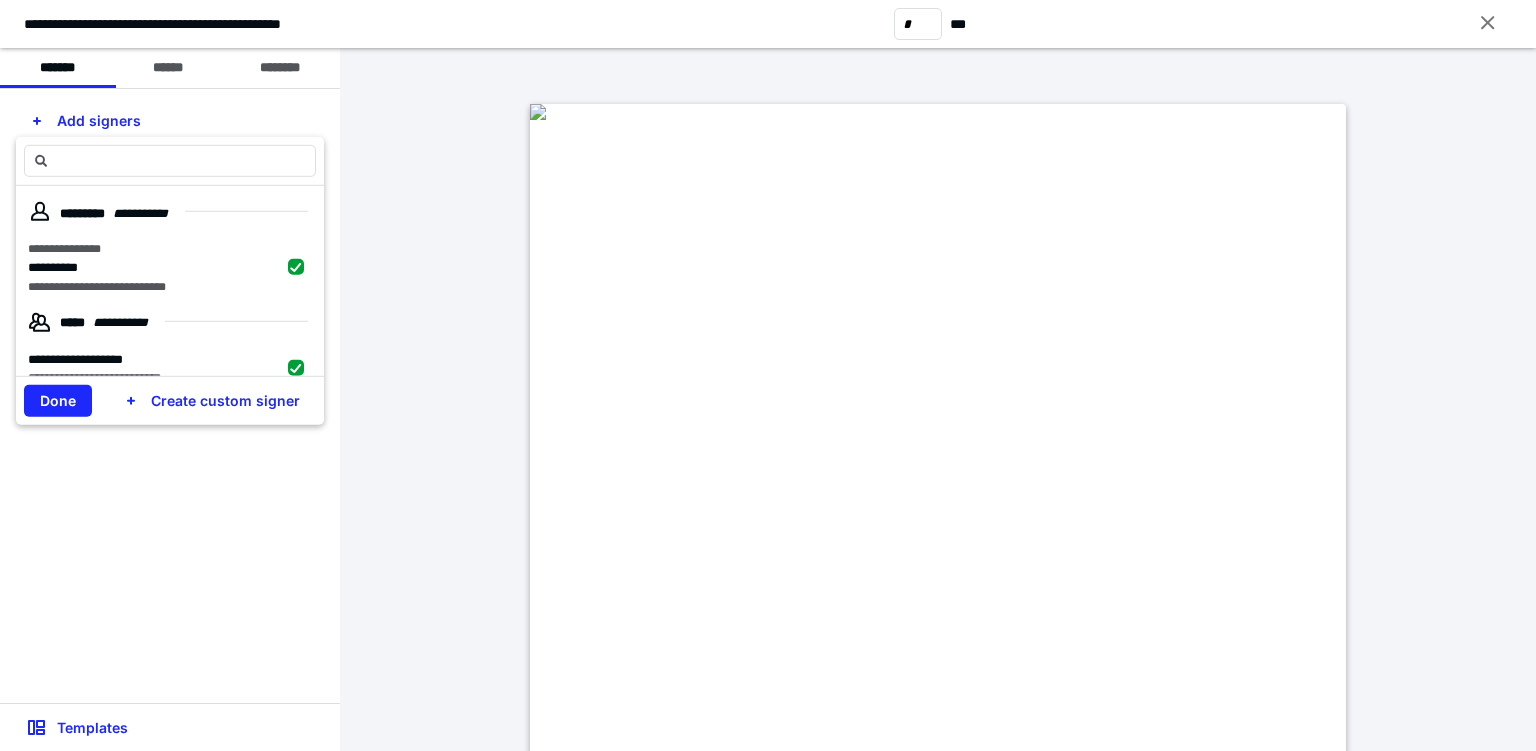 checkbox on "true" 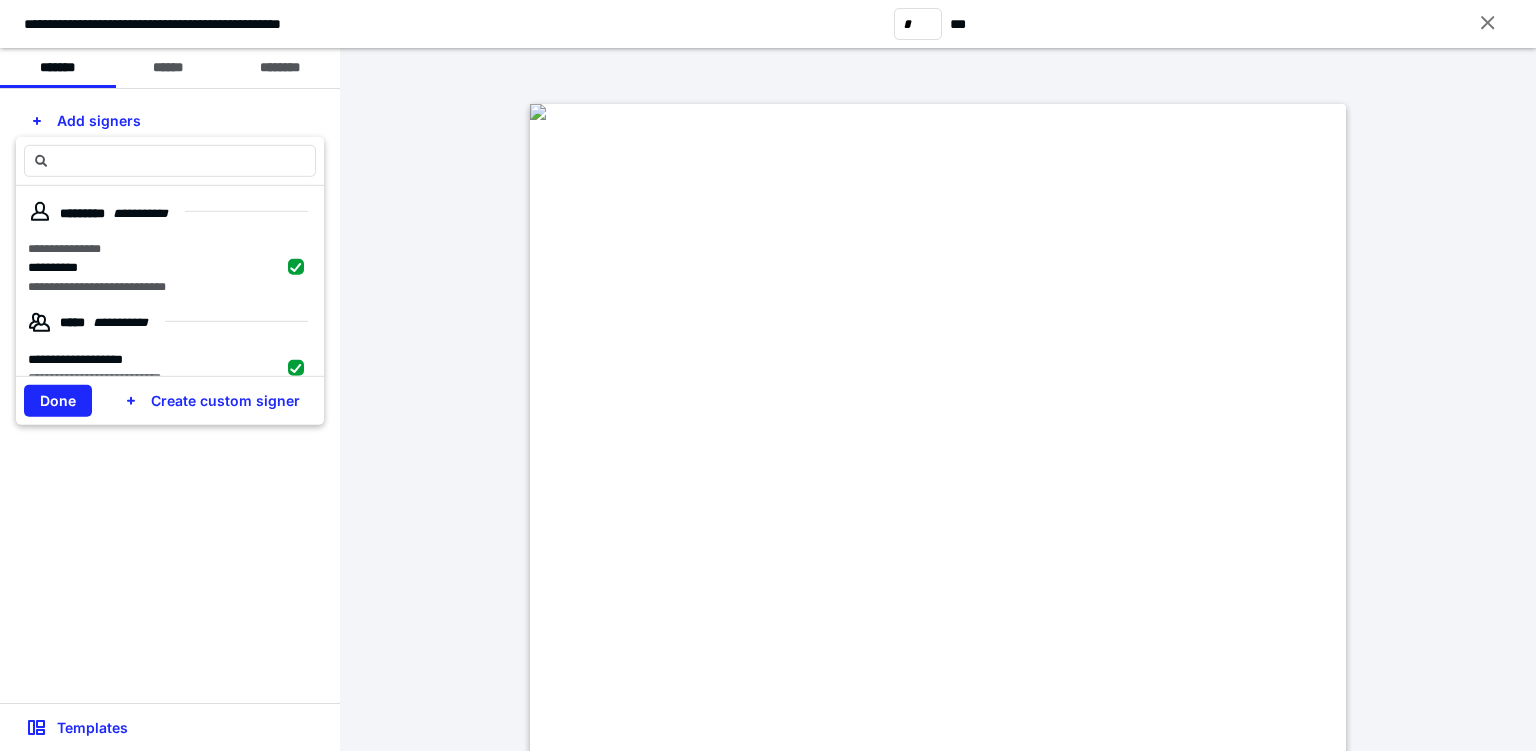 click on "Done" at bounding box center [58, 401] 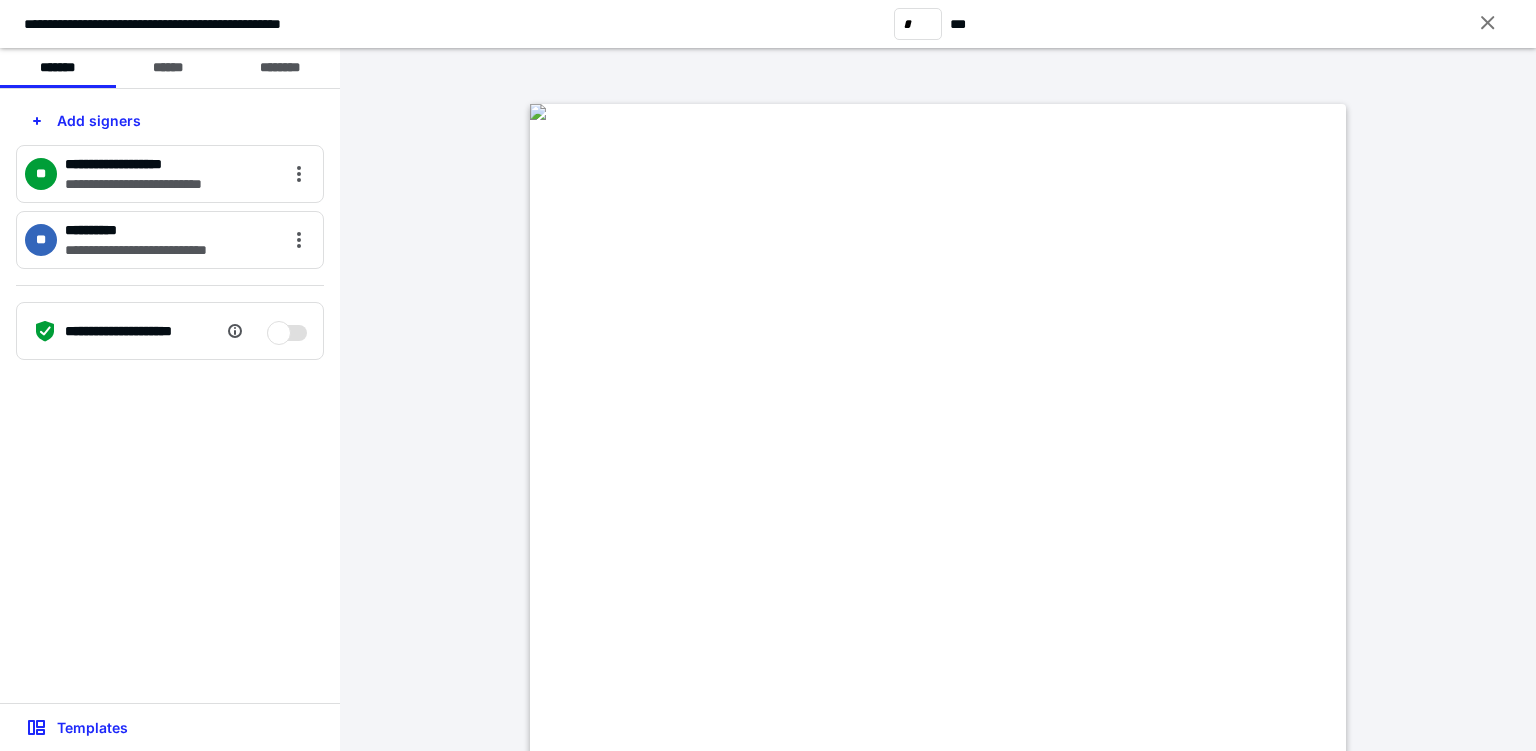 click on "******" at bounding box center (168, 68) 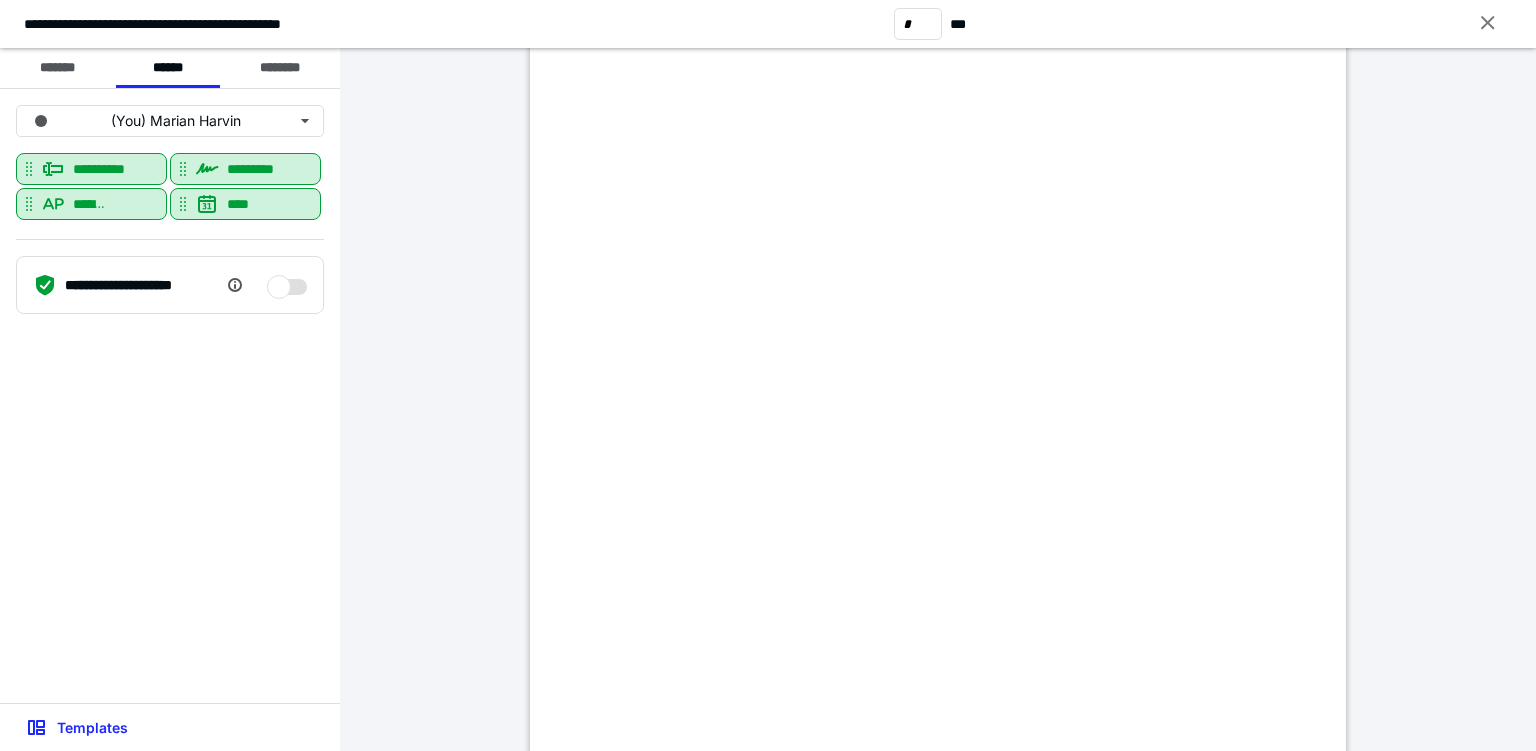 scroll, scrollTop: 504, scrollLeft: 0, axis: vertical 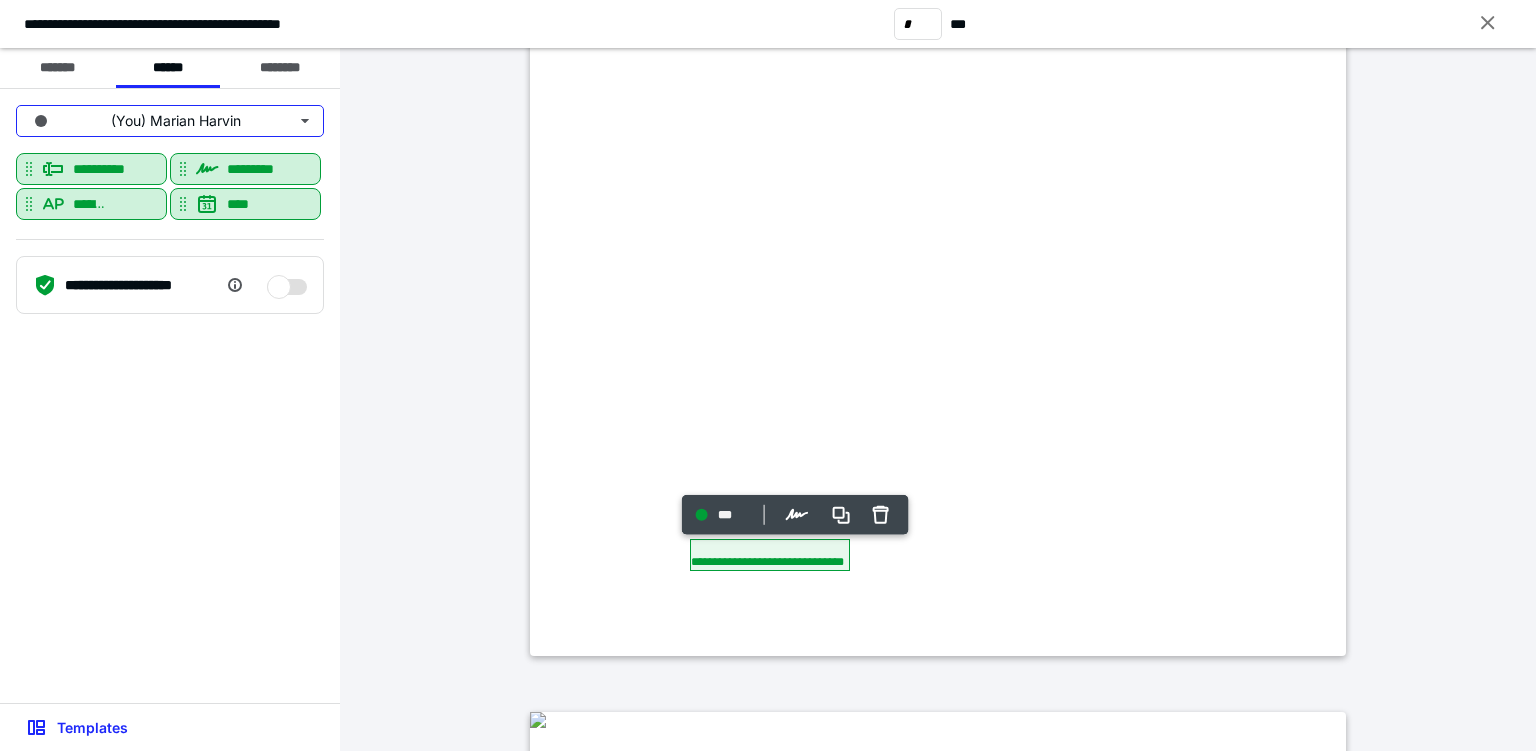 click on "(You) Marian Harvin" at bounding box center [170, 121] 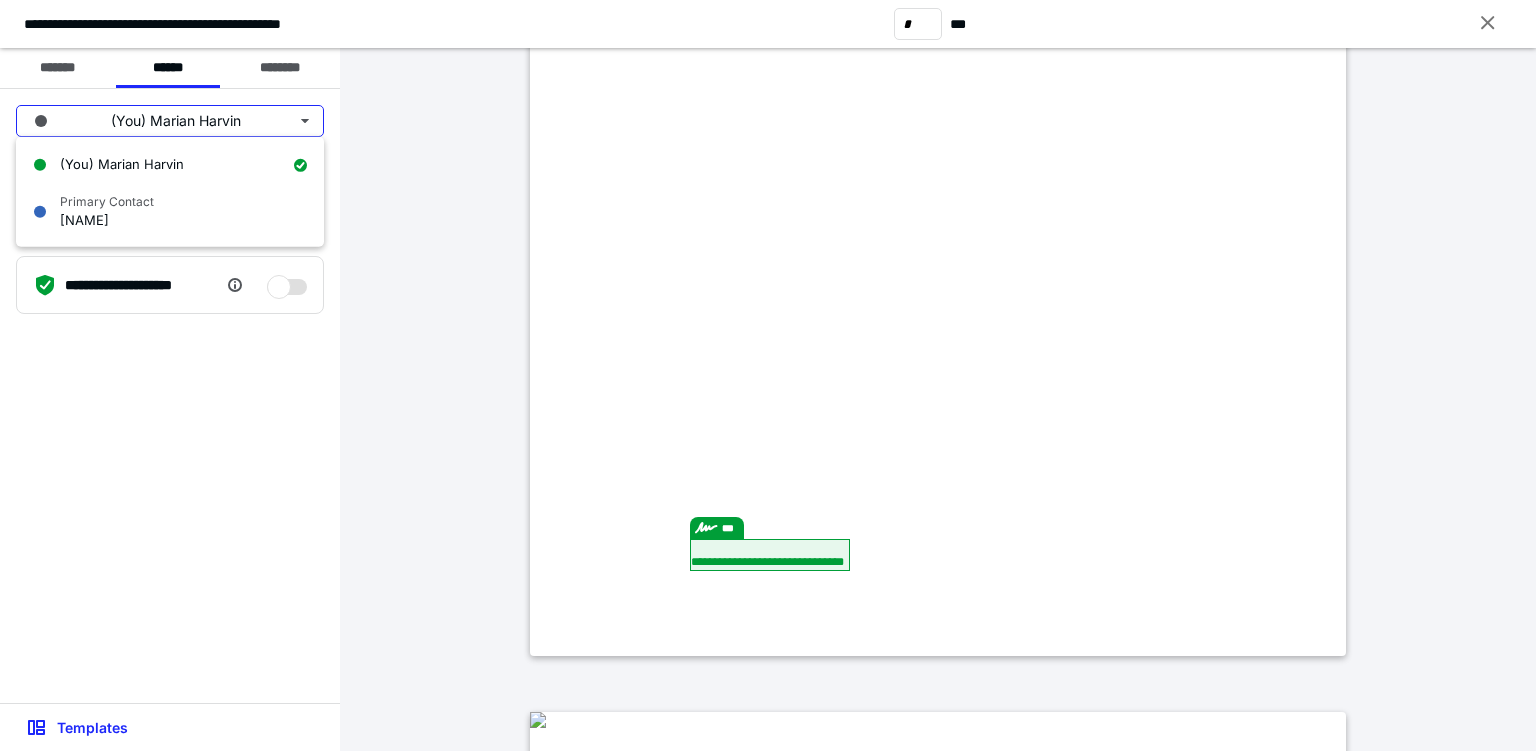 click on "Primary Contact [NAME]" at bounding box center (170, 212) 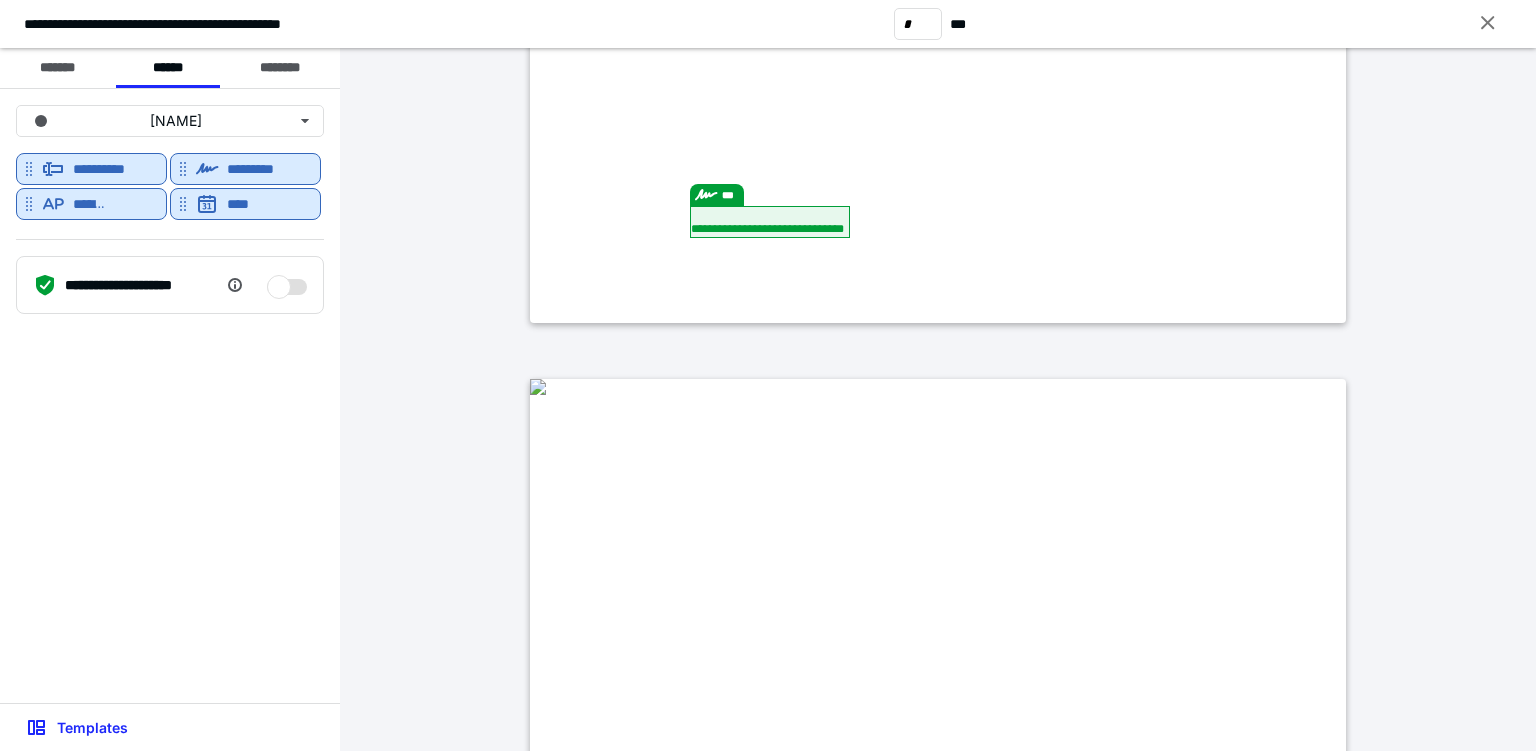type on "*" 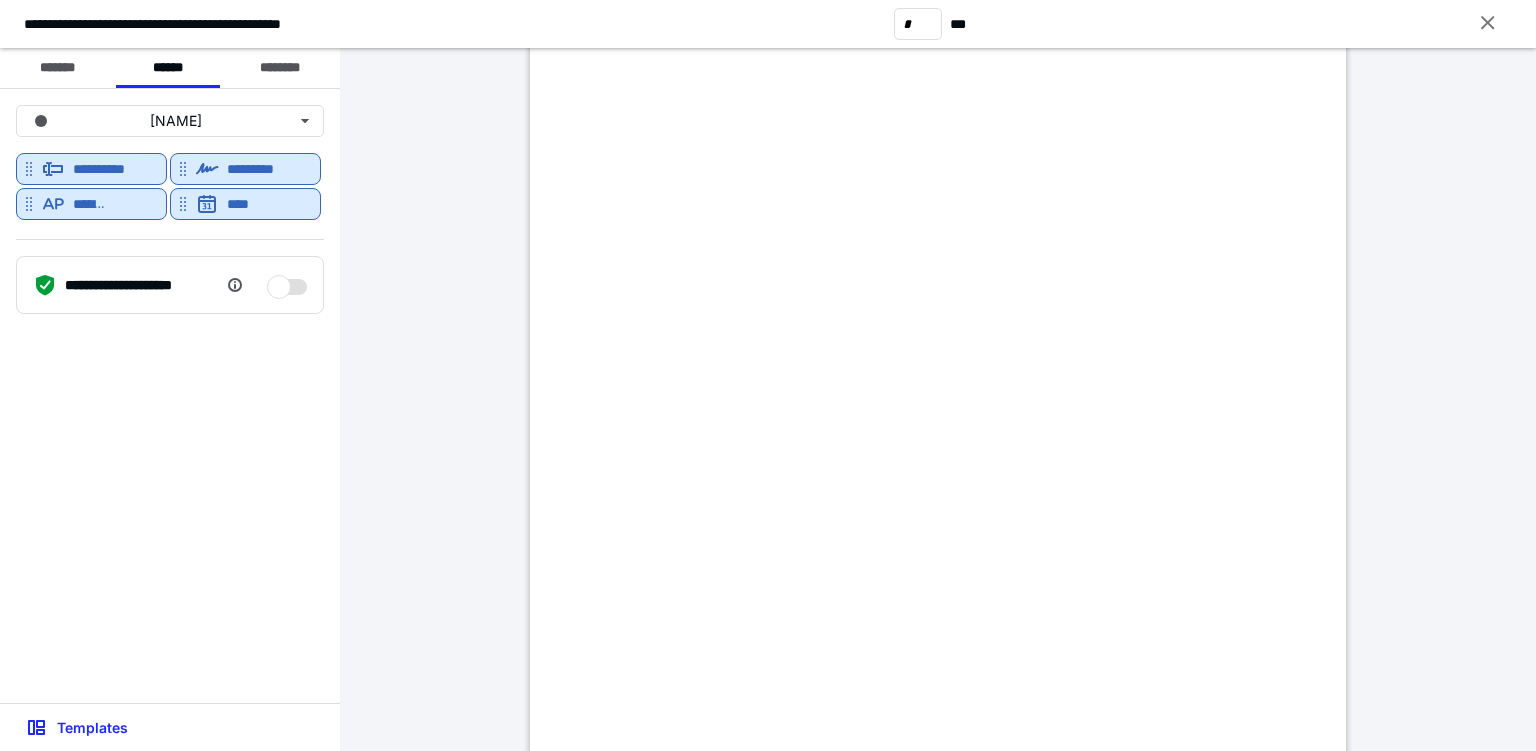 scroll, scrollTop: 1486, scrollLeft: 0, axis: vertical 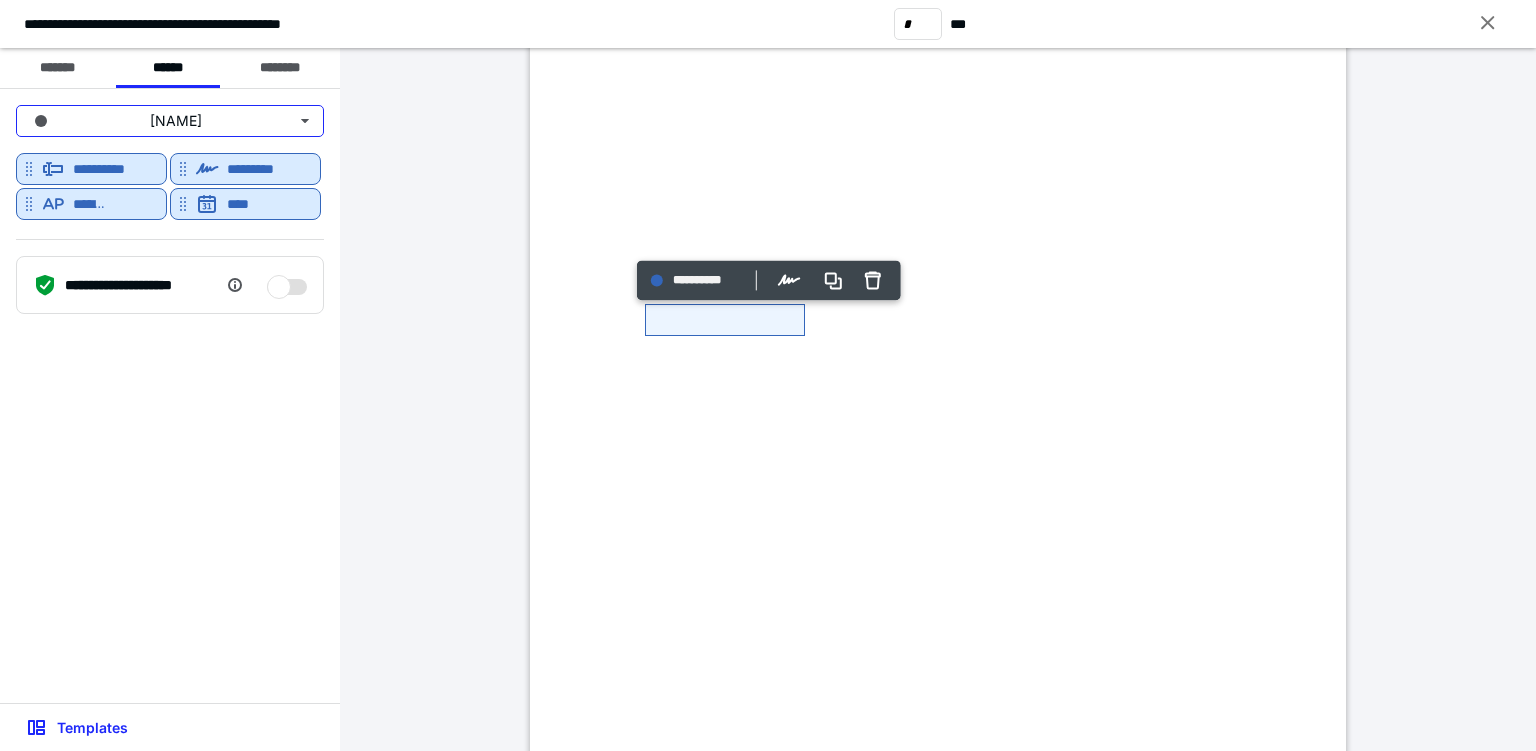 click on "[NAME]" at bounding box center (170, 121) 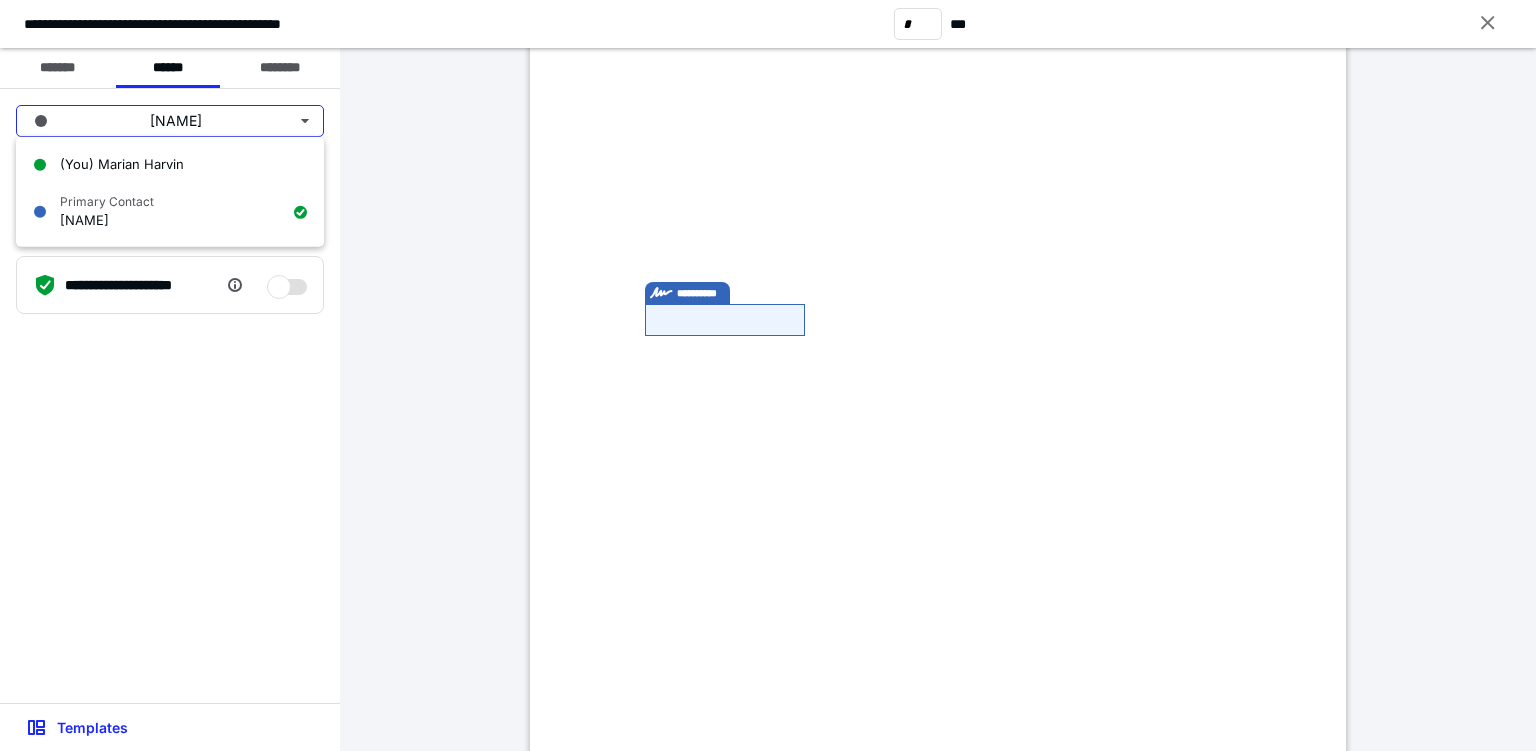 click on "(You) Marian Harvin" at bounding box center (122, 164) 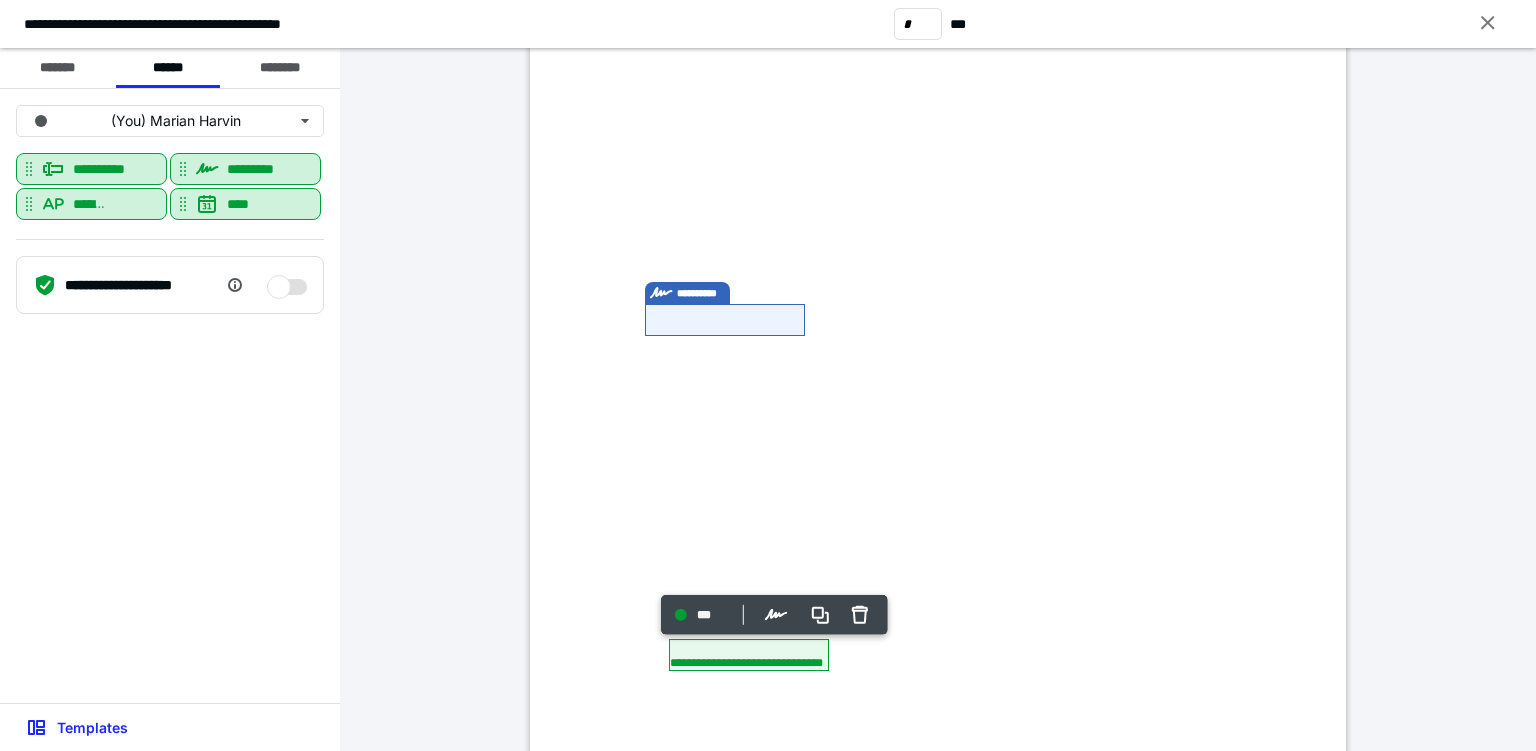 click on "********" at bounding box center (280, 68) 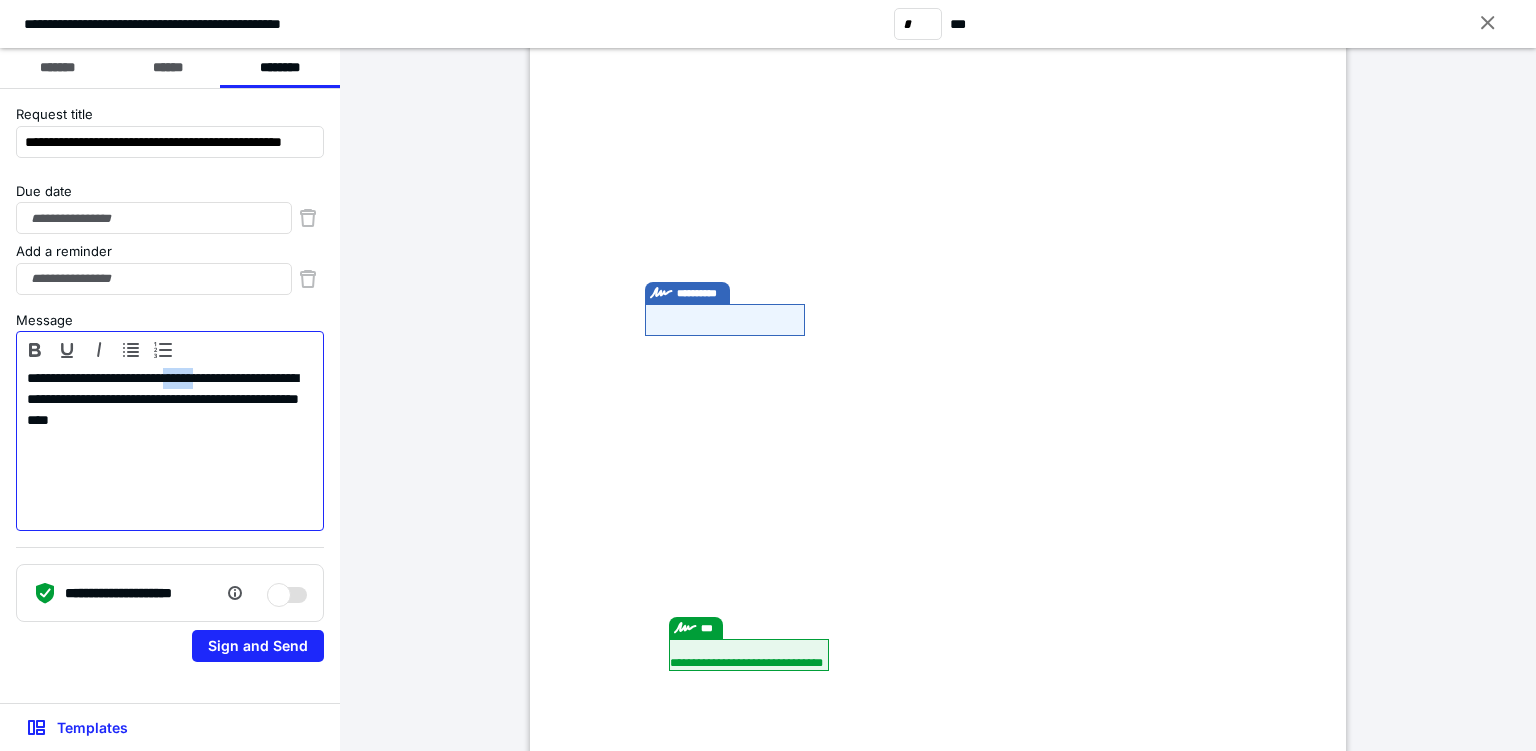 drag, startPoint x: 240, startPoint y: 375, endPoint x: 208, endPoint y: 383, distance: 32.984844 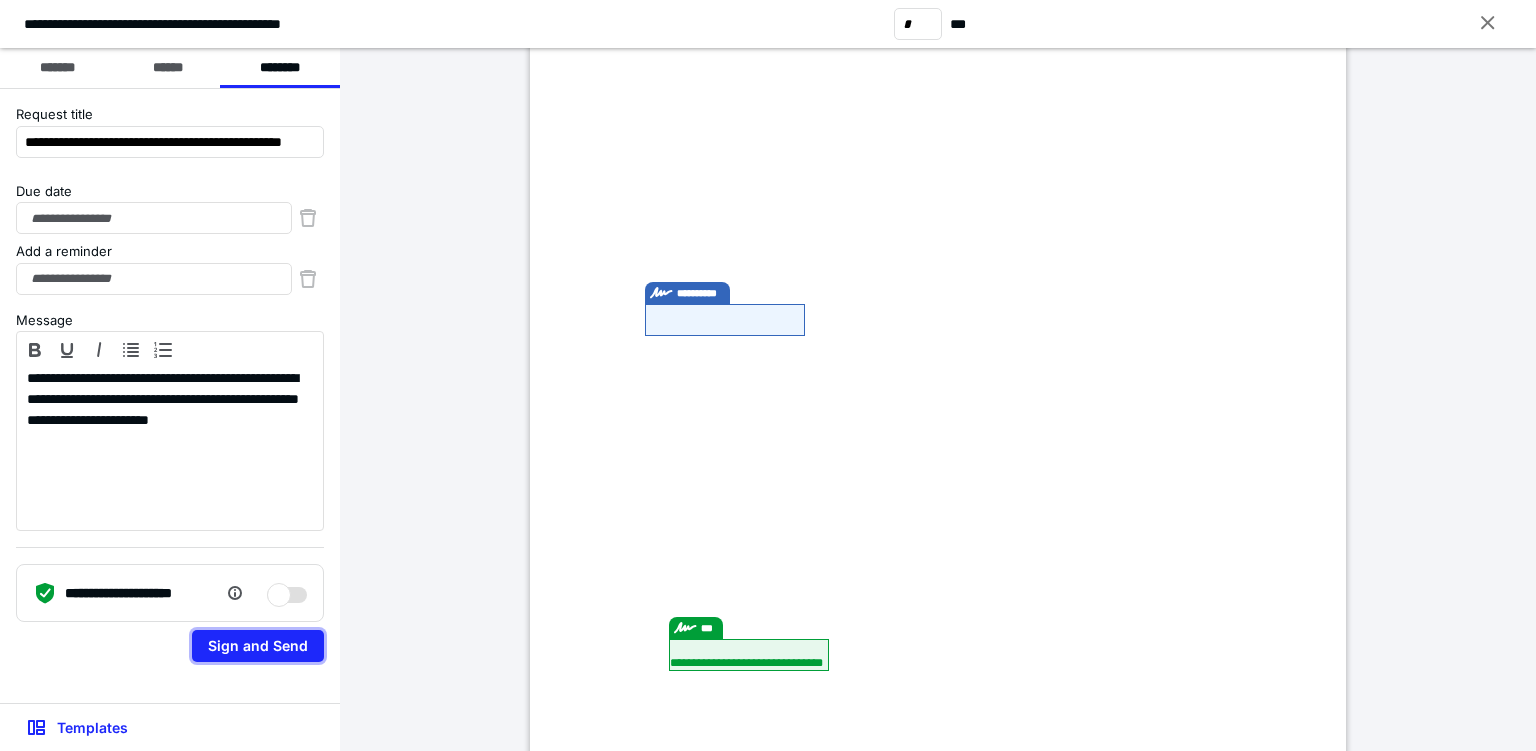 click on "Sign and Send" at bounding box center [258, 646] 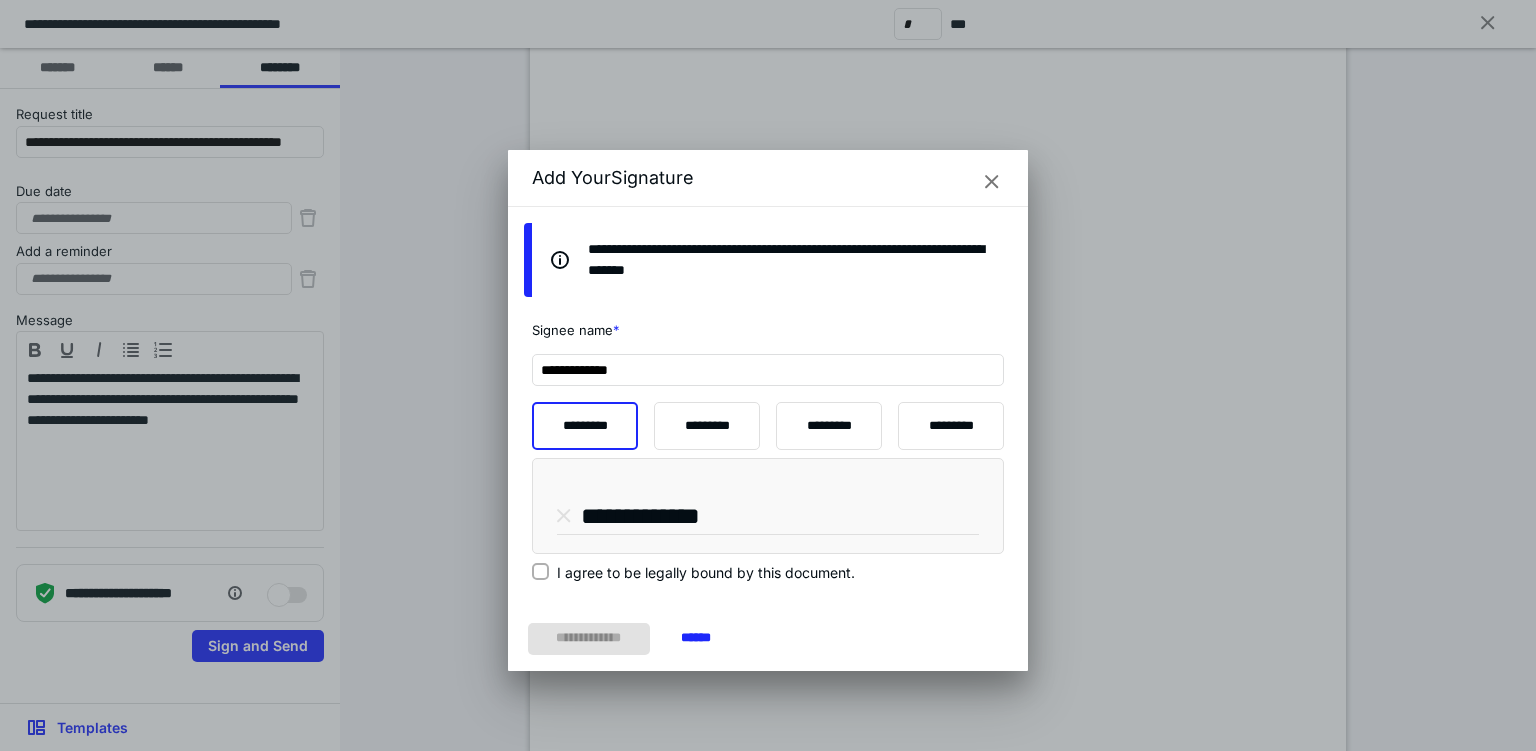 click on "**********" at bounding box center (768, 452) 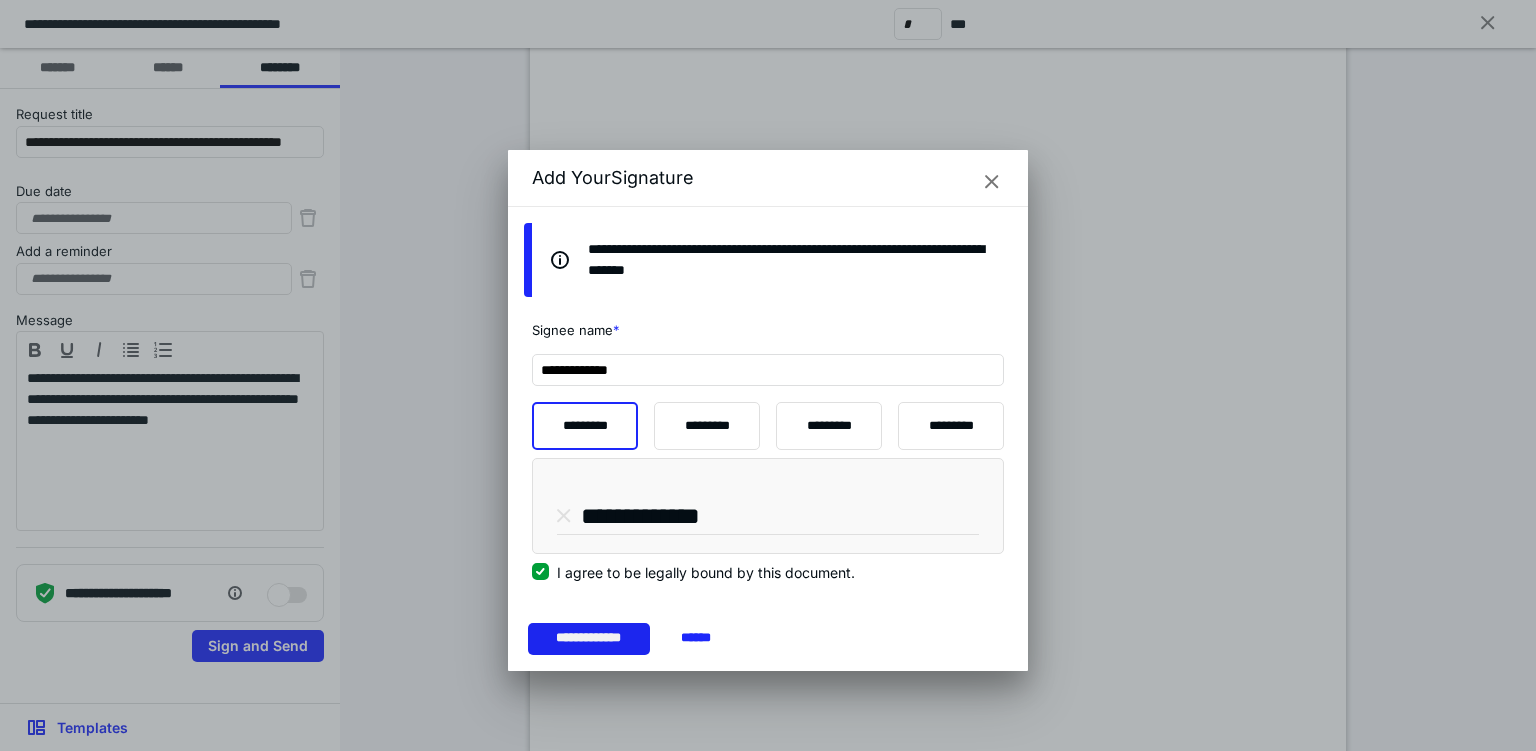 click on "**********" at bounding box center (589, 639) 